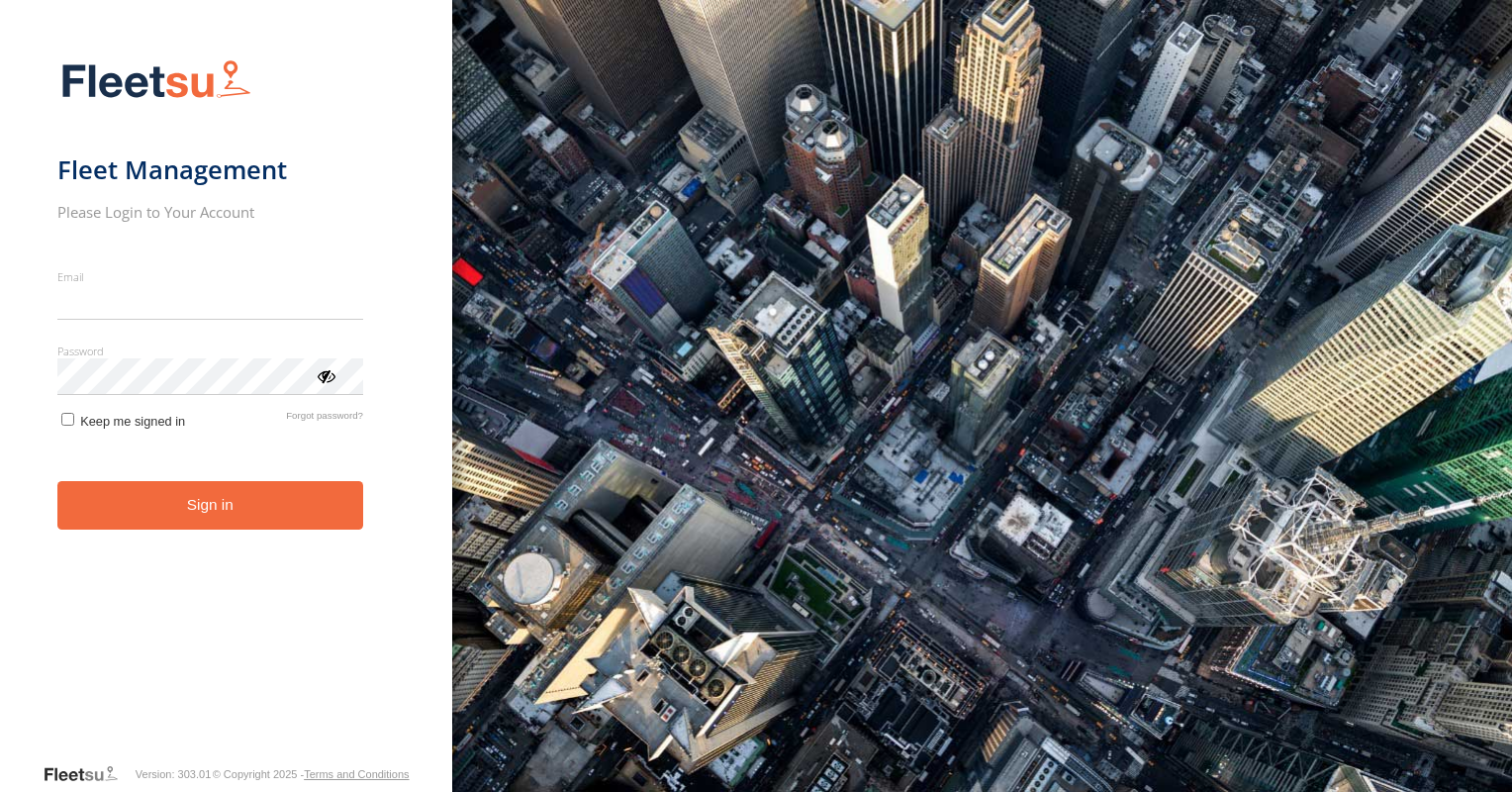 scroll, scrollTop: 0, scrollLeft: 0, axis: both 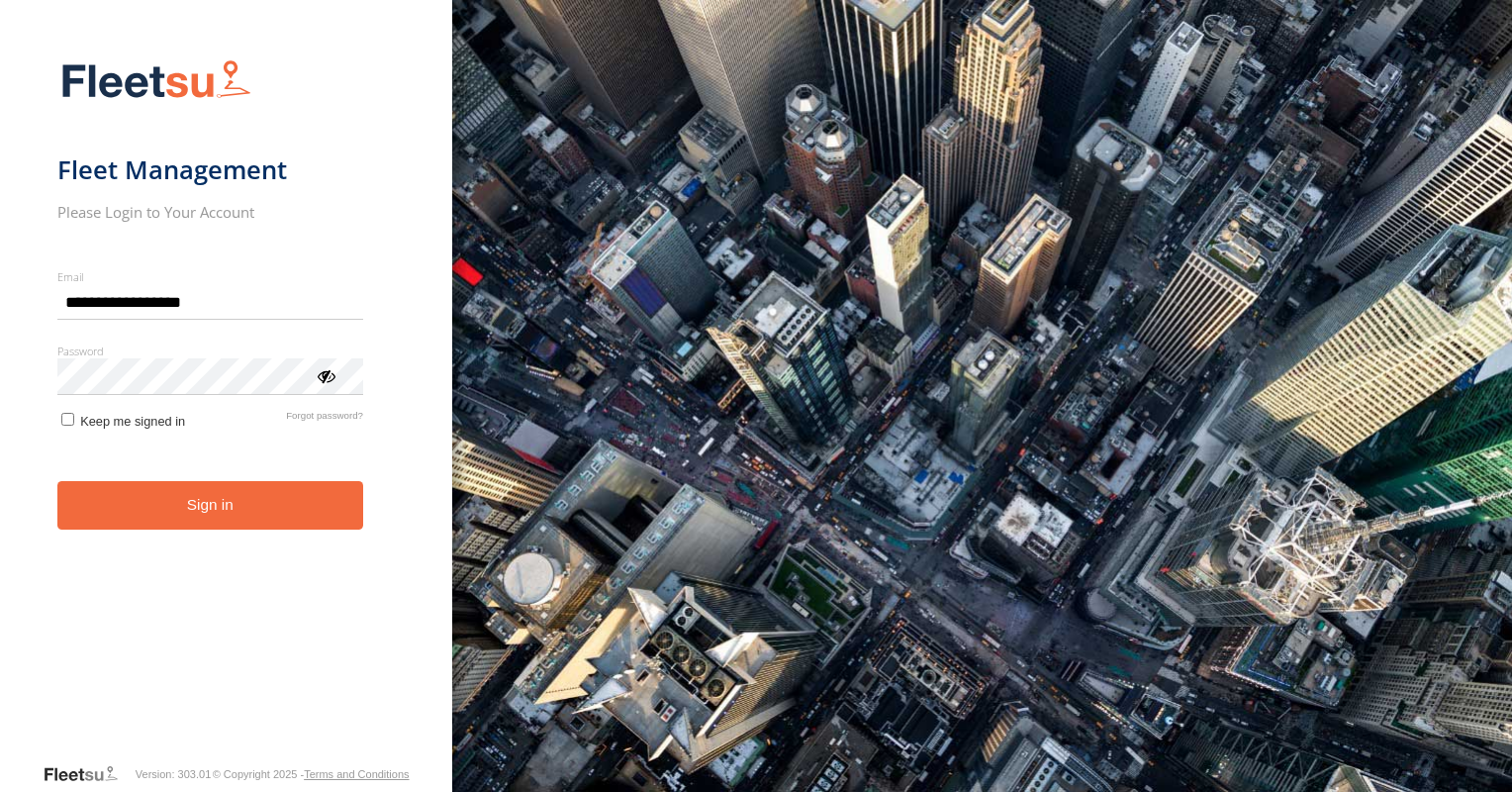 click on "Sign in" at bounding box center (210, 505) 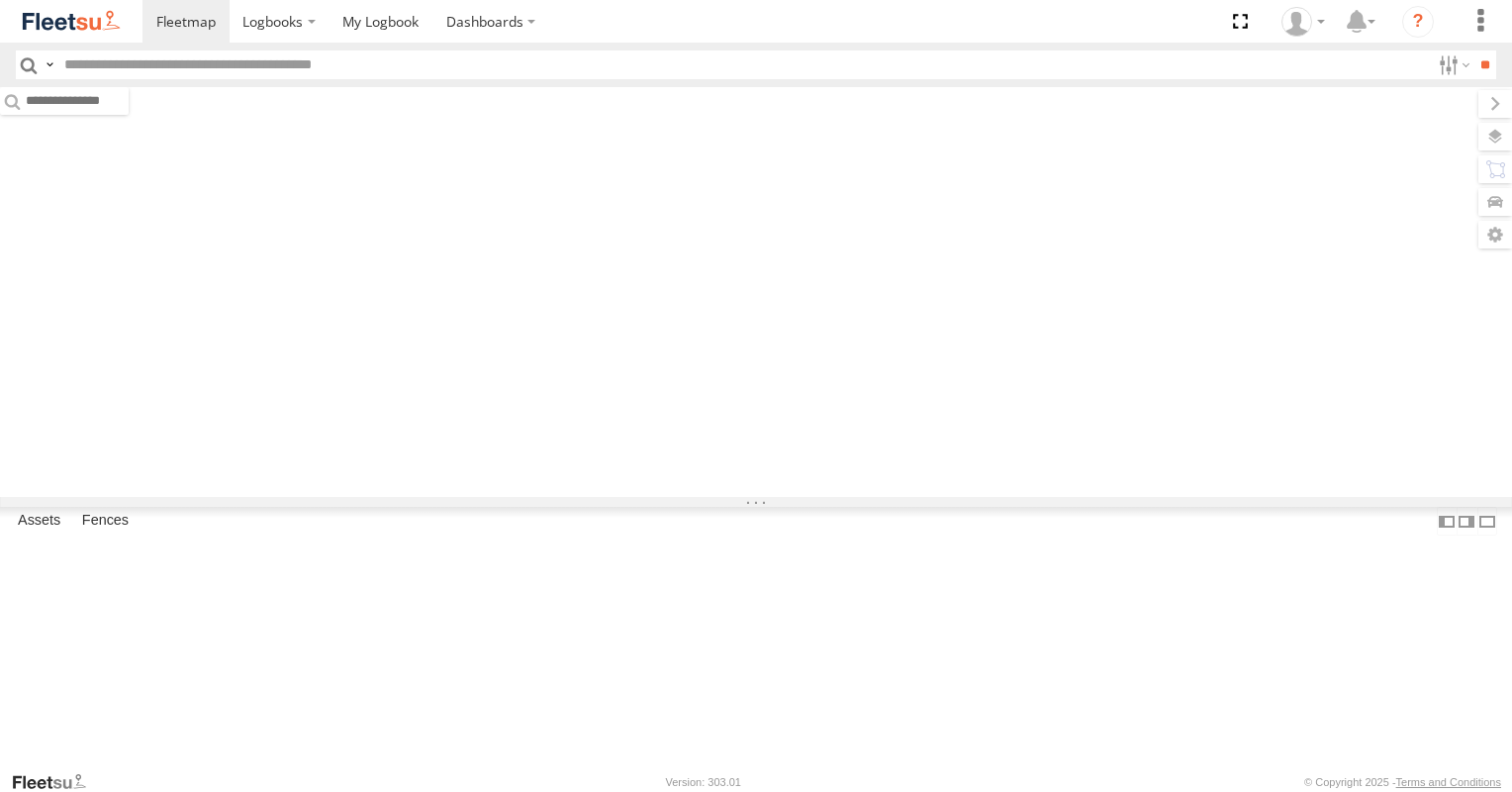 scroll, scrollTop: 0, scrollLeft: 0, axis: both 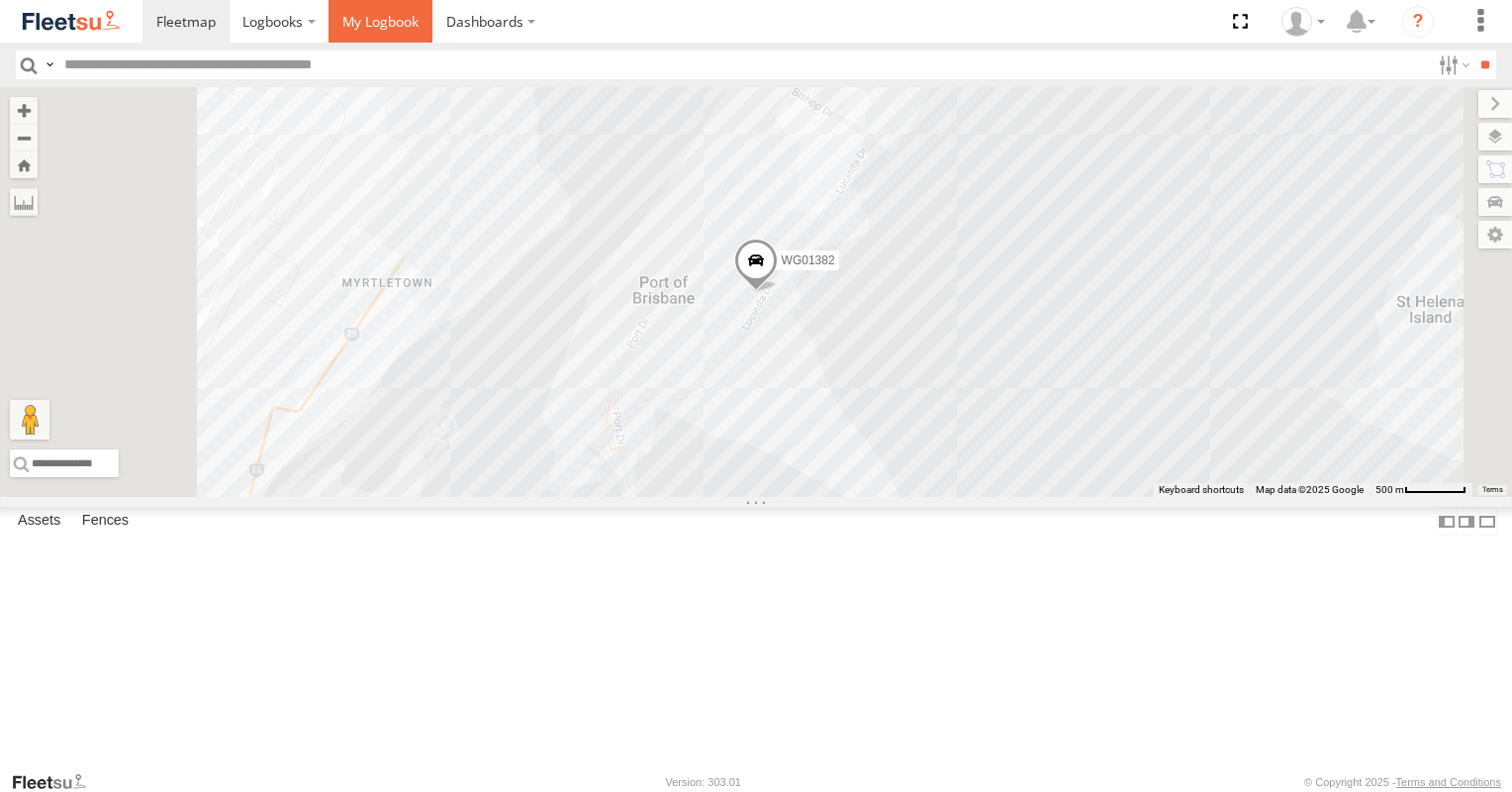 click at bounding box center [380, 21] 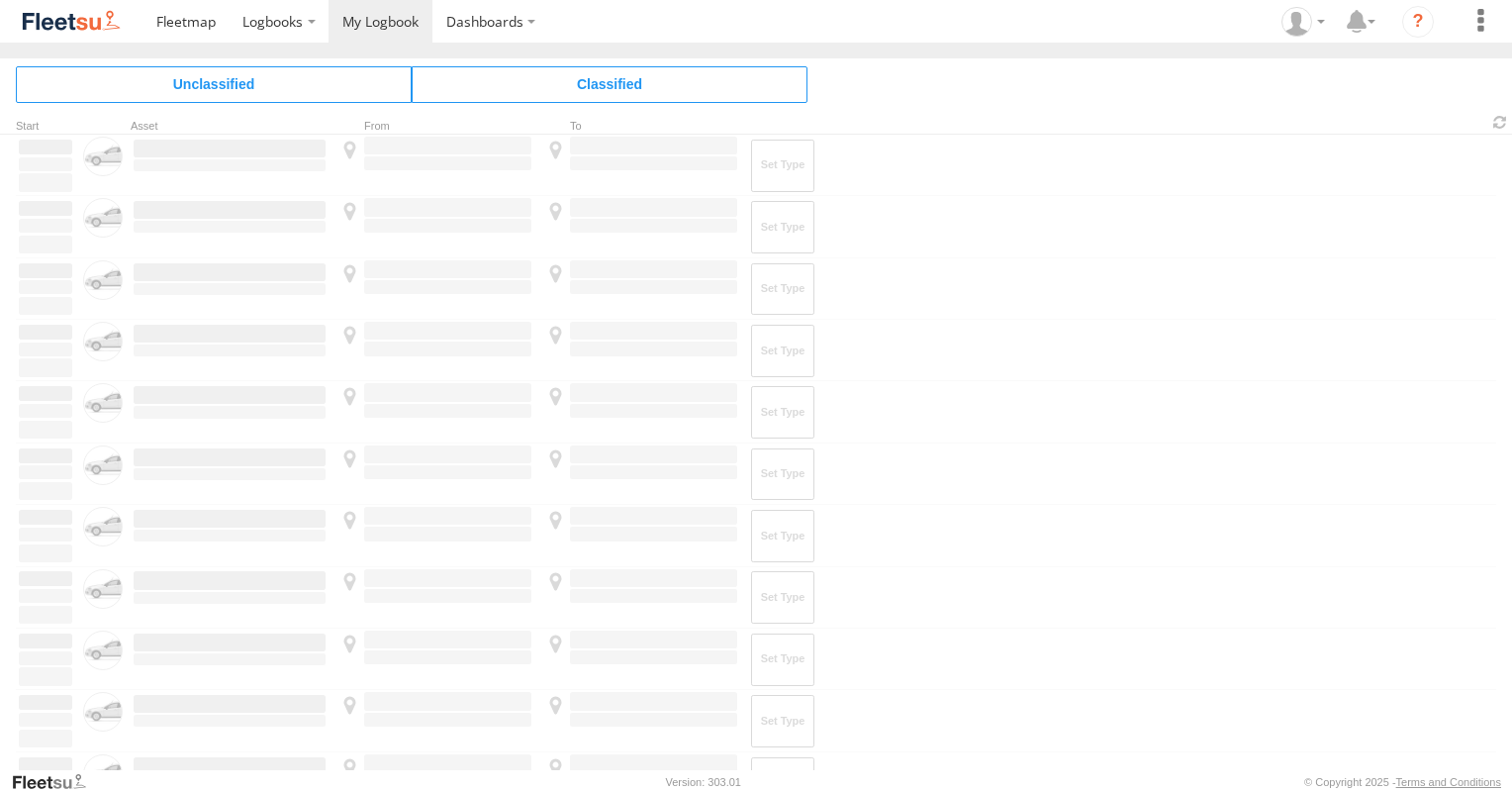 scroll, scrollTop: 0, scrollLeft: 0, axis: both 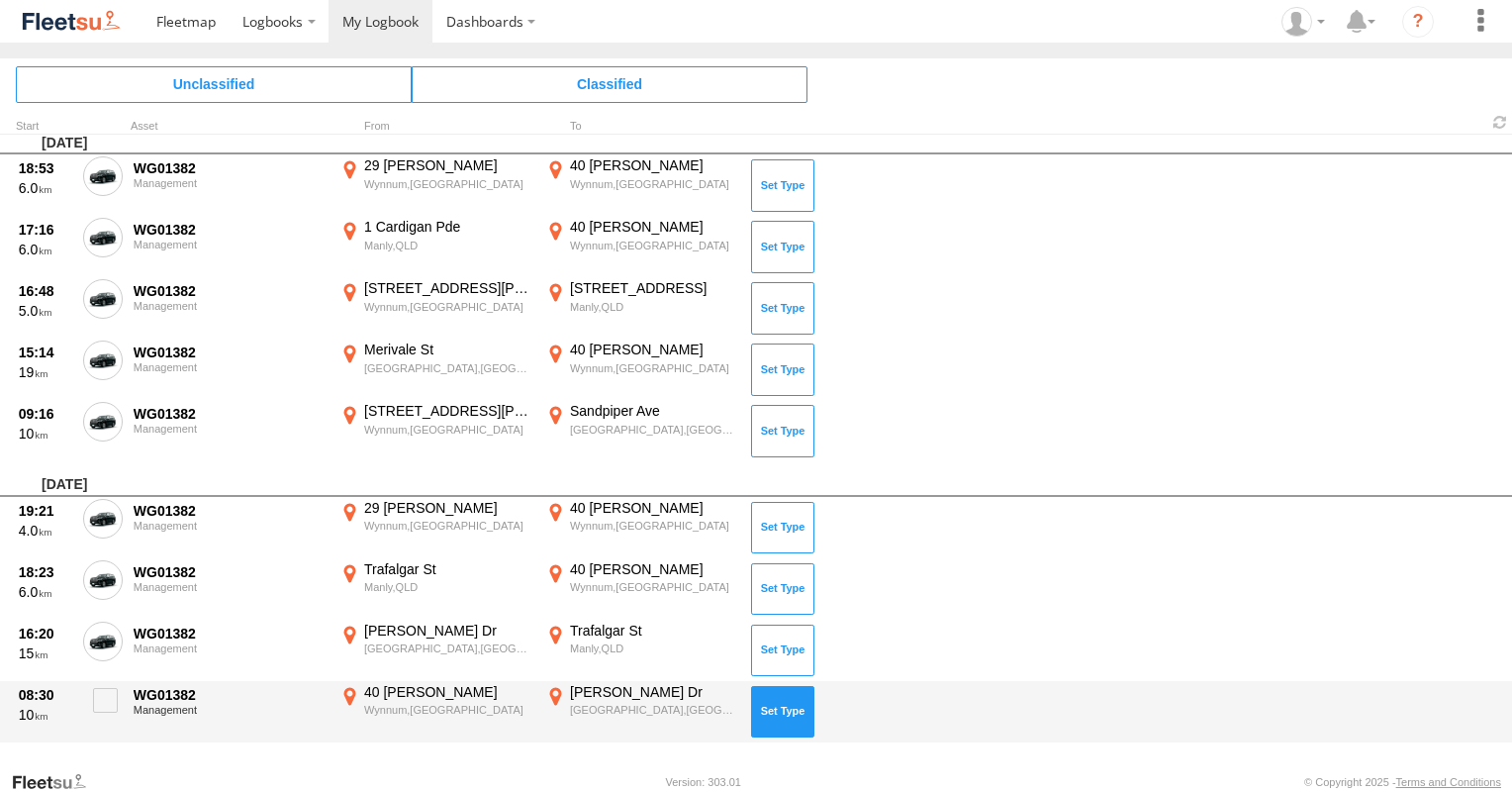 click at bounding box center [783, 712] 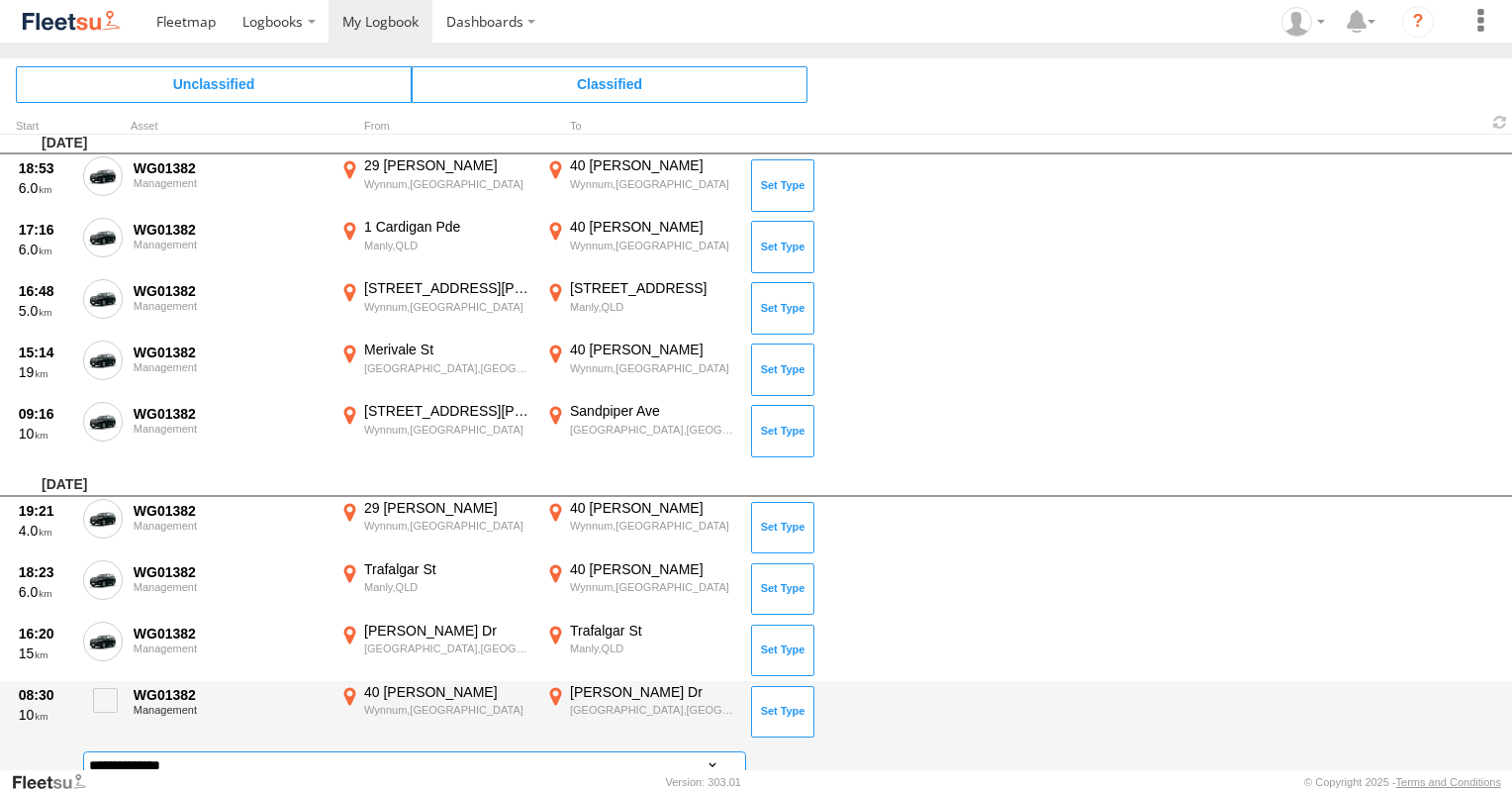 click on "**********" at bounding box center [415, 765] 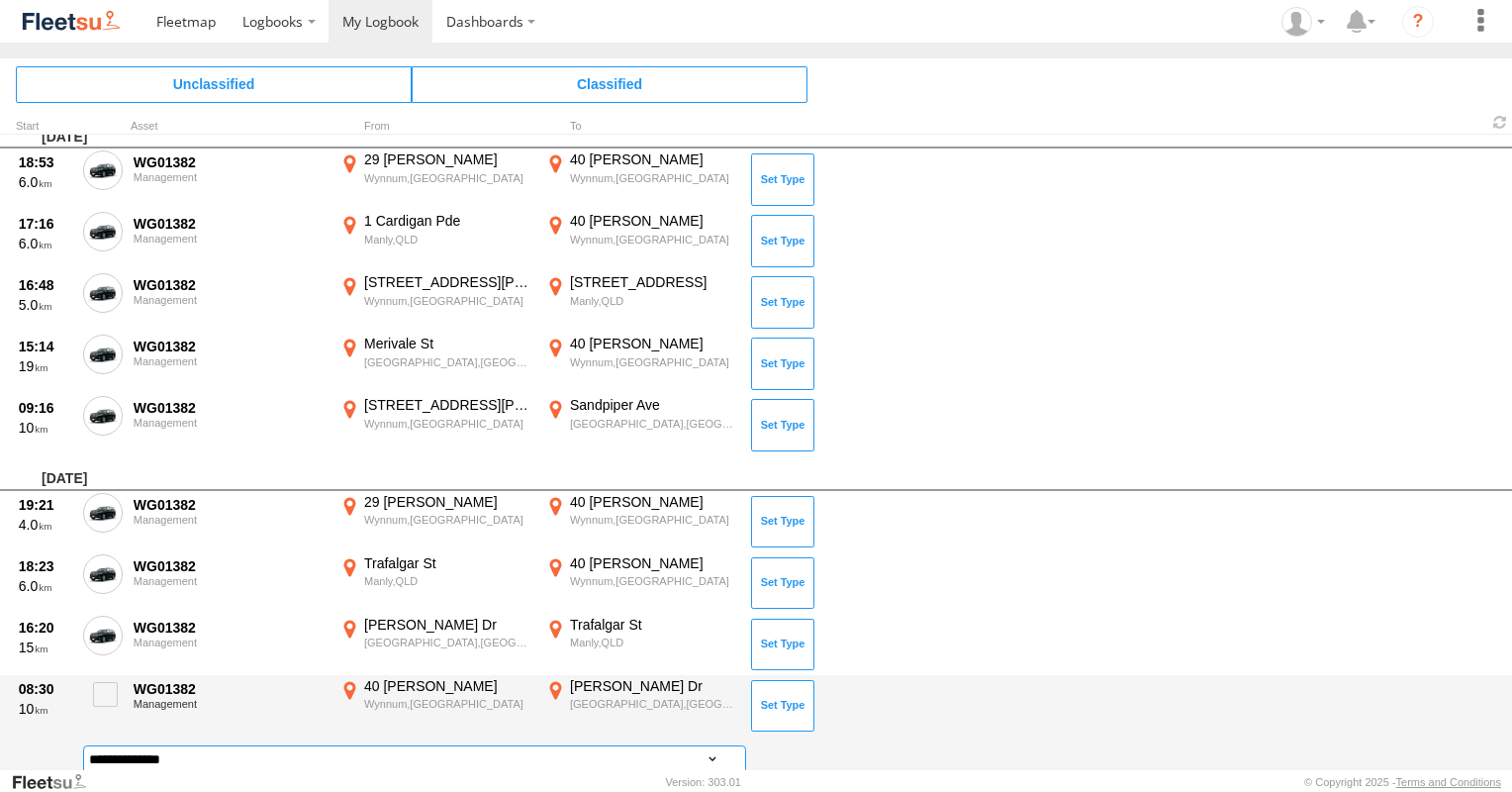 select on "**" 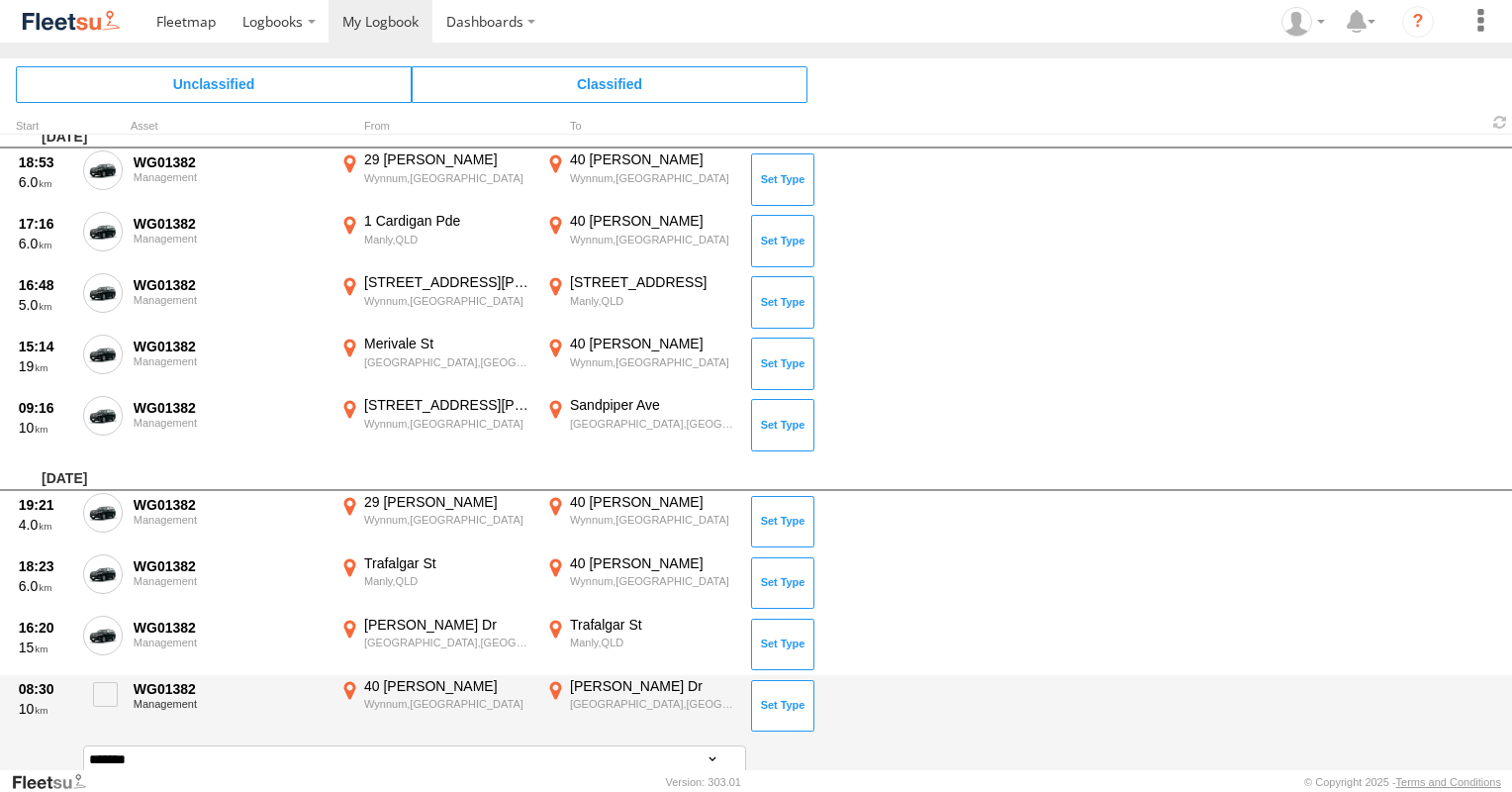click on "Lucinda Dr" at bounding box center (653, 686) 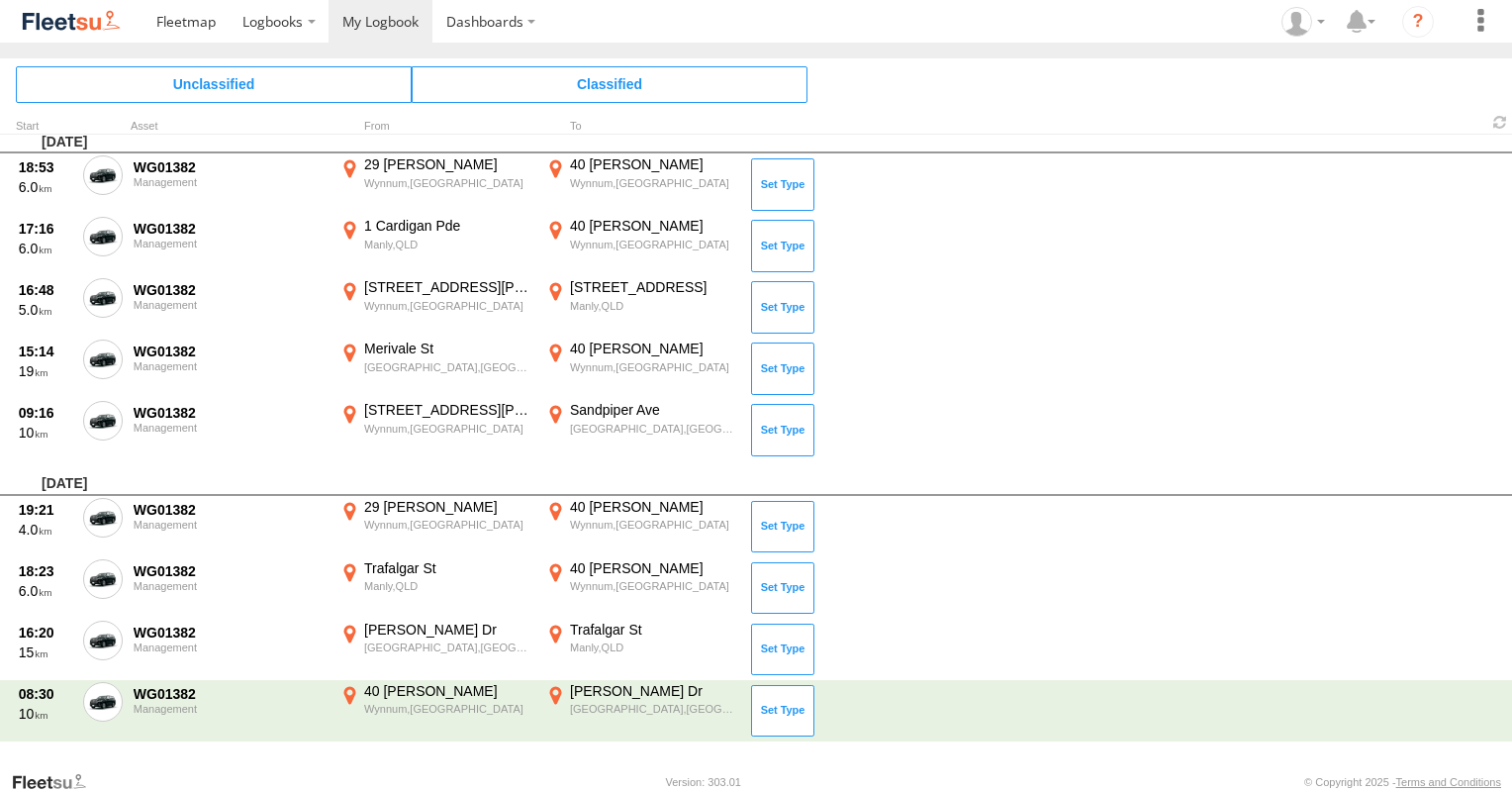 click on "×" at bounding box center (0, 0) 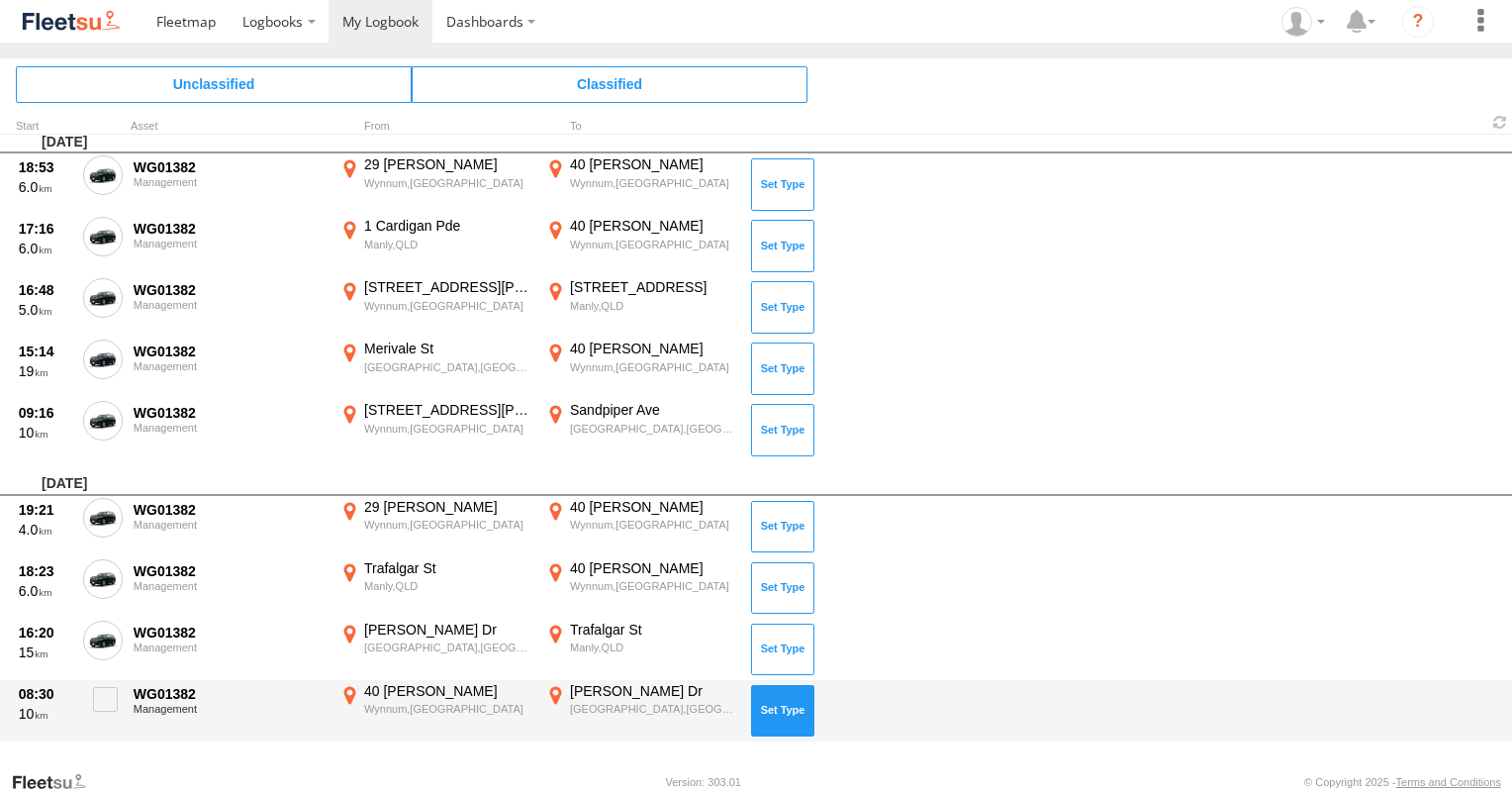 click at bounding box center [783, 711] 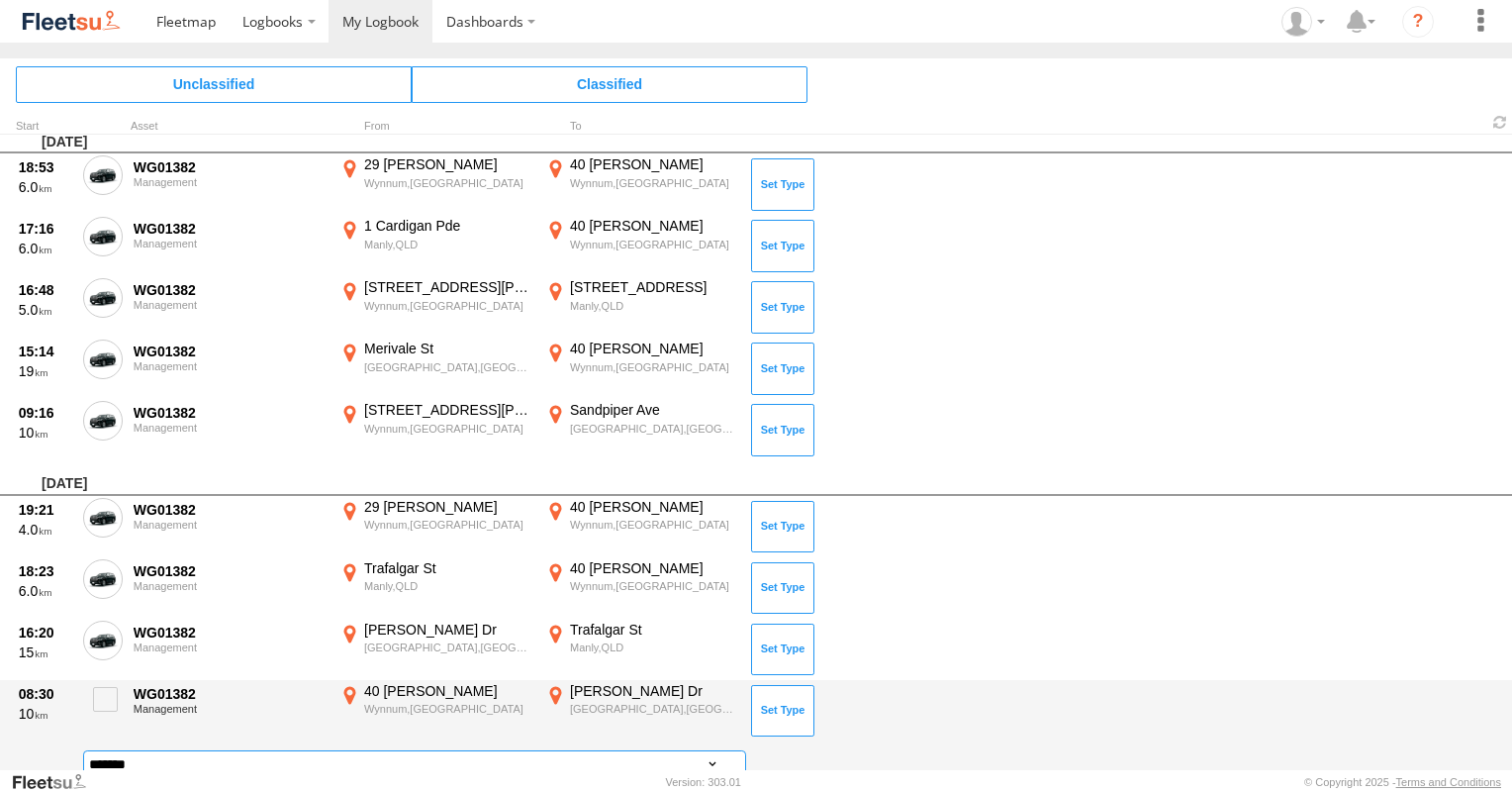 click on "**********" at bounding box center [415, 764] 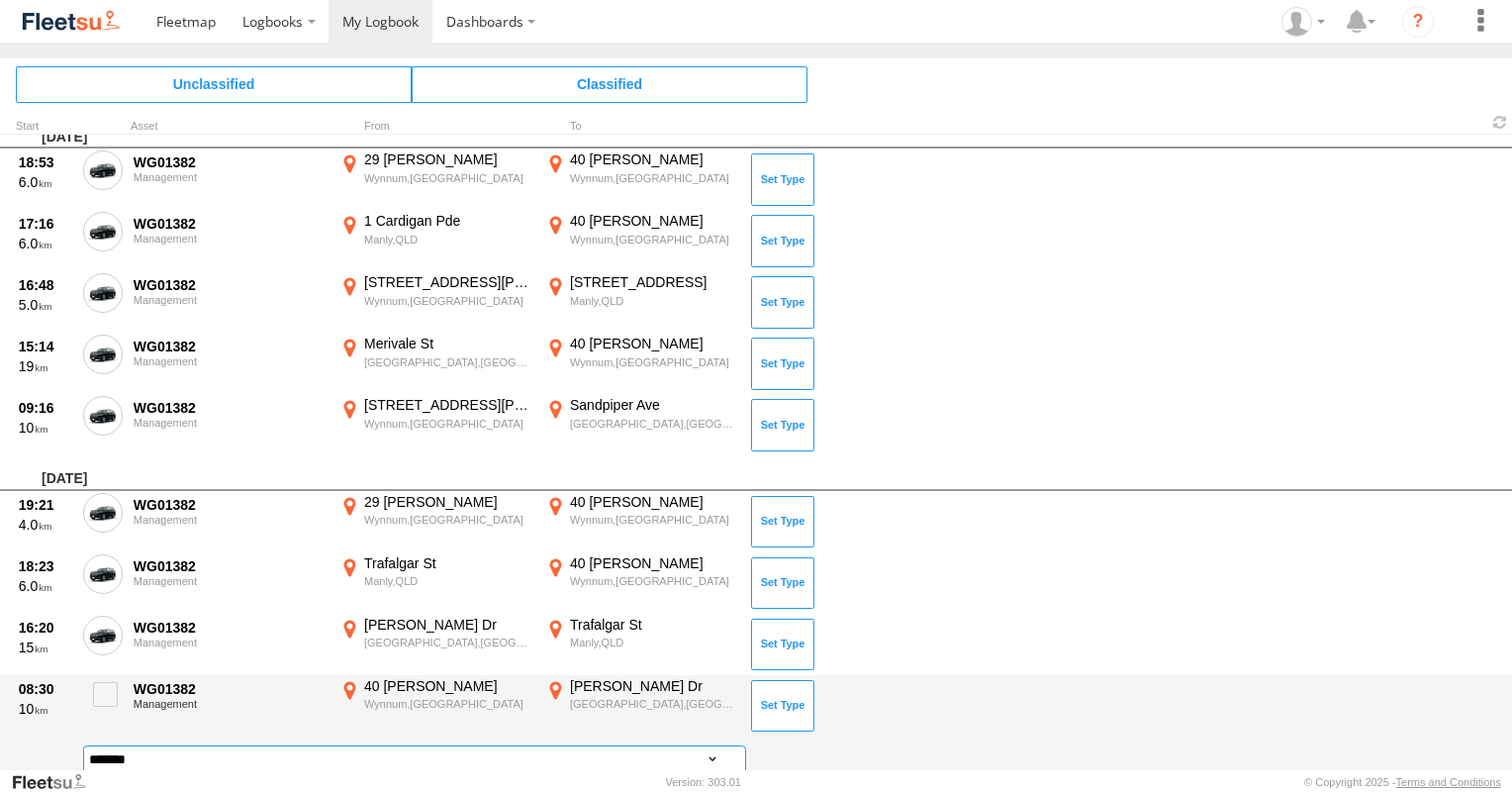 click on "**********" at bounding box center [415, 759] 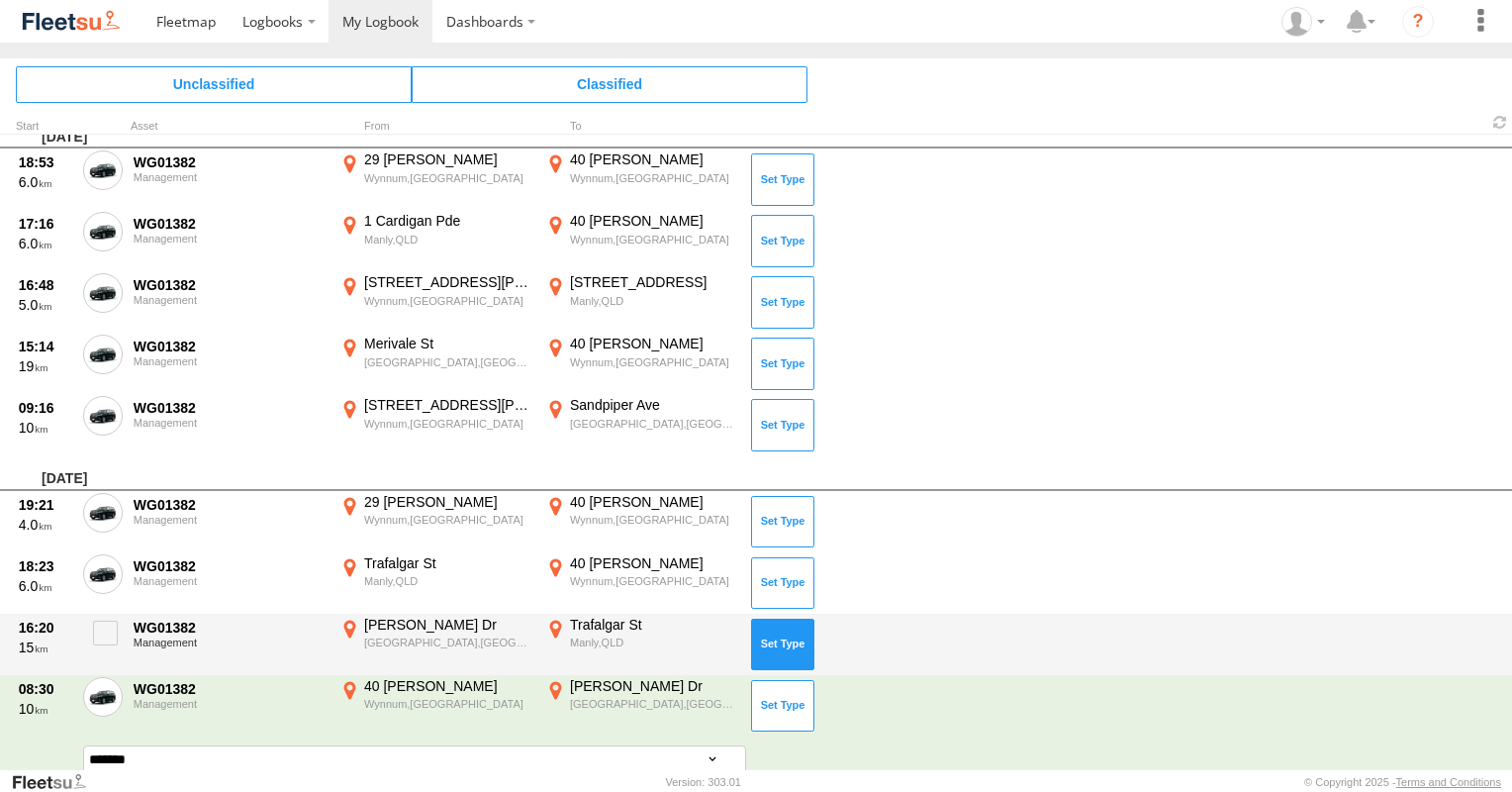 click at bounding box center (783, 644) 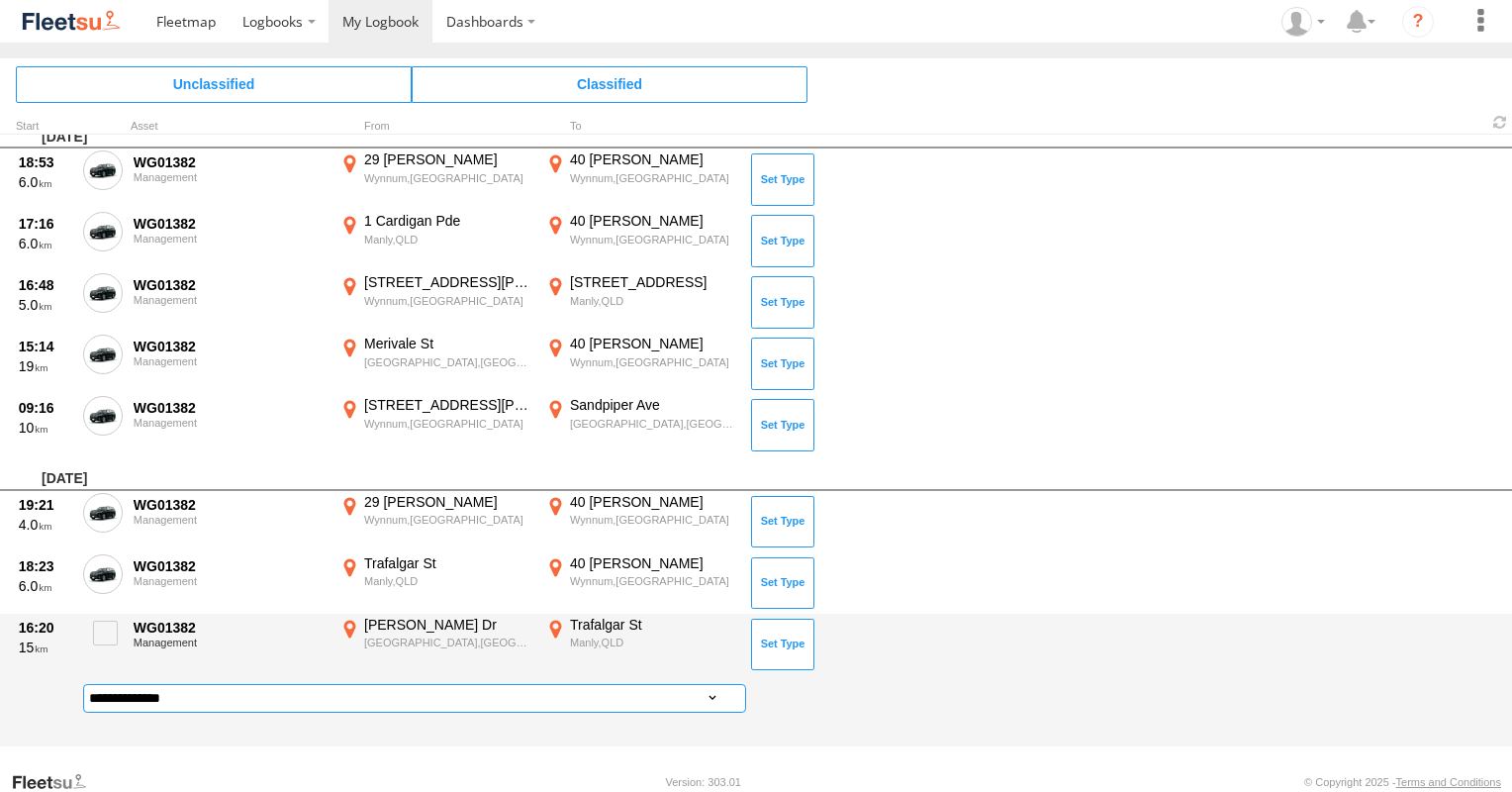 click on "**********" at bounding box center [415, 698] 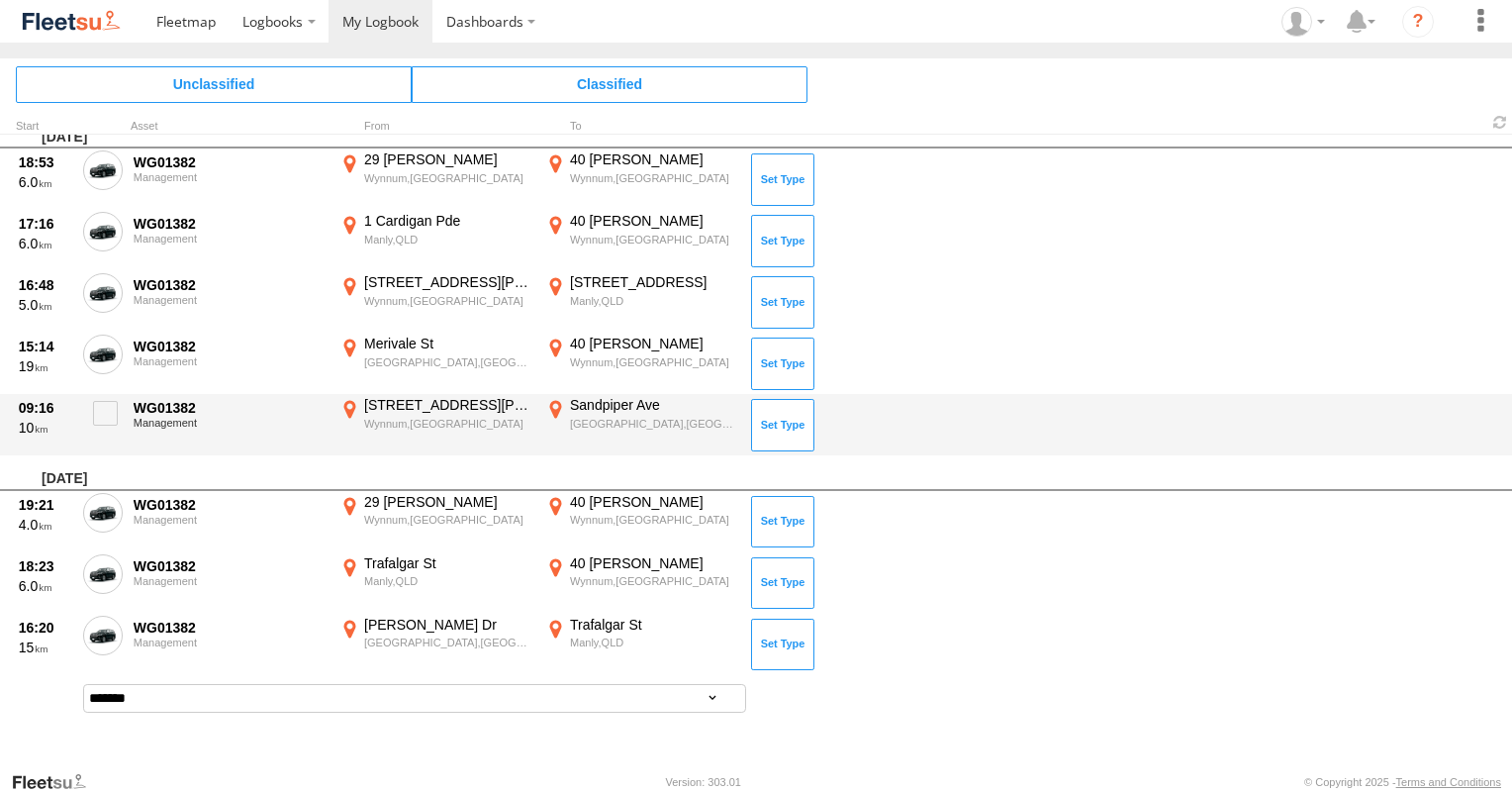 click on "Sandpiper Ave
Port of Brisbane,QLD
-27.38349 153.17618" at bounding box center (641, 425) 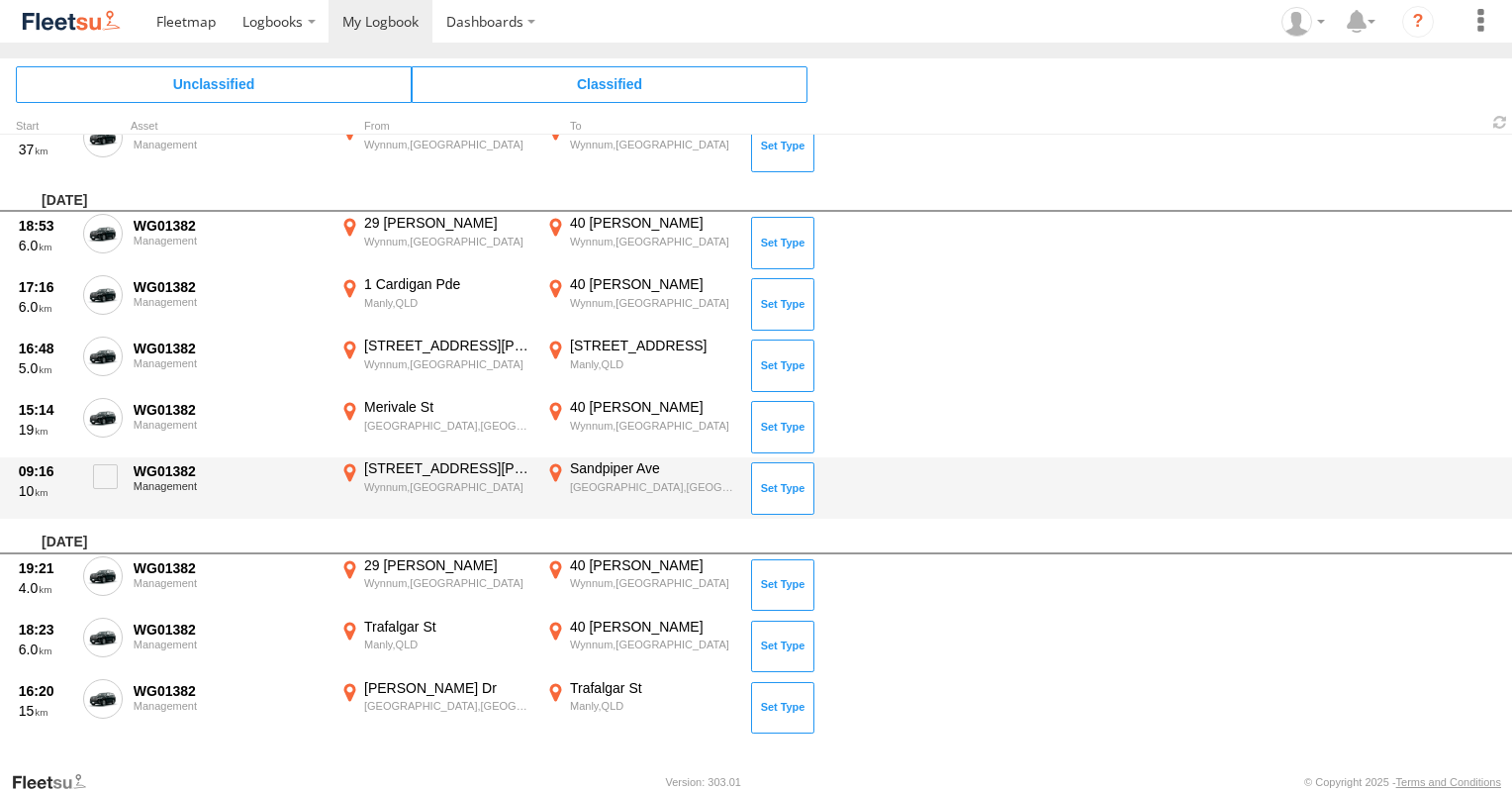 scroll, scrollTop: 1174, scrollLeft: 0, axis: vertical 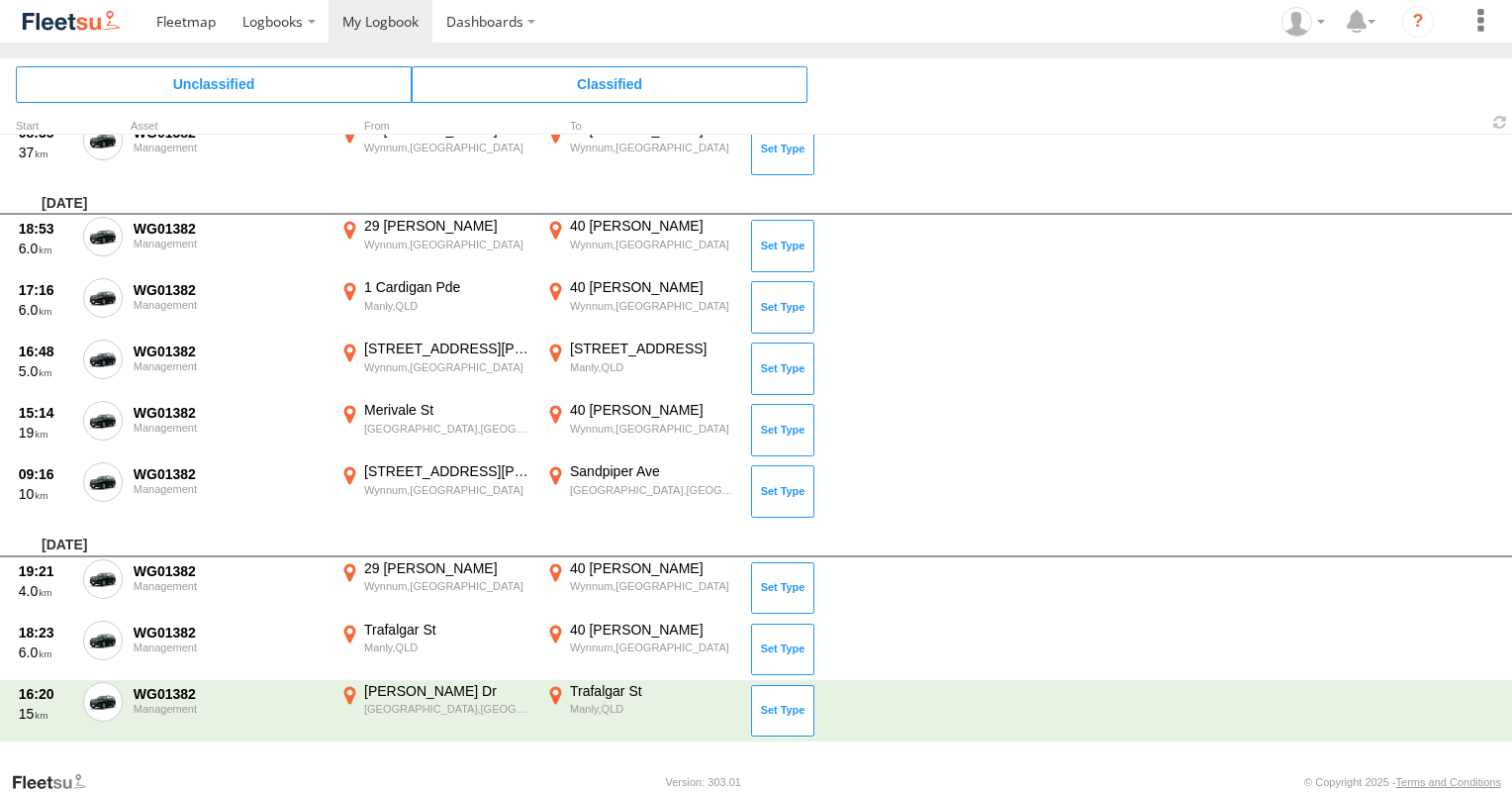 click on "×" at bounding box center (0, 0) 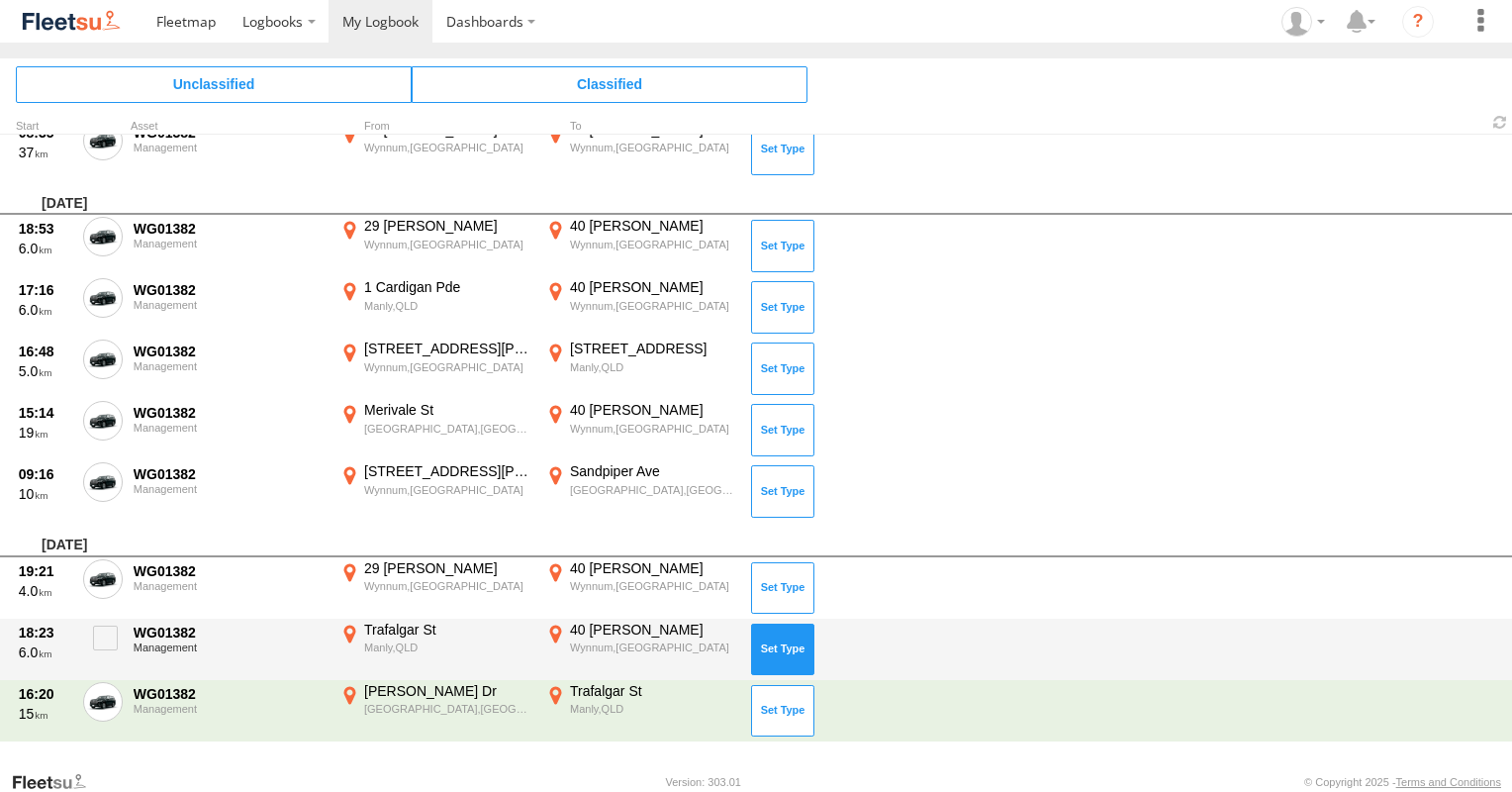 click at bounding box center (783, 649) 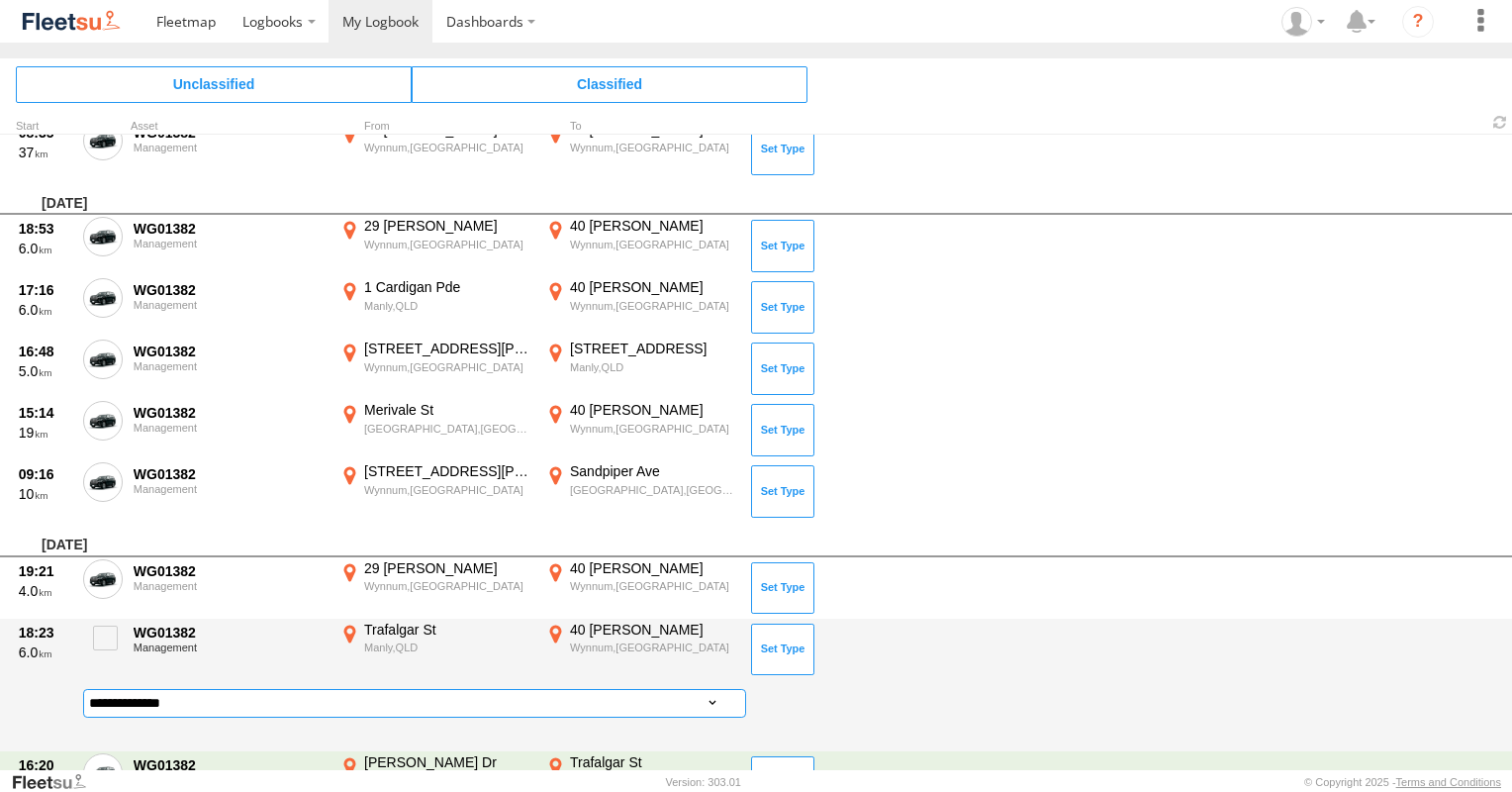 click on "**********" at bounding box center (415, 703) 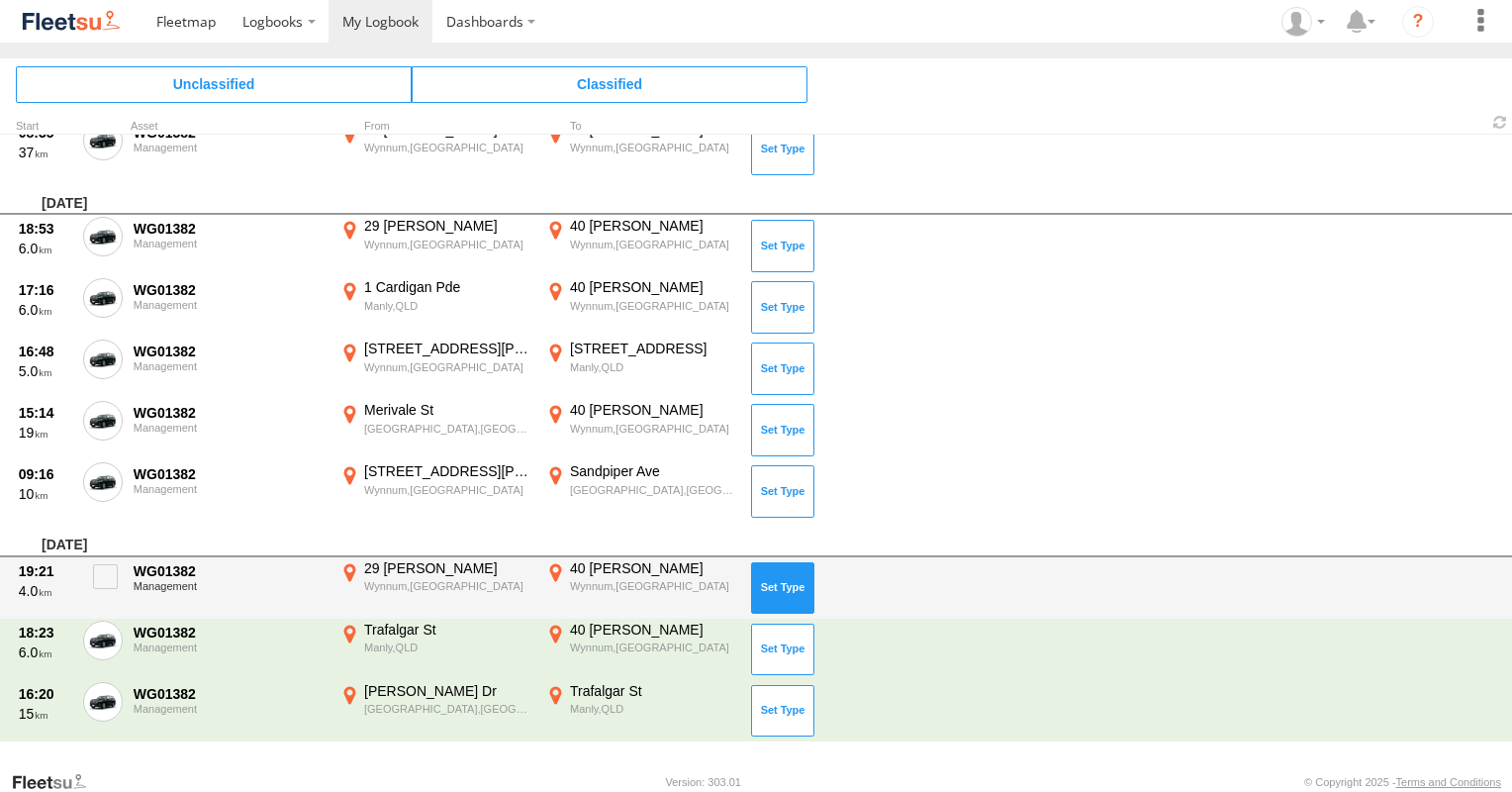 scroll, scrollTop: 1113, scrollLeft: 0, axis: vertical 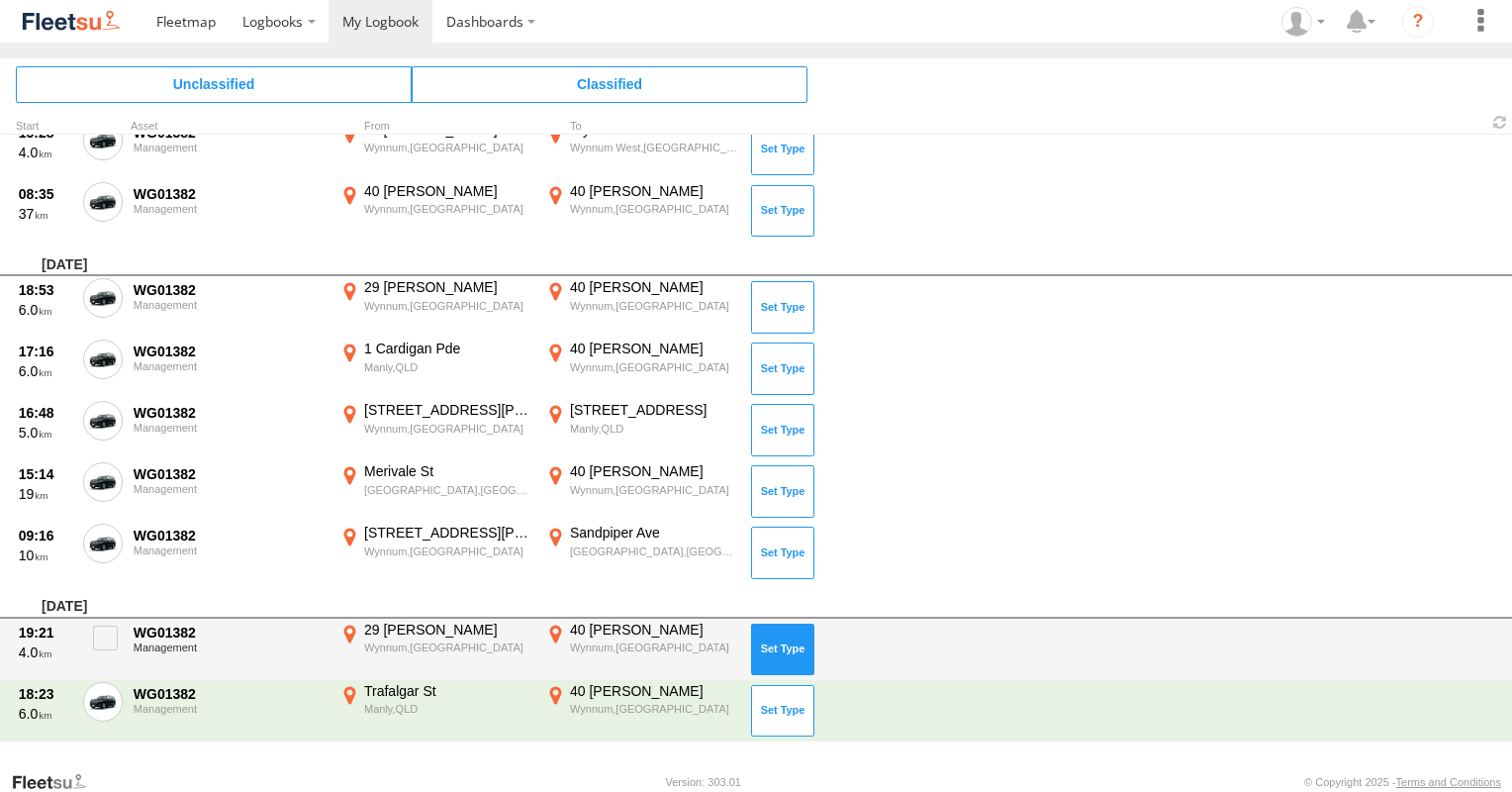 click at bounding box center [783, 649] 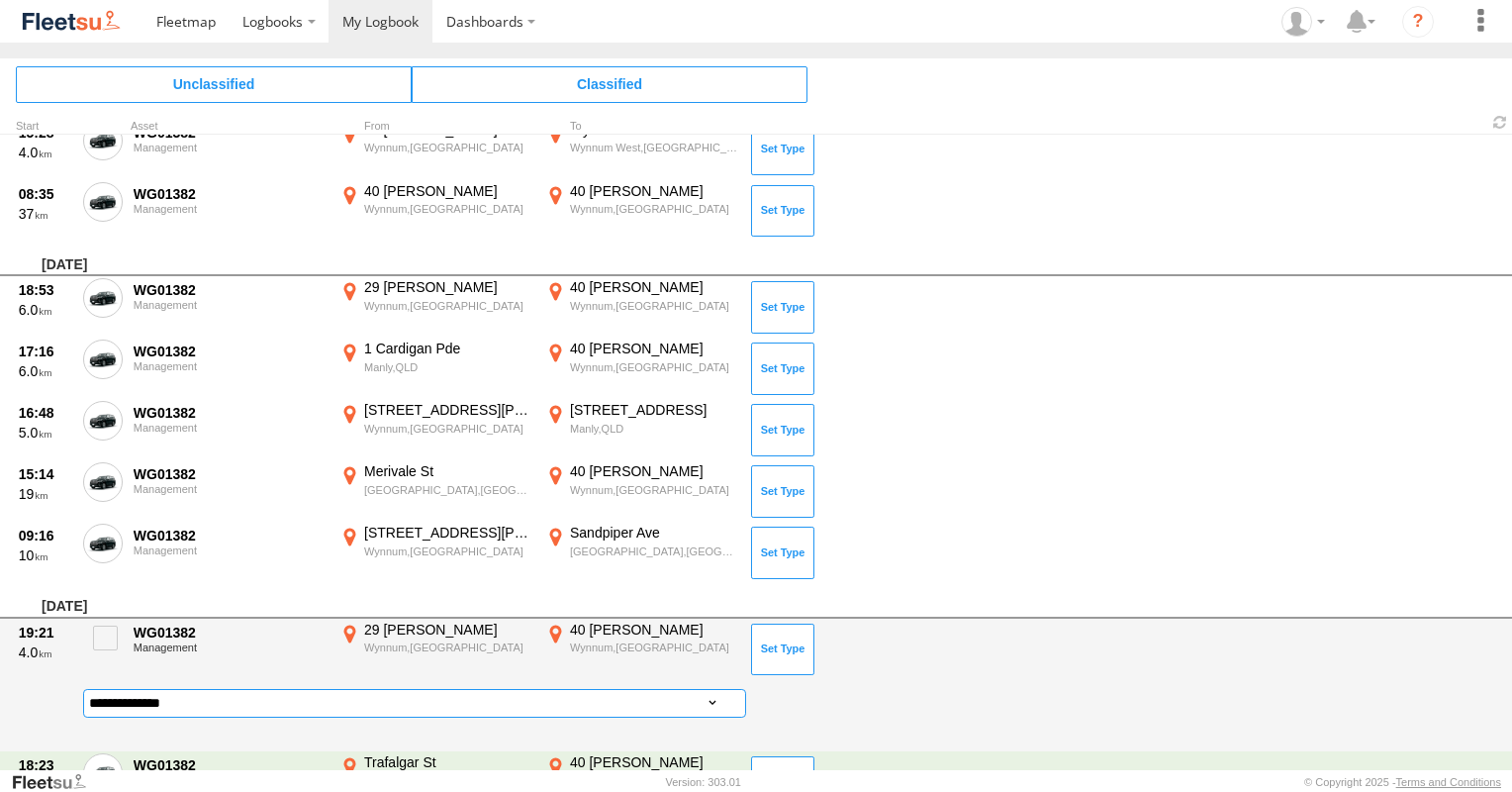 click on "**********" at bounding box center (415, 703) 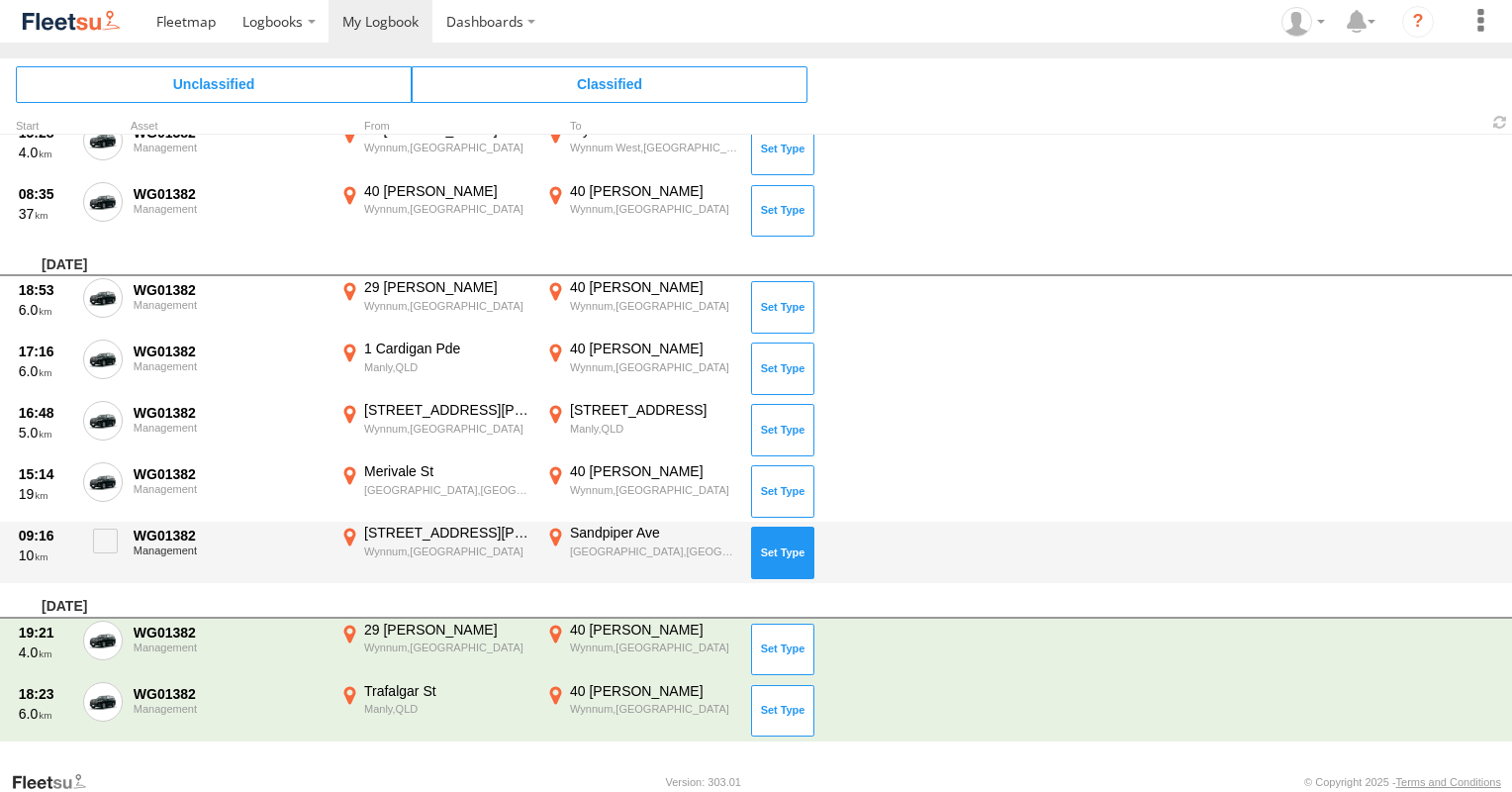 click at bounding box center (783, 552) 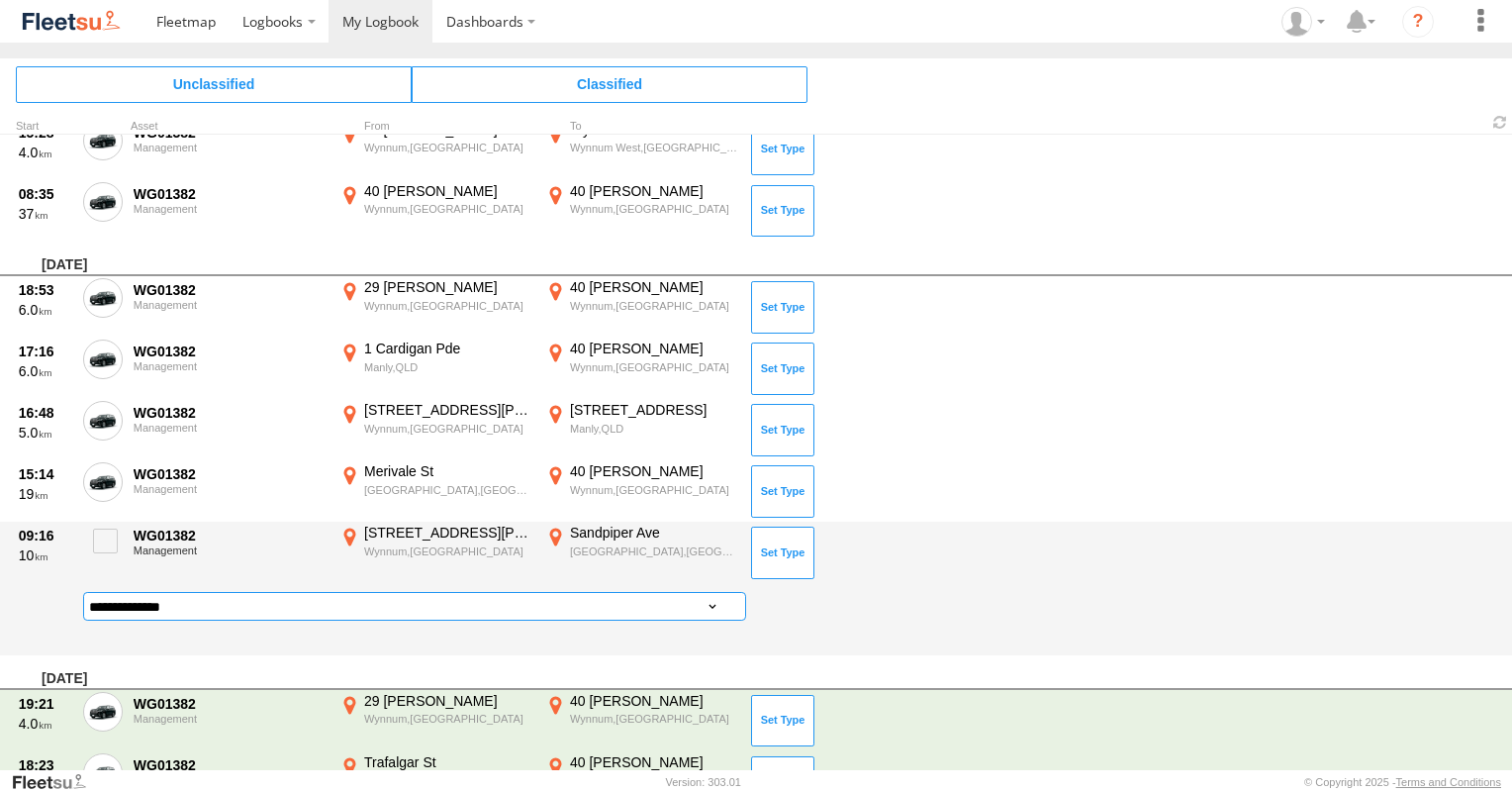 click on "**********" at bounding box center (415, 606) 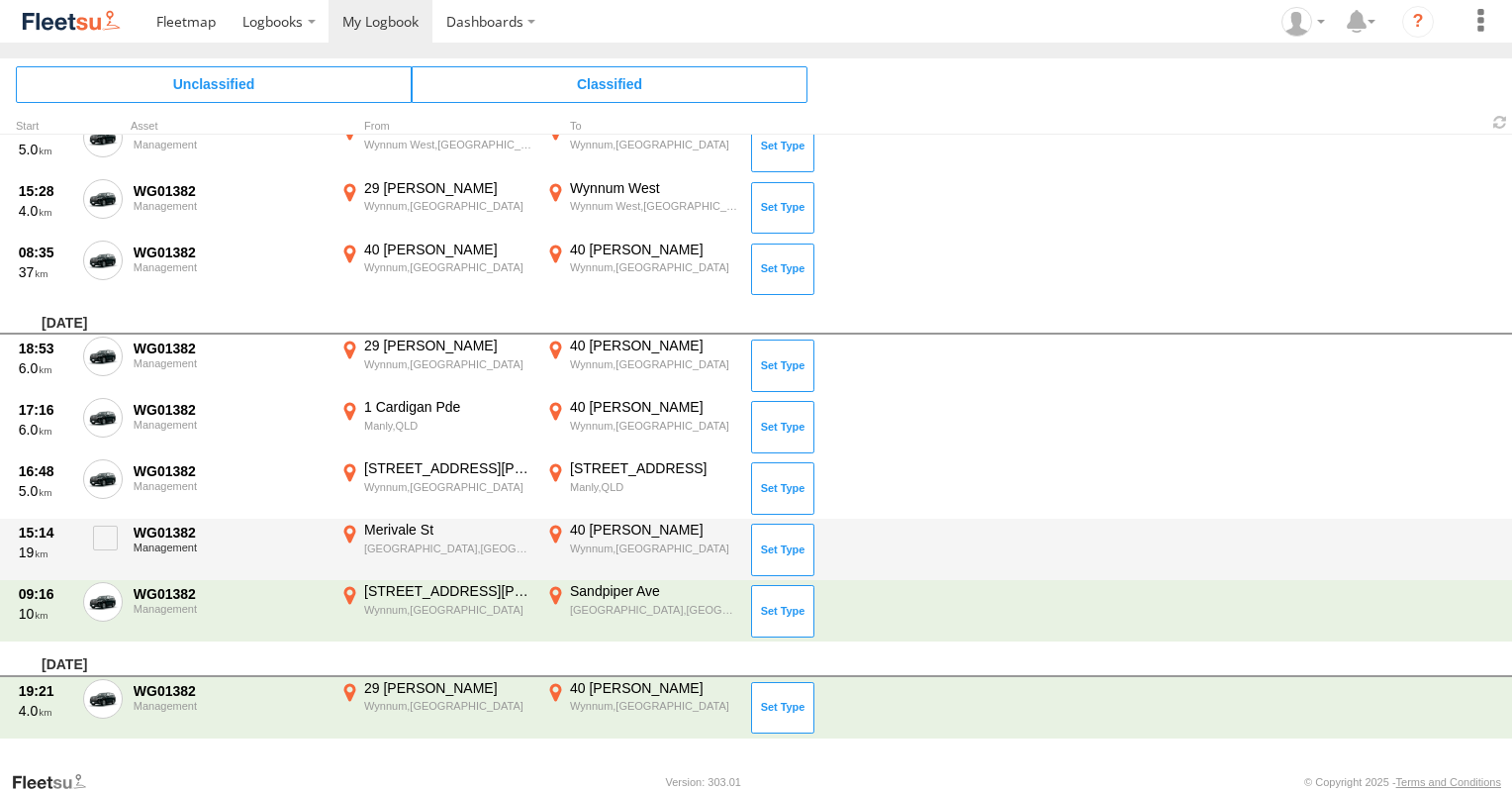 scroll, scrollTop: 1051, scrollLeft: 0, axis: vertical 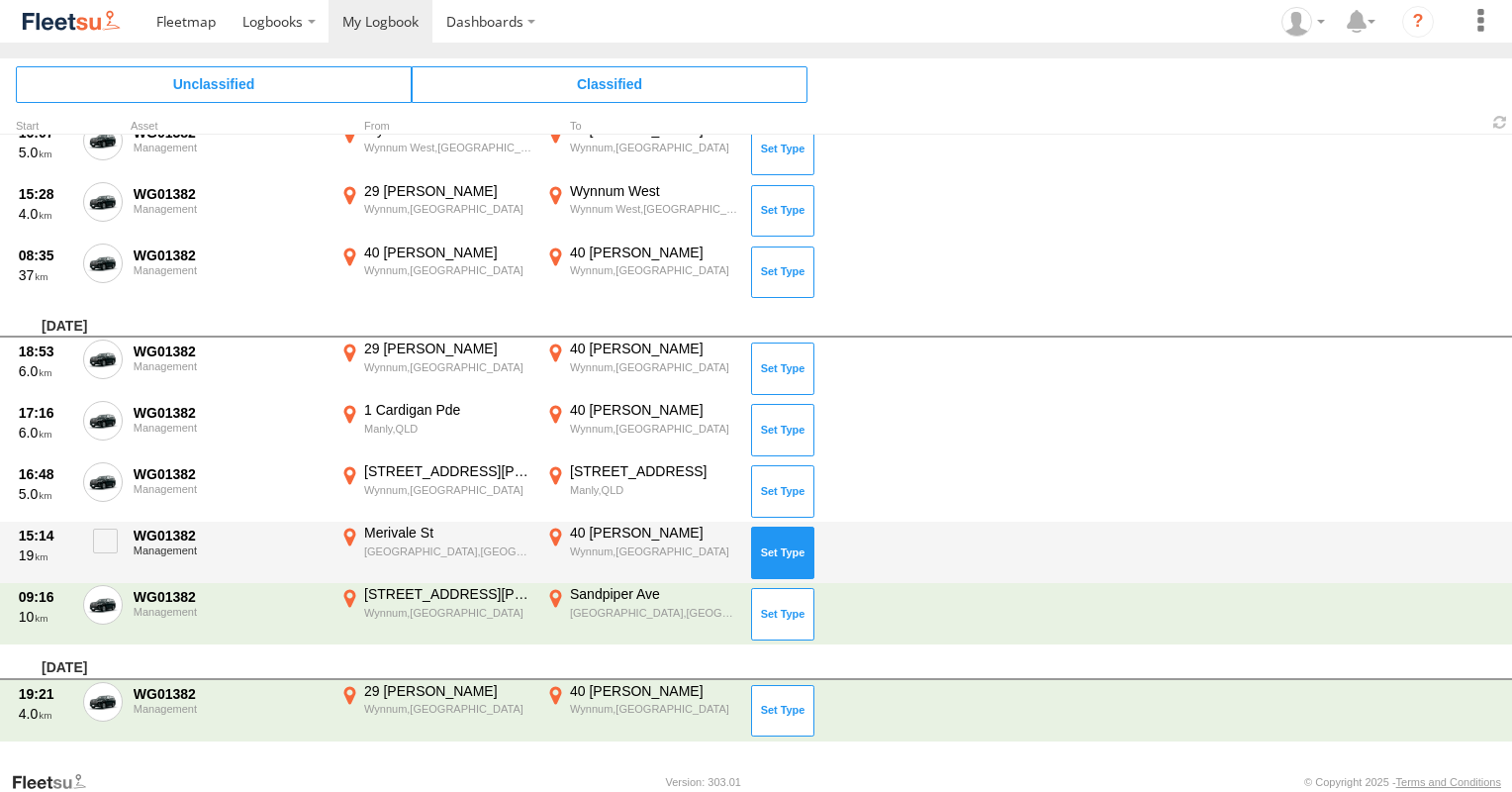 click at bounding box center (783, 552) 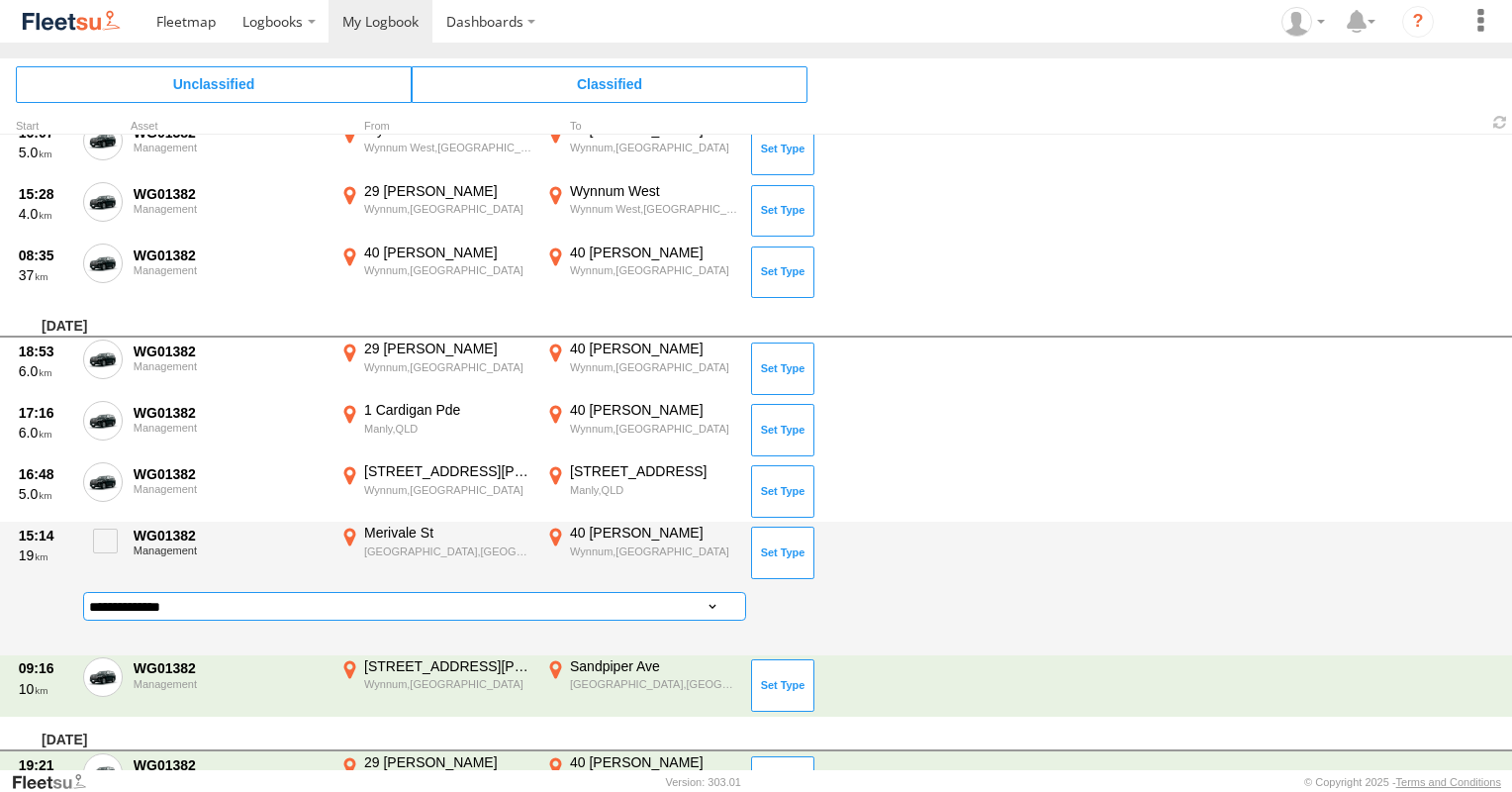 click on "**********" at bounding box center [415, 606] 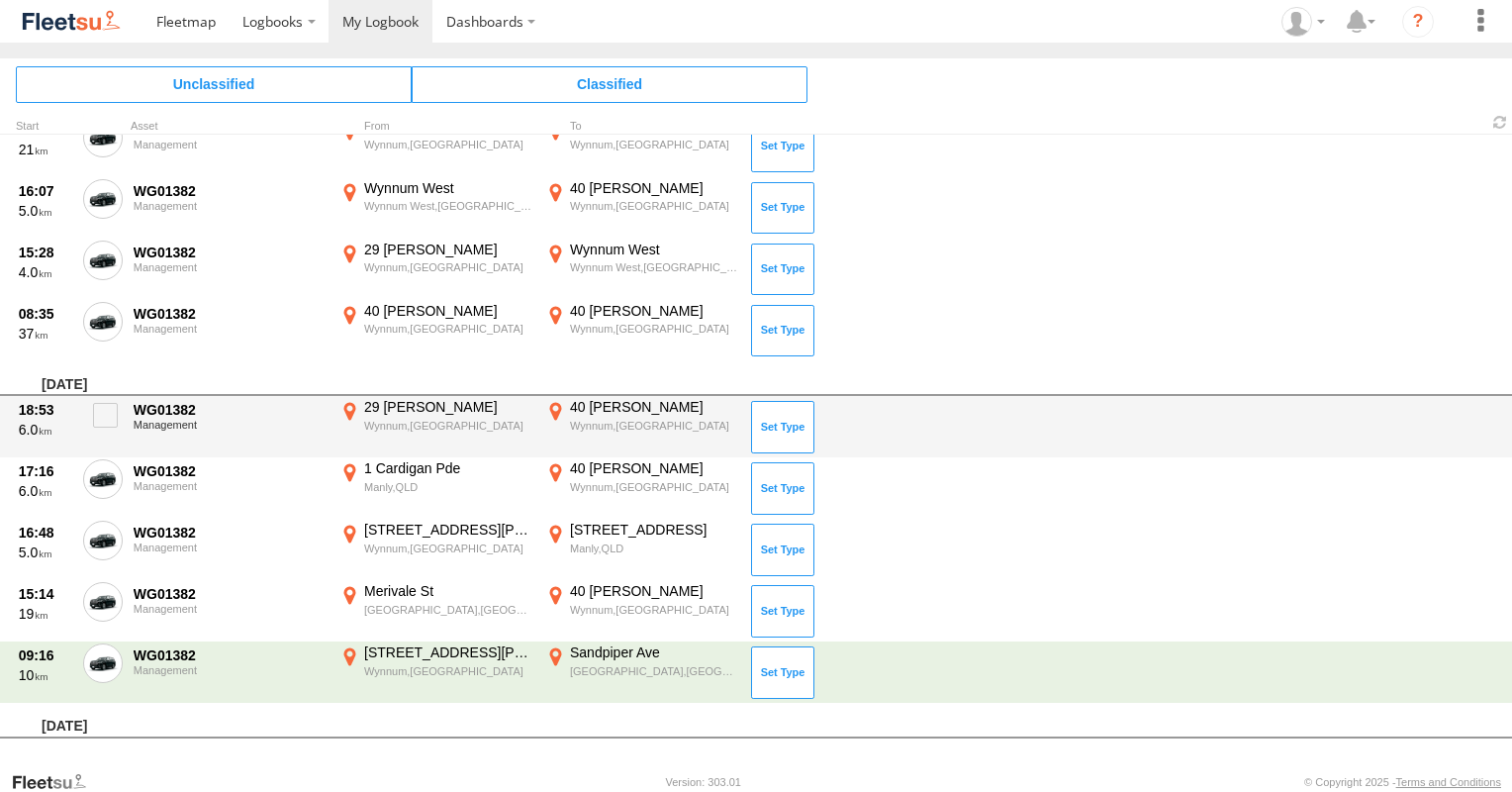scroll, scrollTop: 990, scrollLeft: 0, axis: vertical 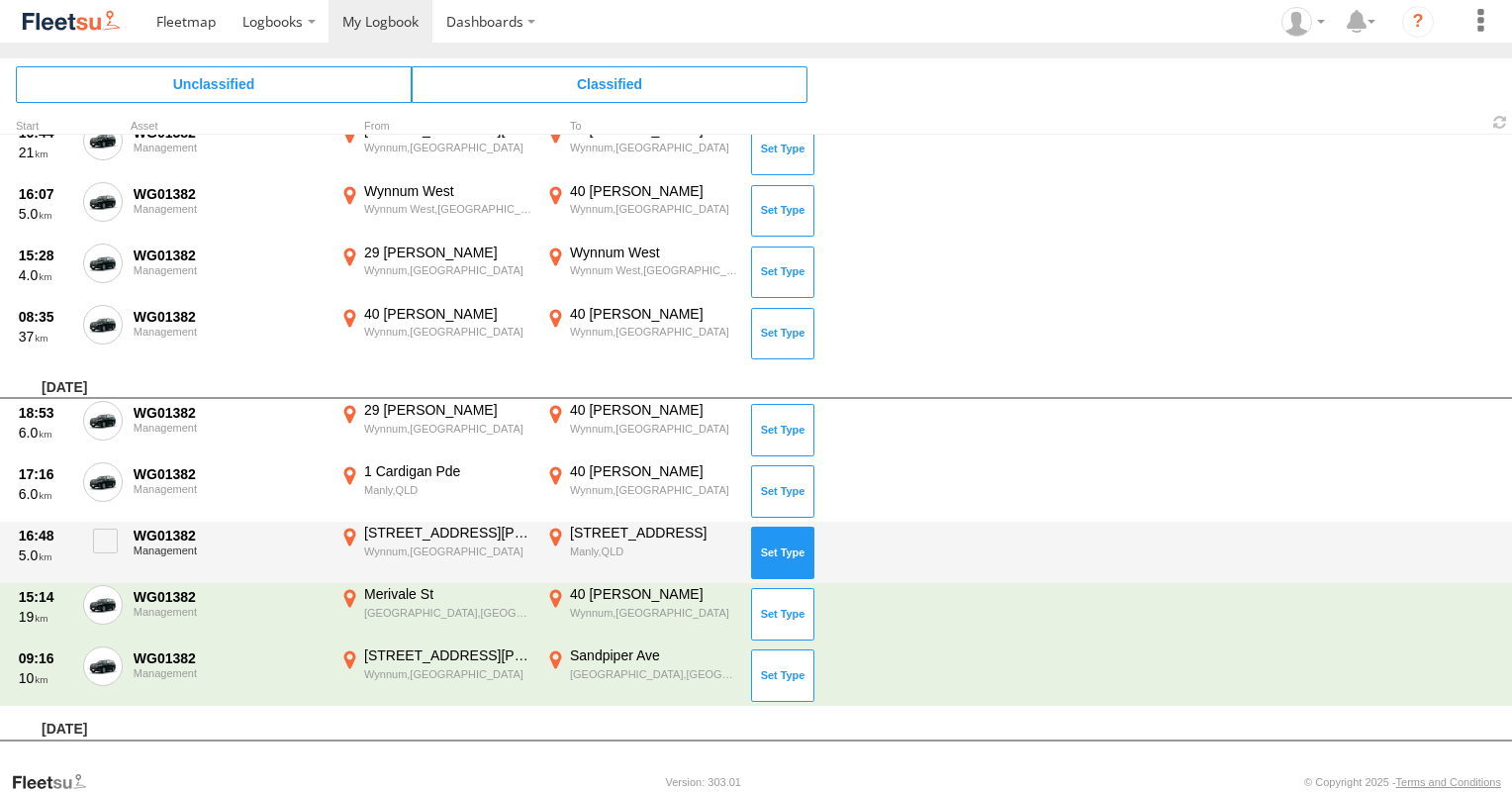 click at bounding box center [783, 552] 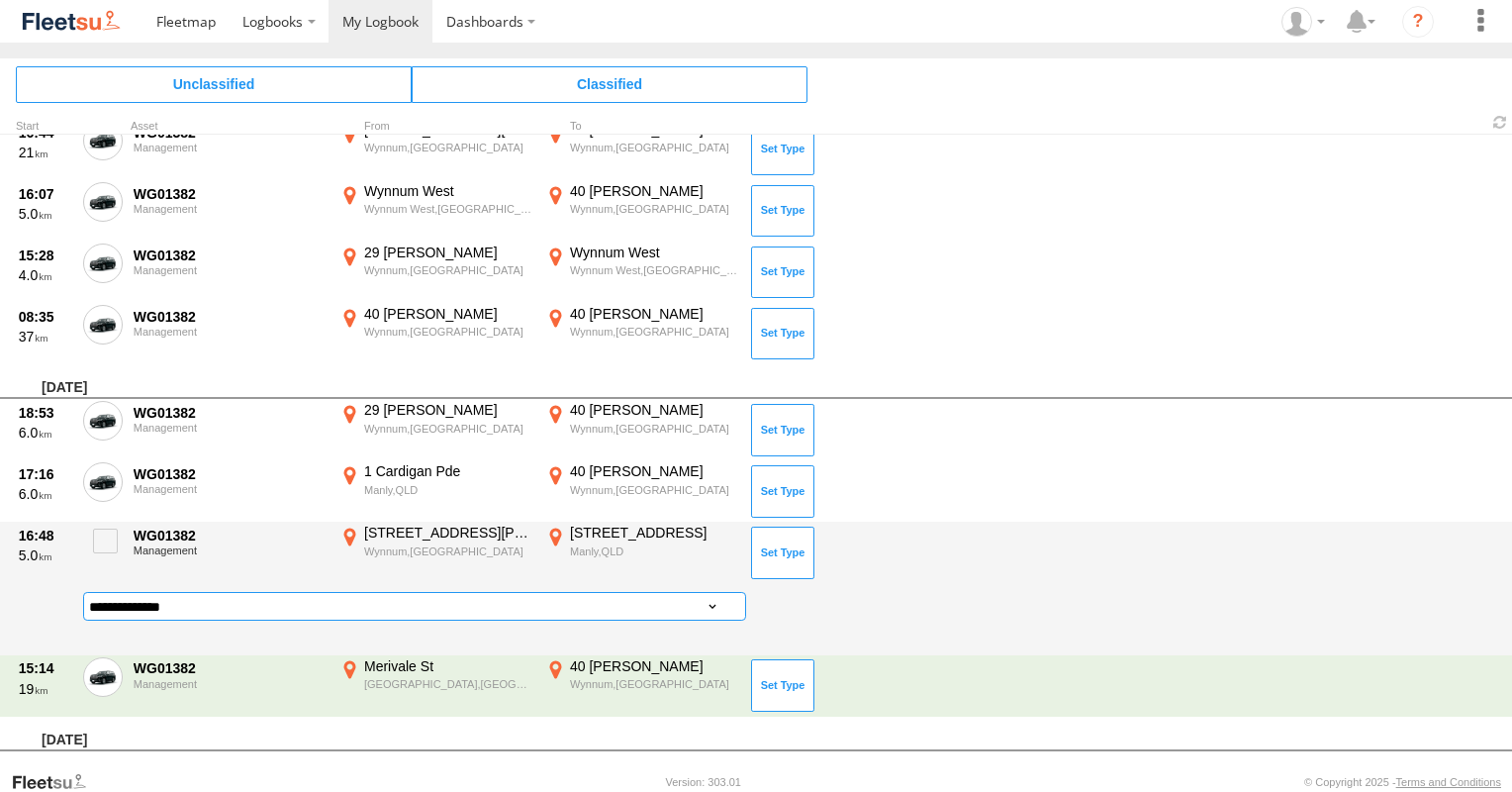 click on "**********" at bounding box center (415, 606) 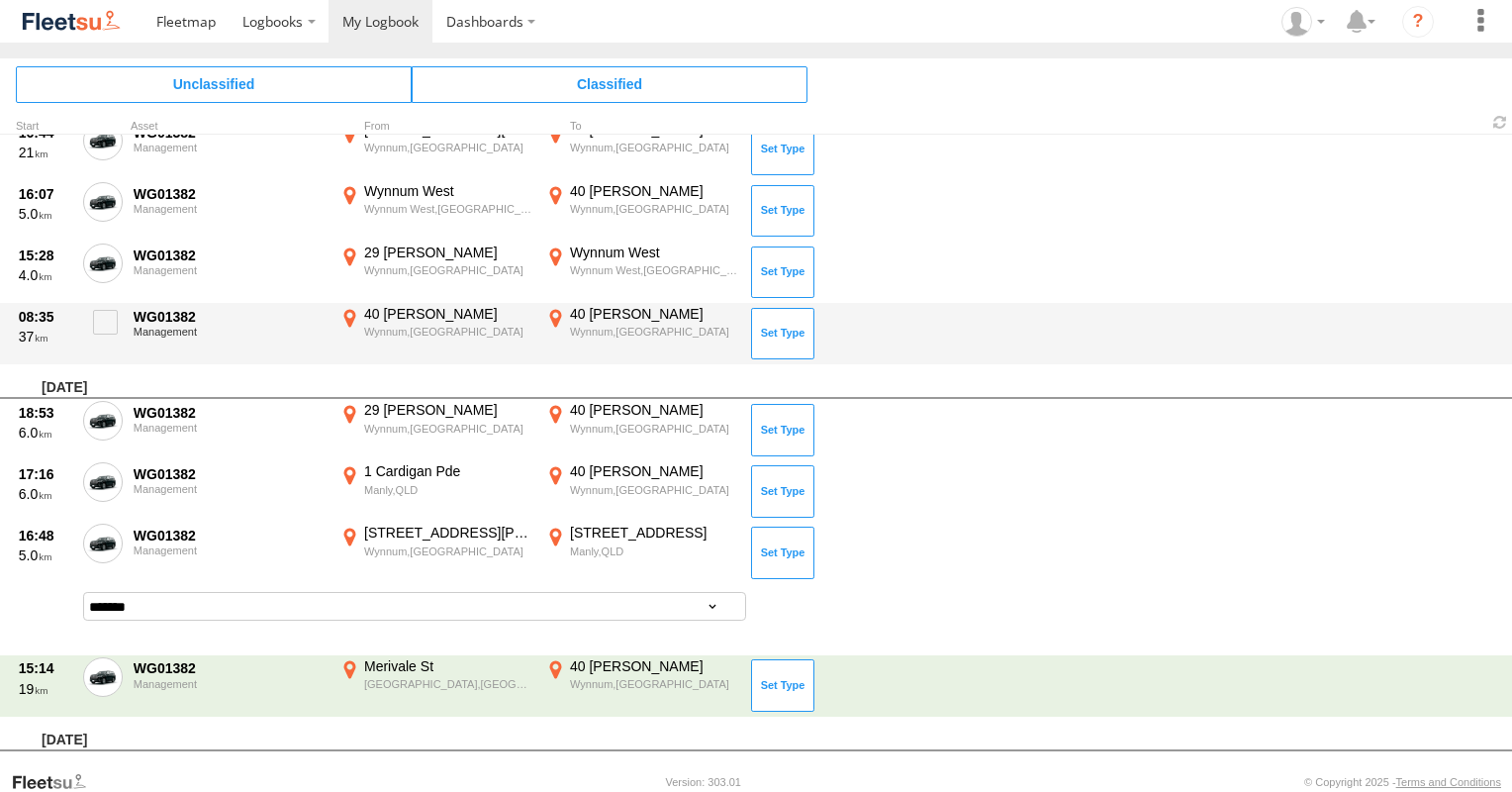 scroll, scrollTop: 929, scrollLeft: 0, axis: vertical 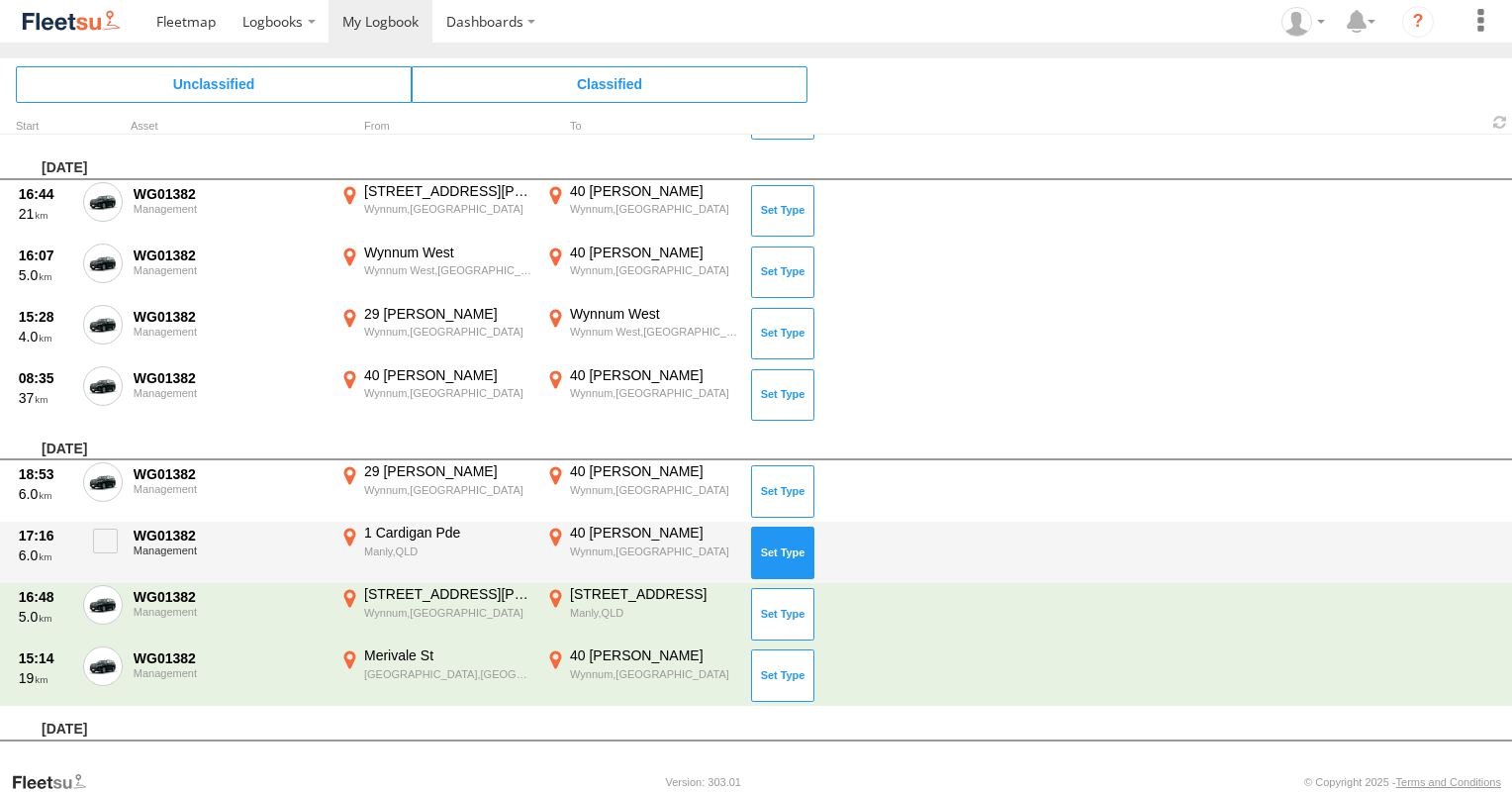 click at bounding box center [783, 552] 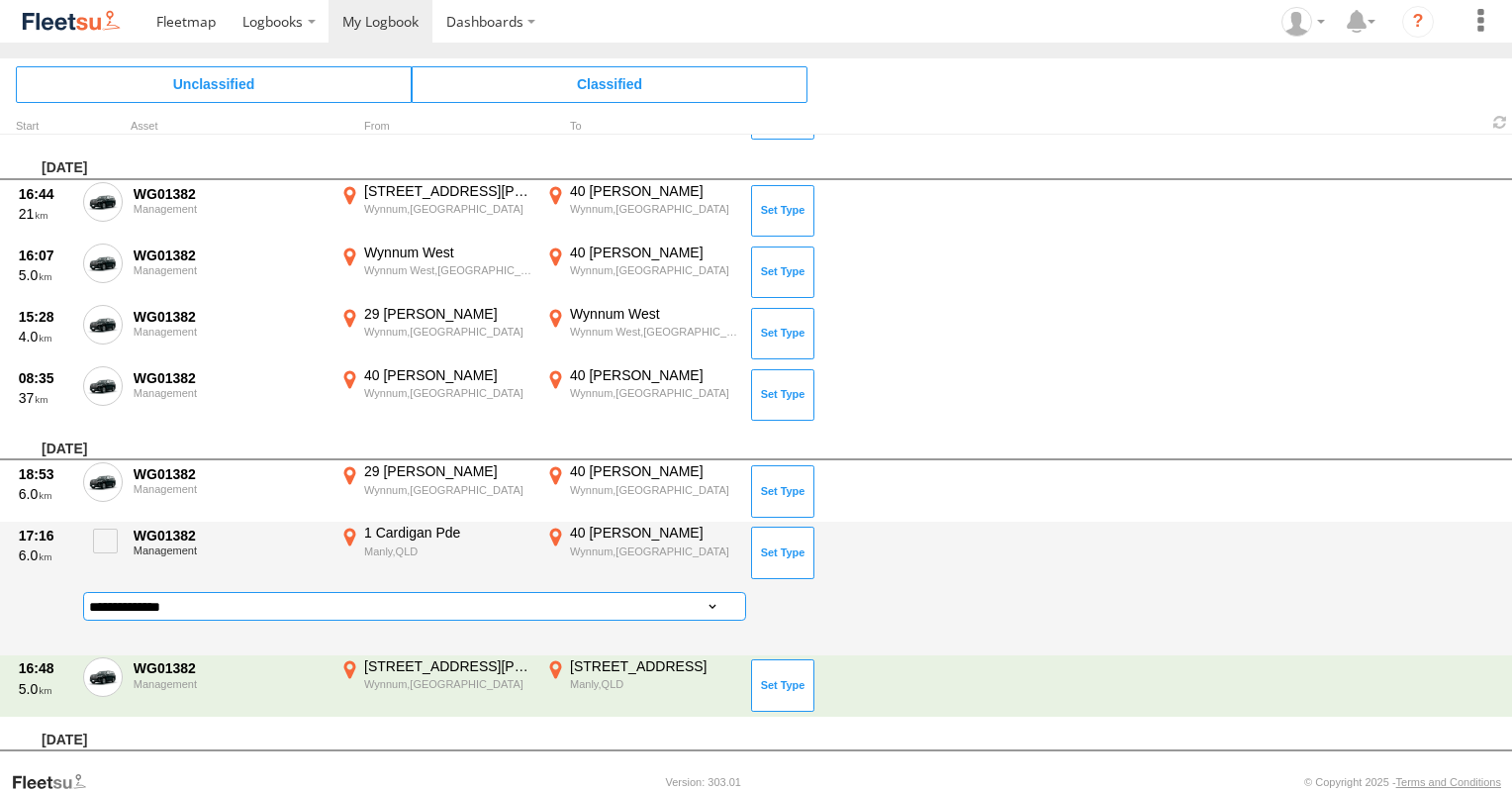 click on "**********" at bounding box center (415, 606) 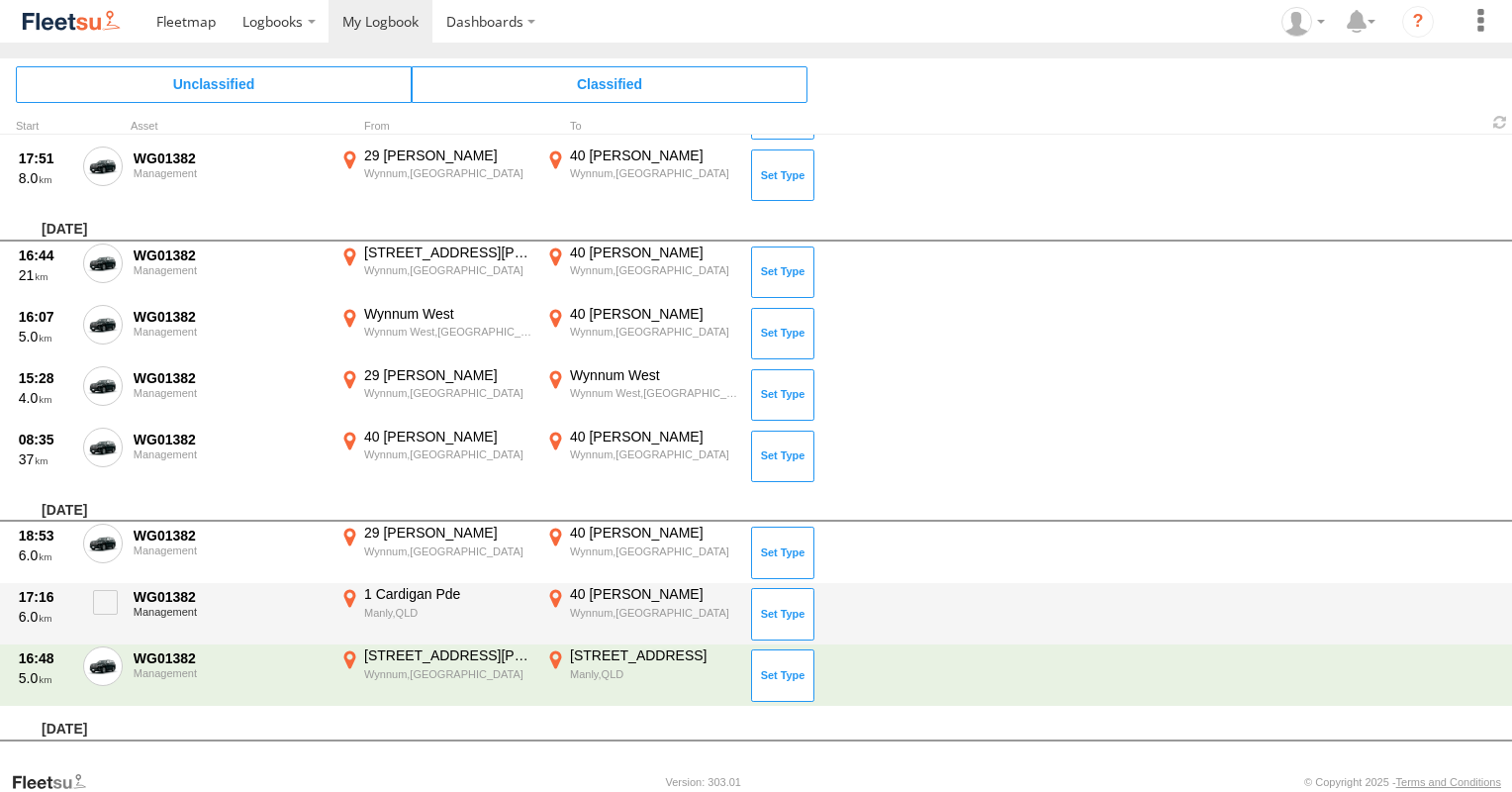 scroll, scrollTop: 806, scrollLeft: 0, axis: vertical 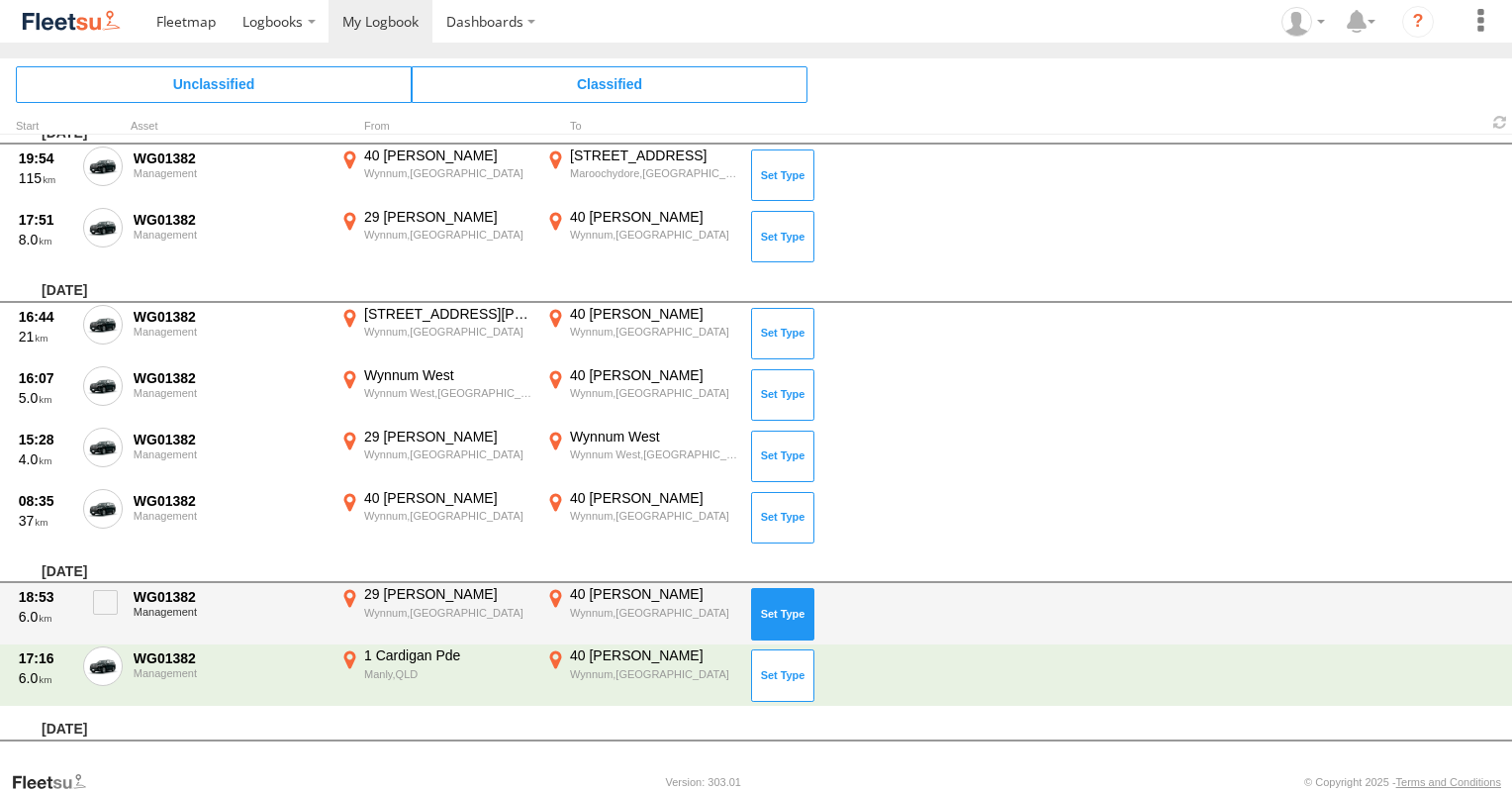 click at bounding box center [783, 614] 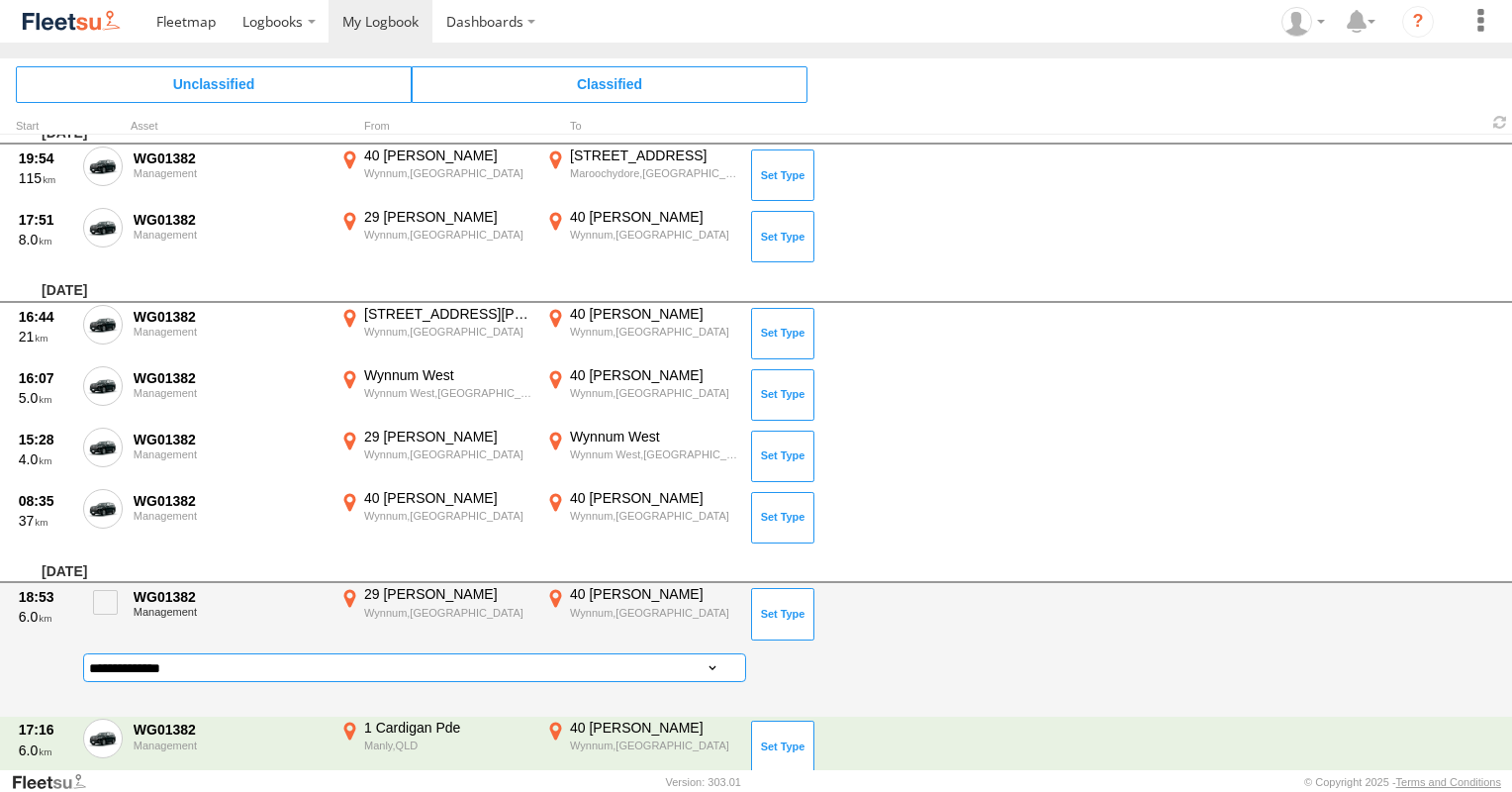 click on "**********" at bounding box center (415, 667) 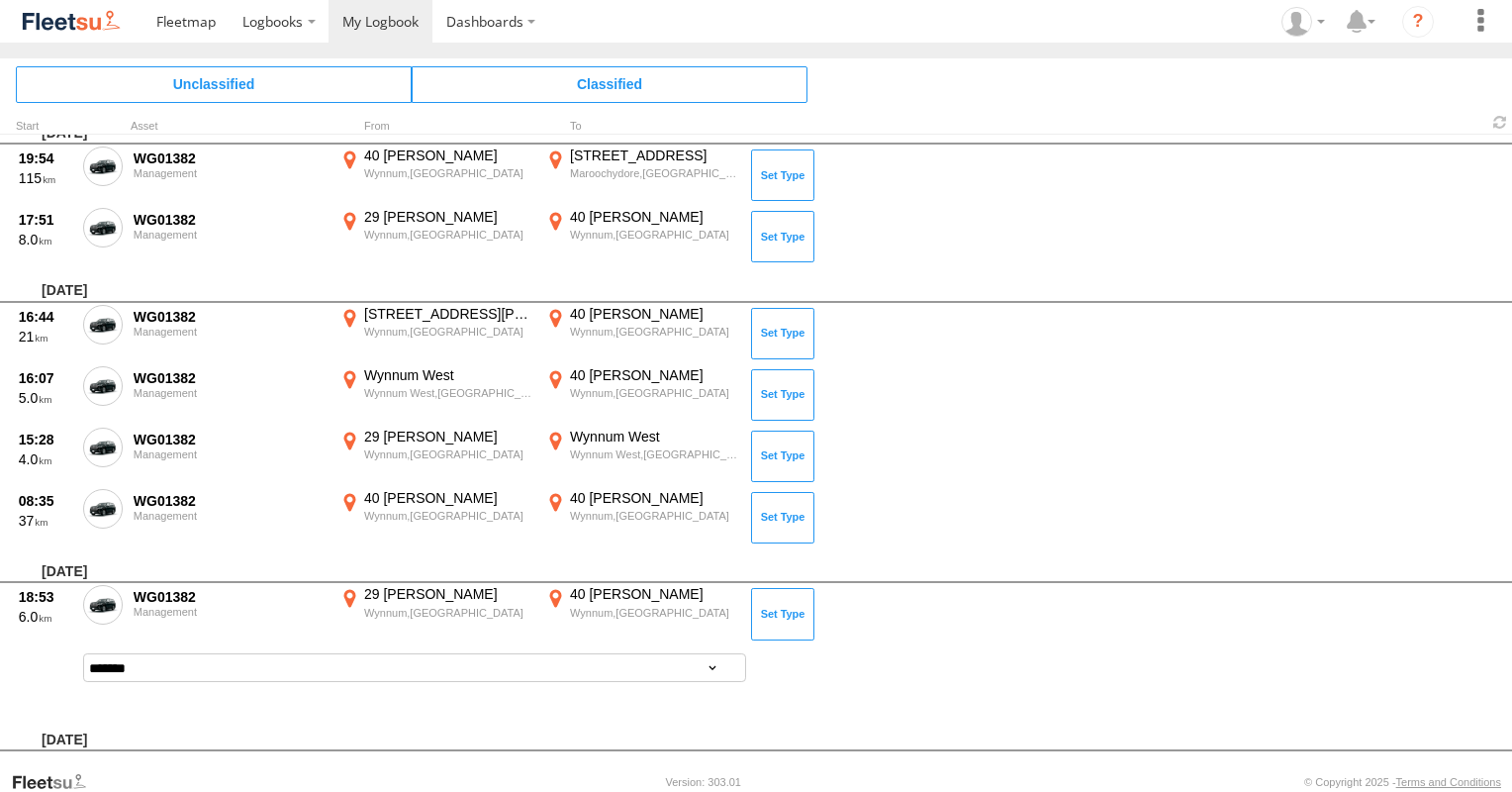 scroll, scrollTop: 744, scrollLeft: 0, axis: vertical 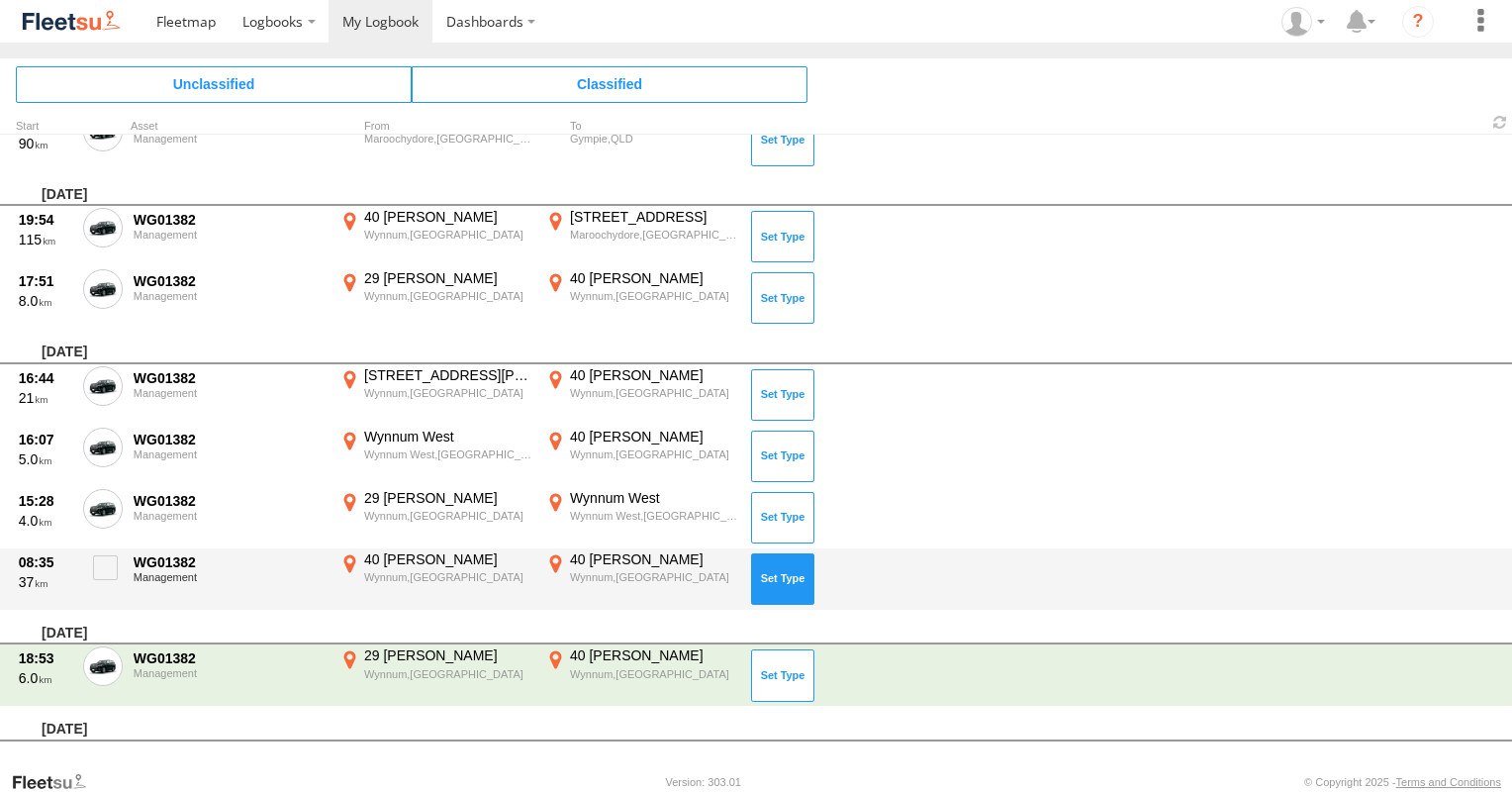 click at bounding box center (783, 579) 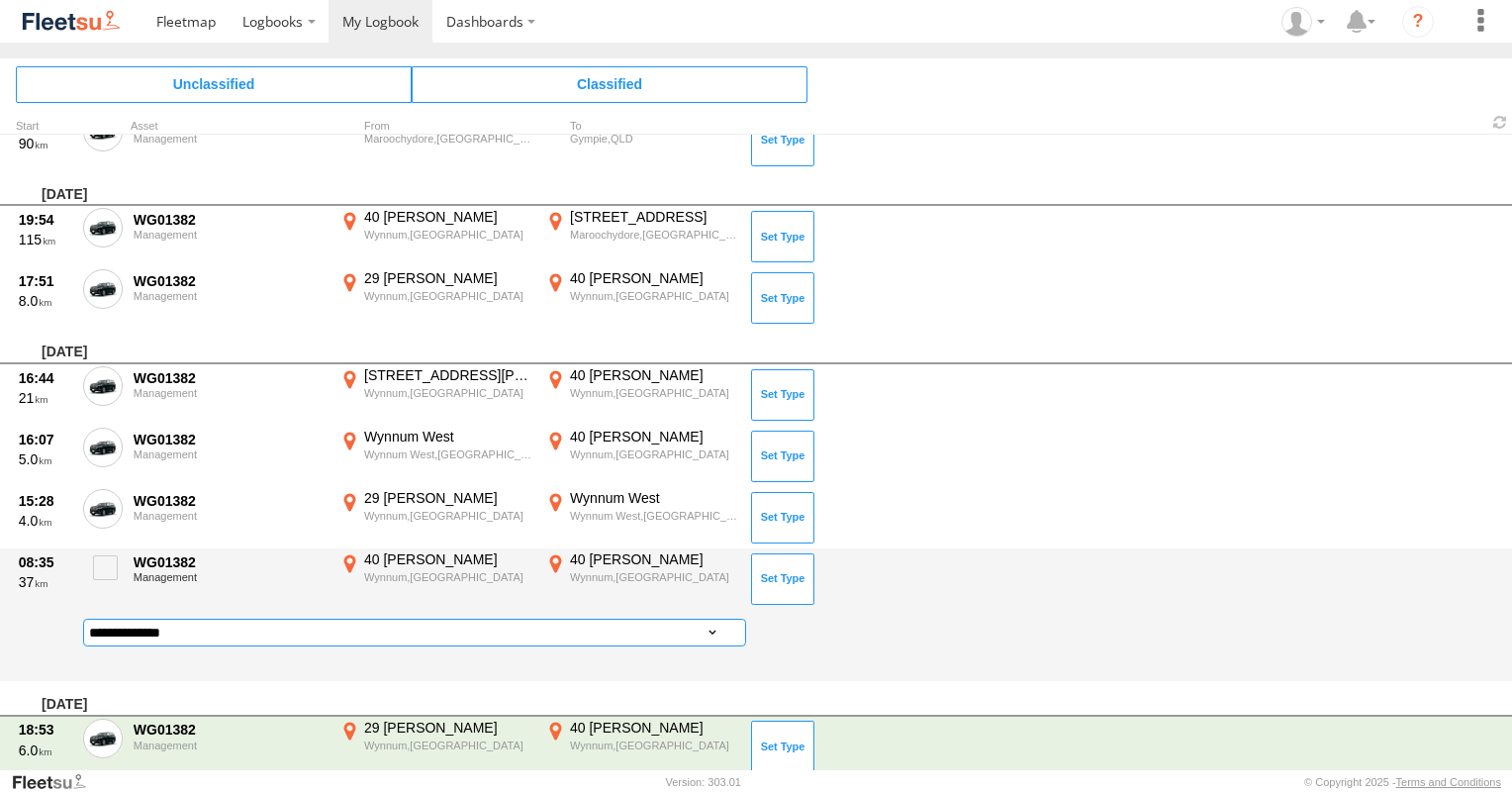 click on "**********" at bounding box center [415, 633] 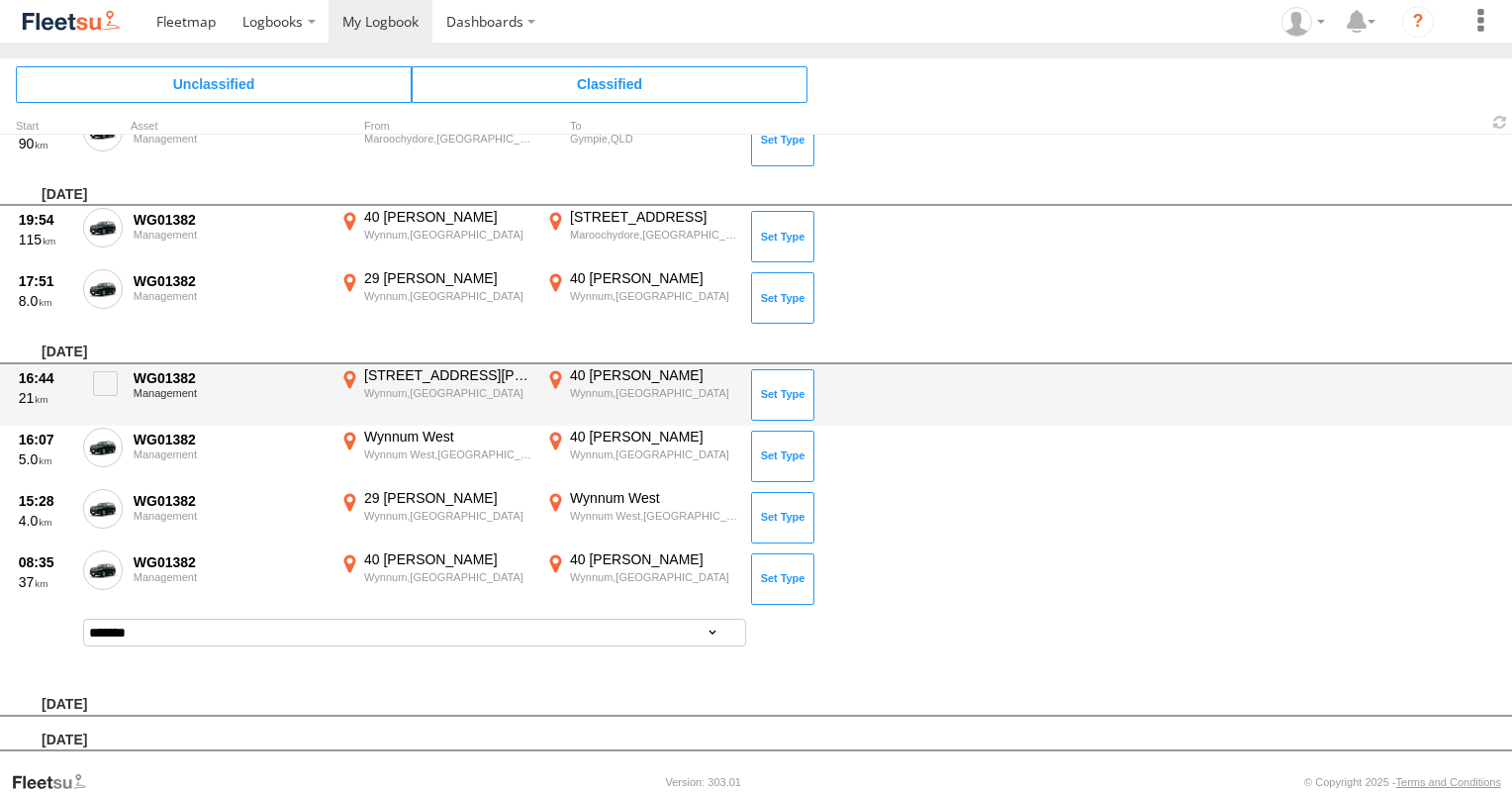 scroll, scrollTop: 683, scrollLeft: 0, axis: vertical 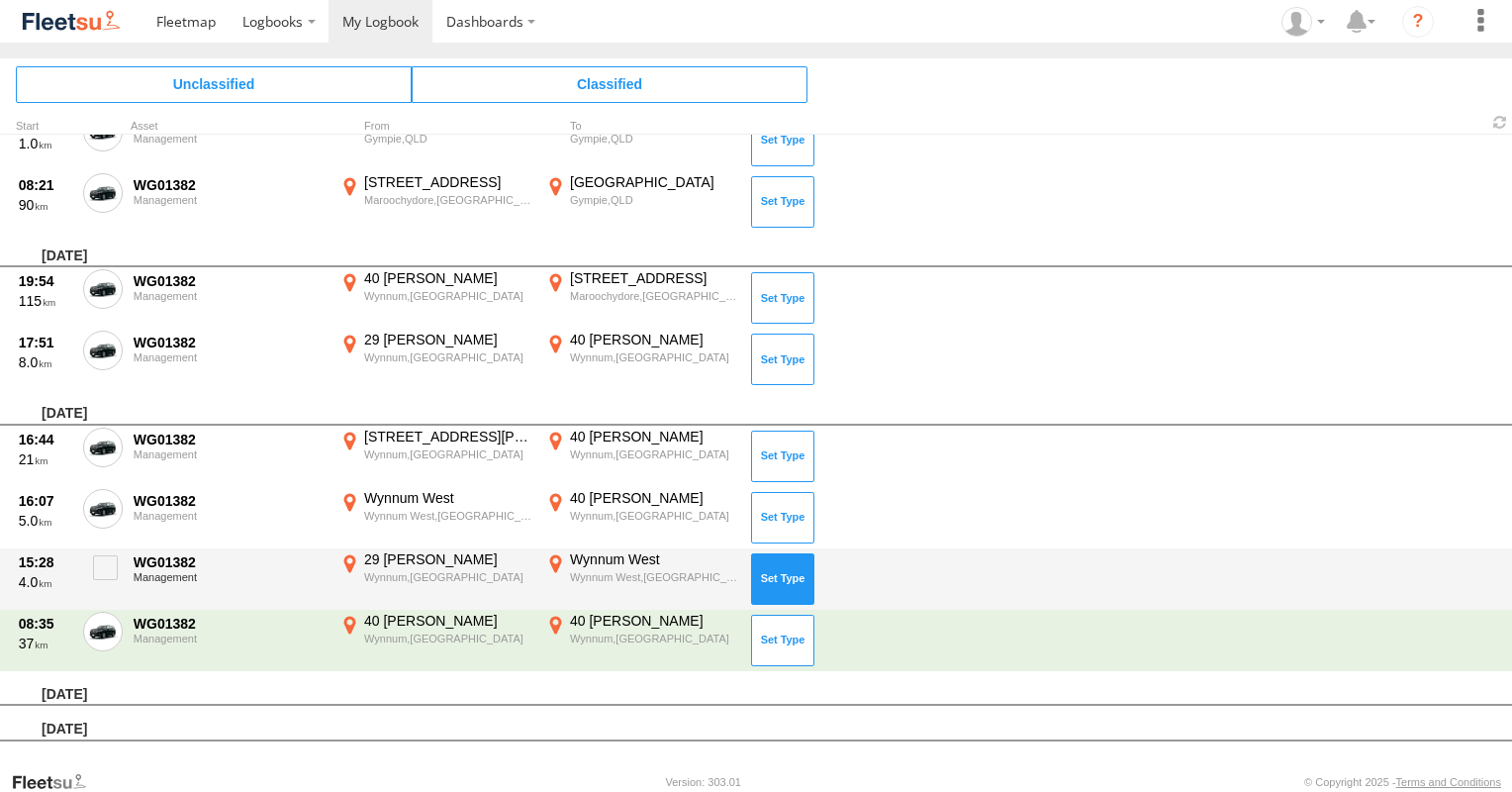 click at bounding box center [783, 579] 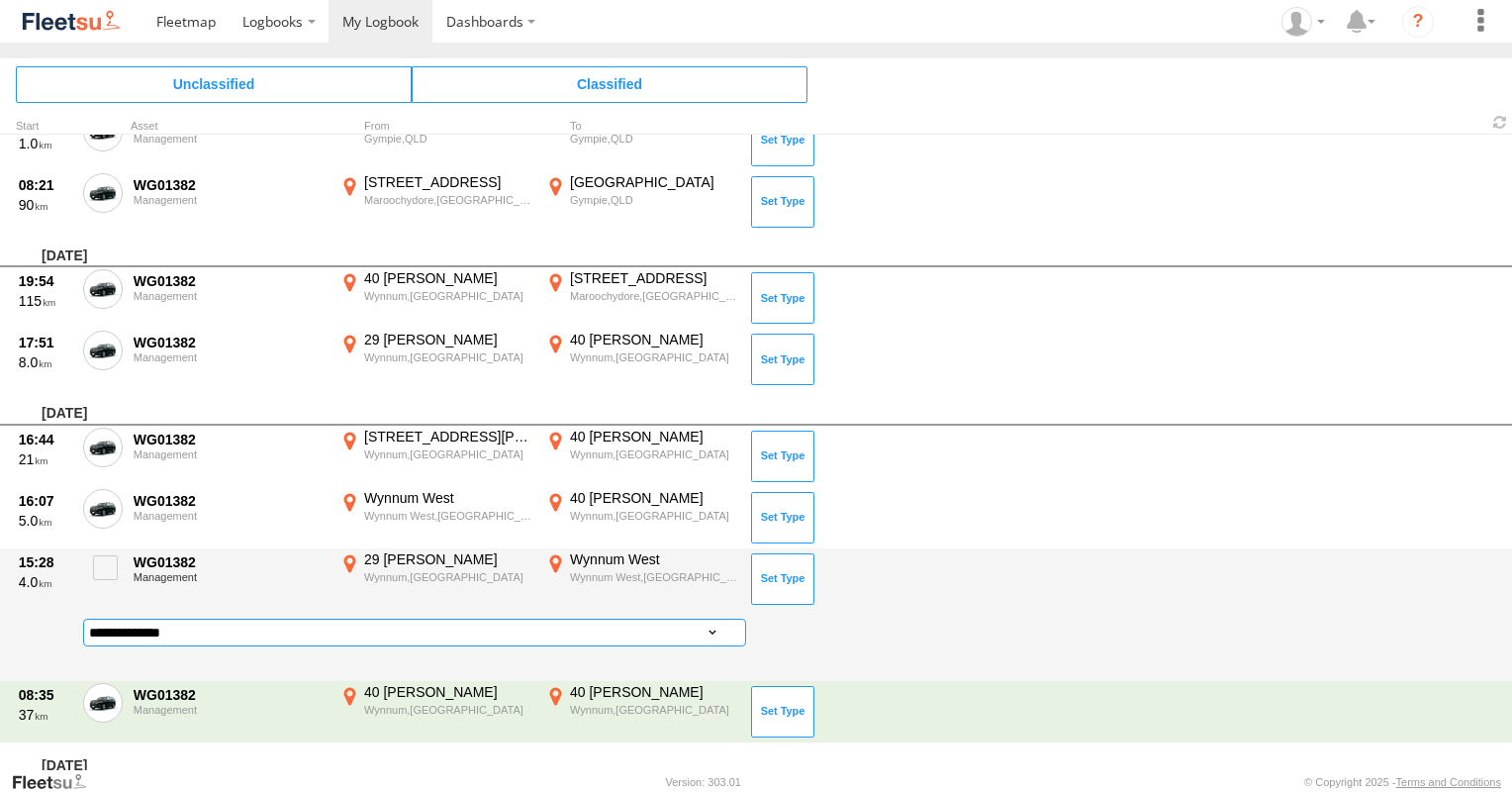 click on "**********" at bounding box center [415, 633] 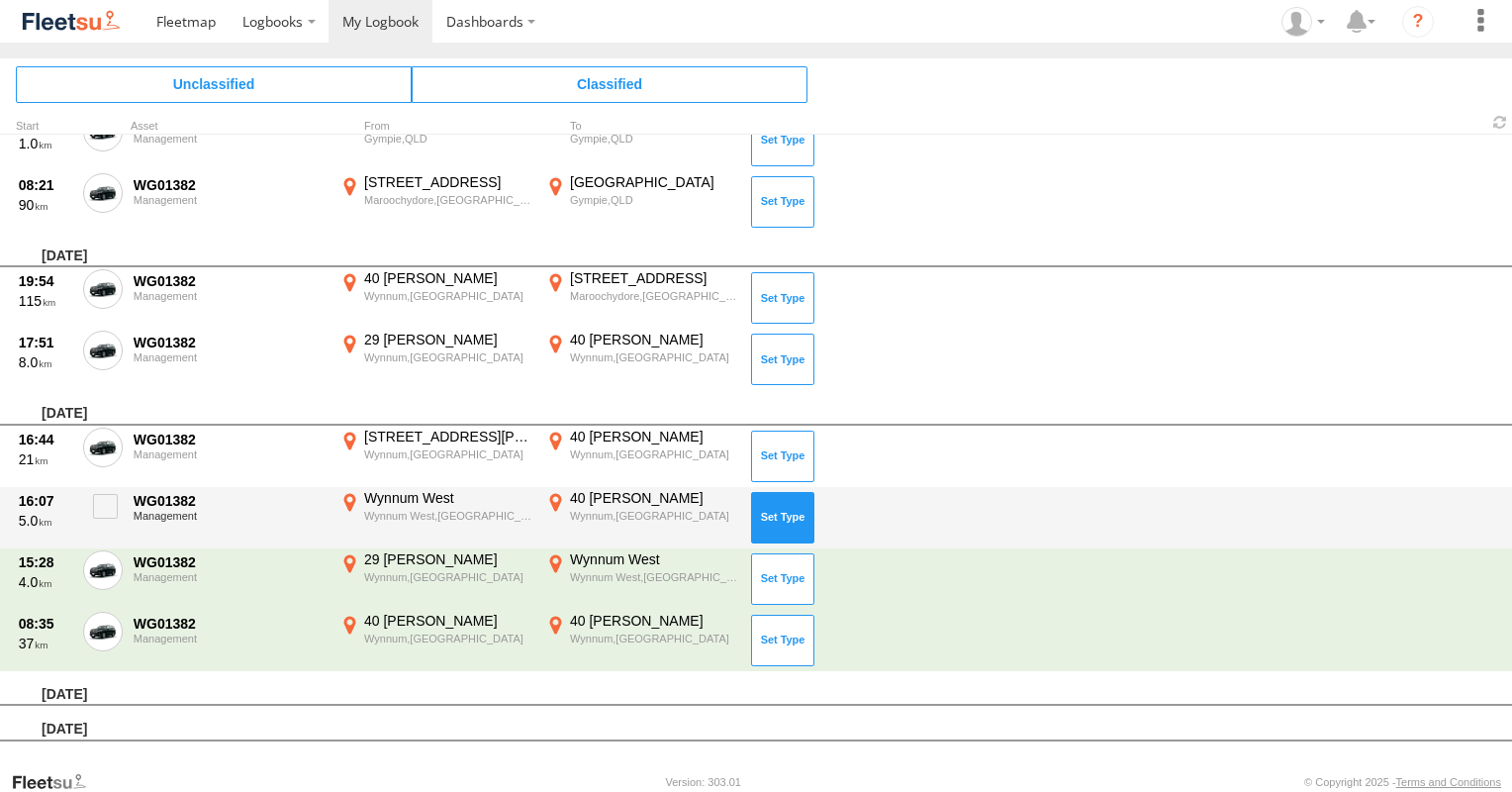 click at bounding box center [783, 518] 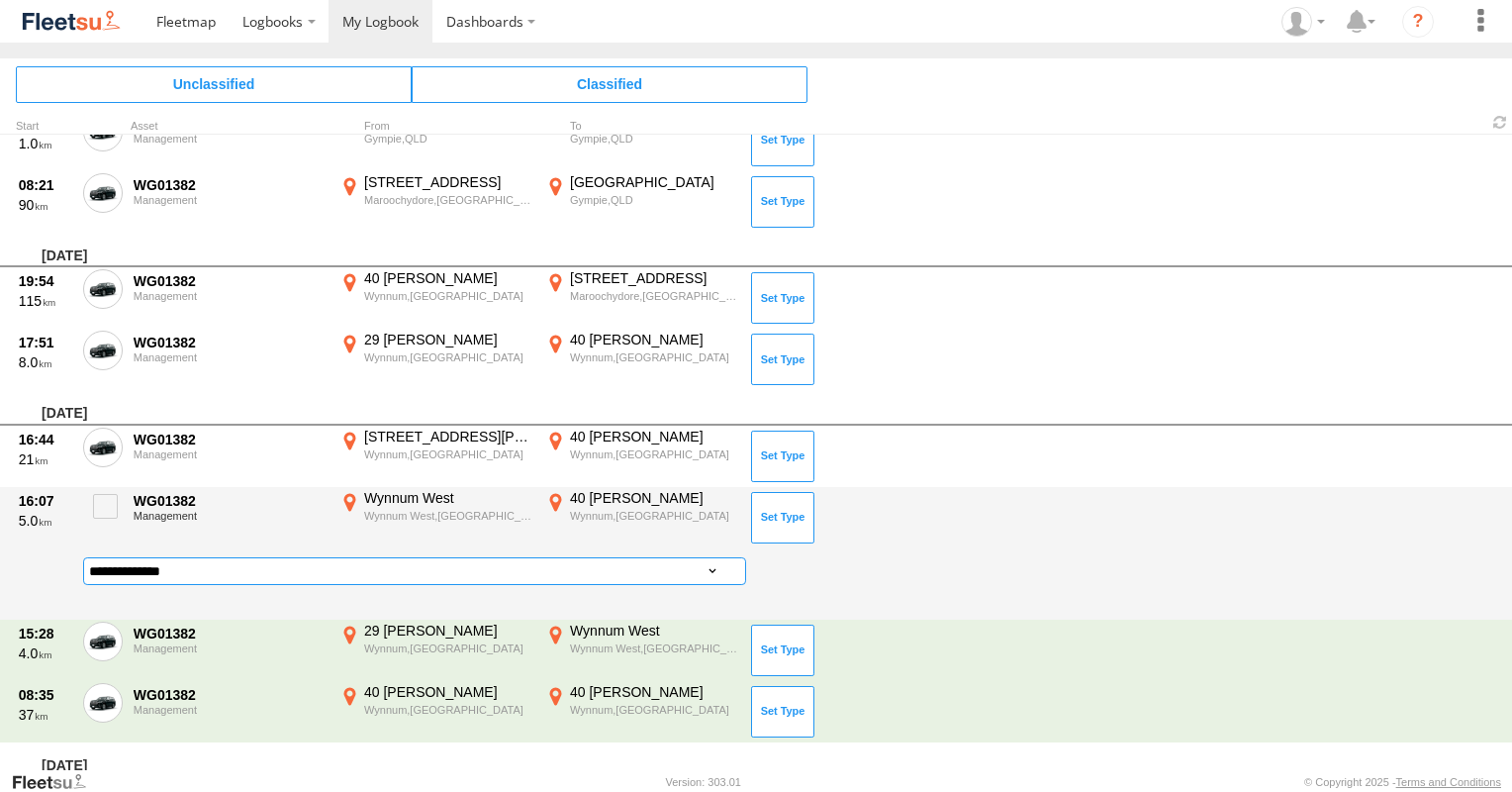 click on "**********" at bounding box center (415, 571) 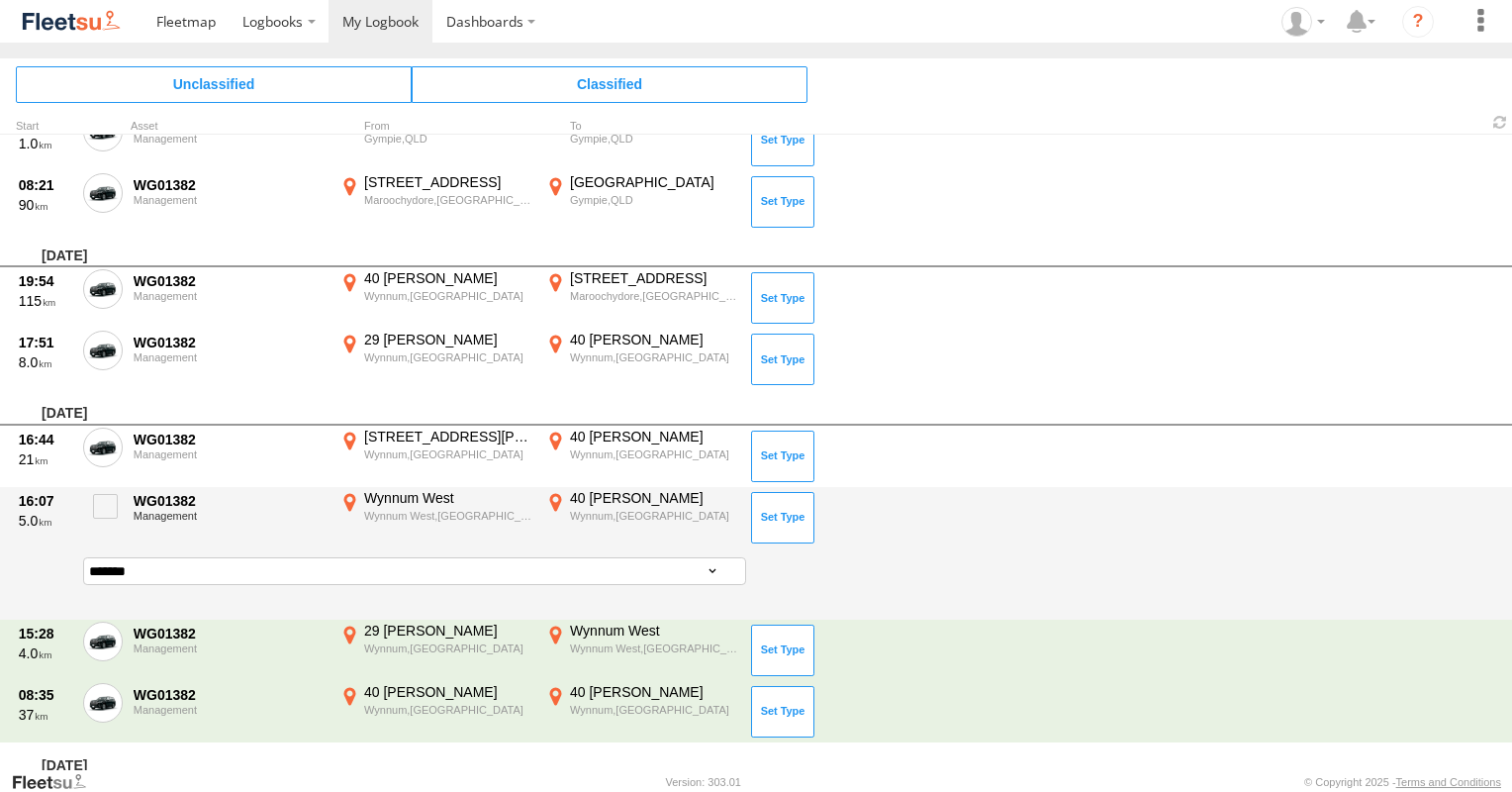 click on "40 Brindisi Pl
Wynnum,QLD
-27.42669 153.16622" at bounding box center [641, 518] 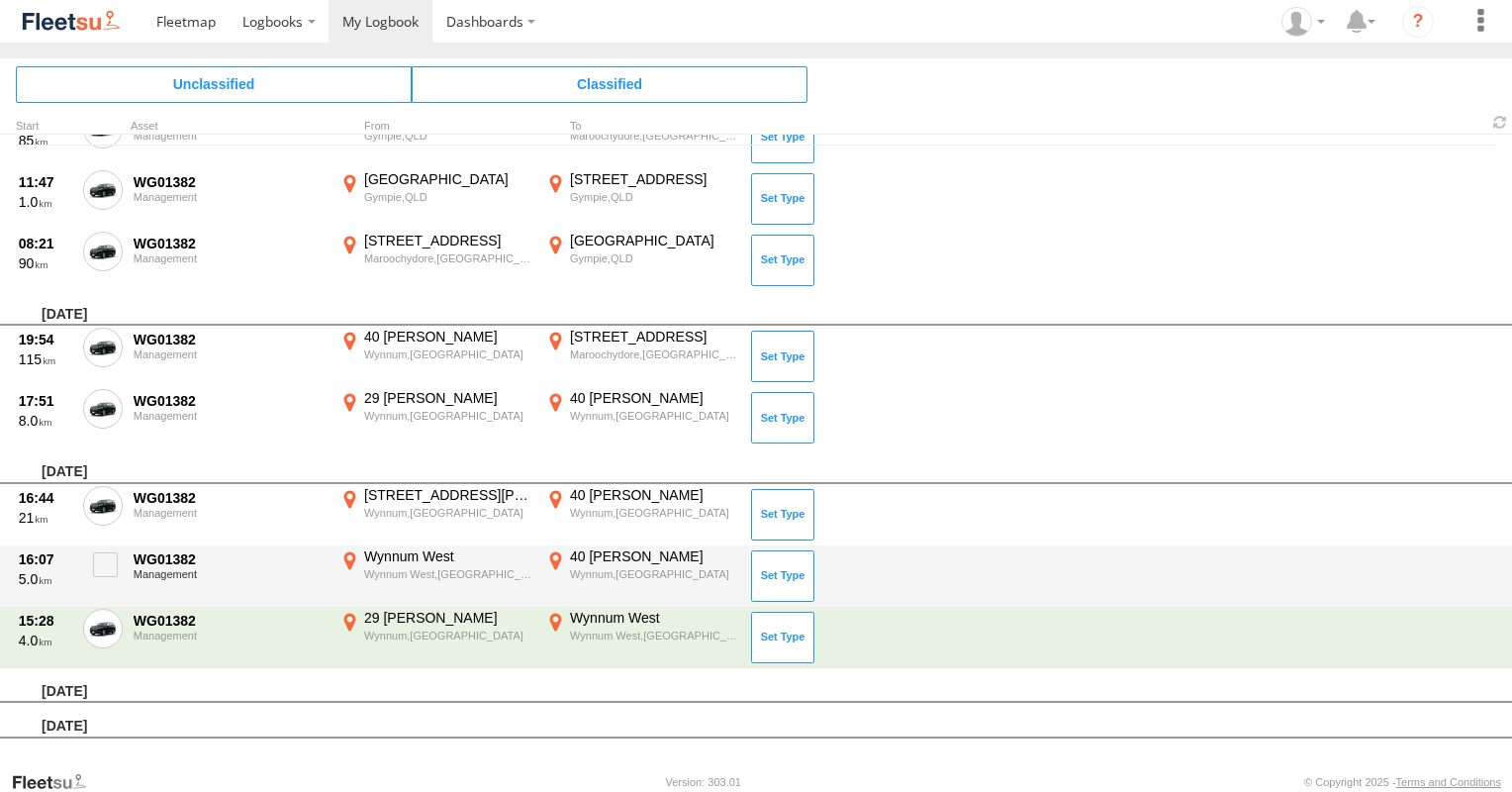 scroll, scrollTop: 622, scrollLeft: 0, axis: vertical 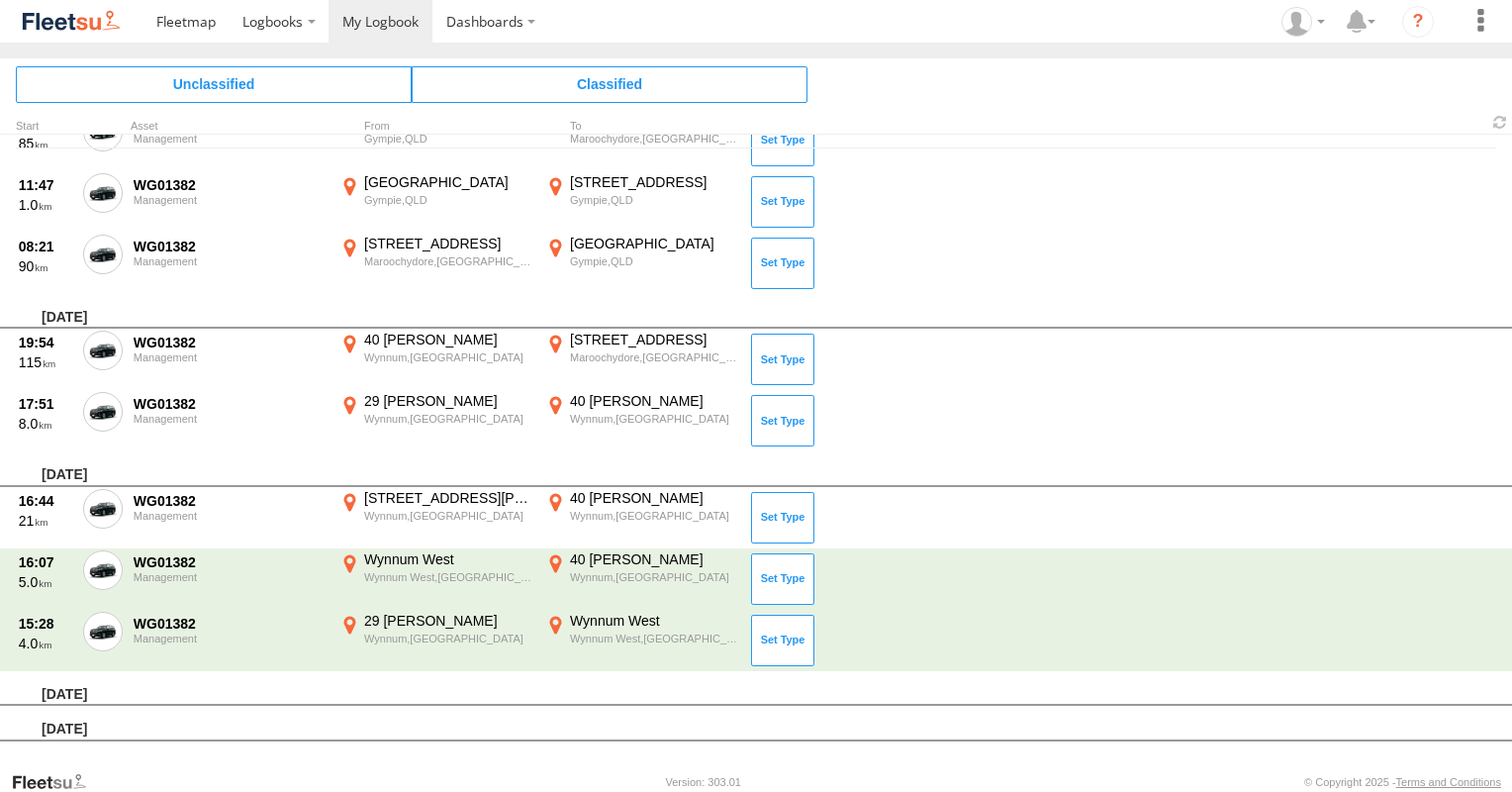 drag, startPoint x: 1421, startPoint y: 189, endPoint x: 1301, endPoint y: 273, distance: 146.47867 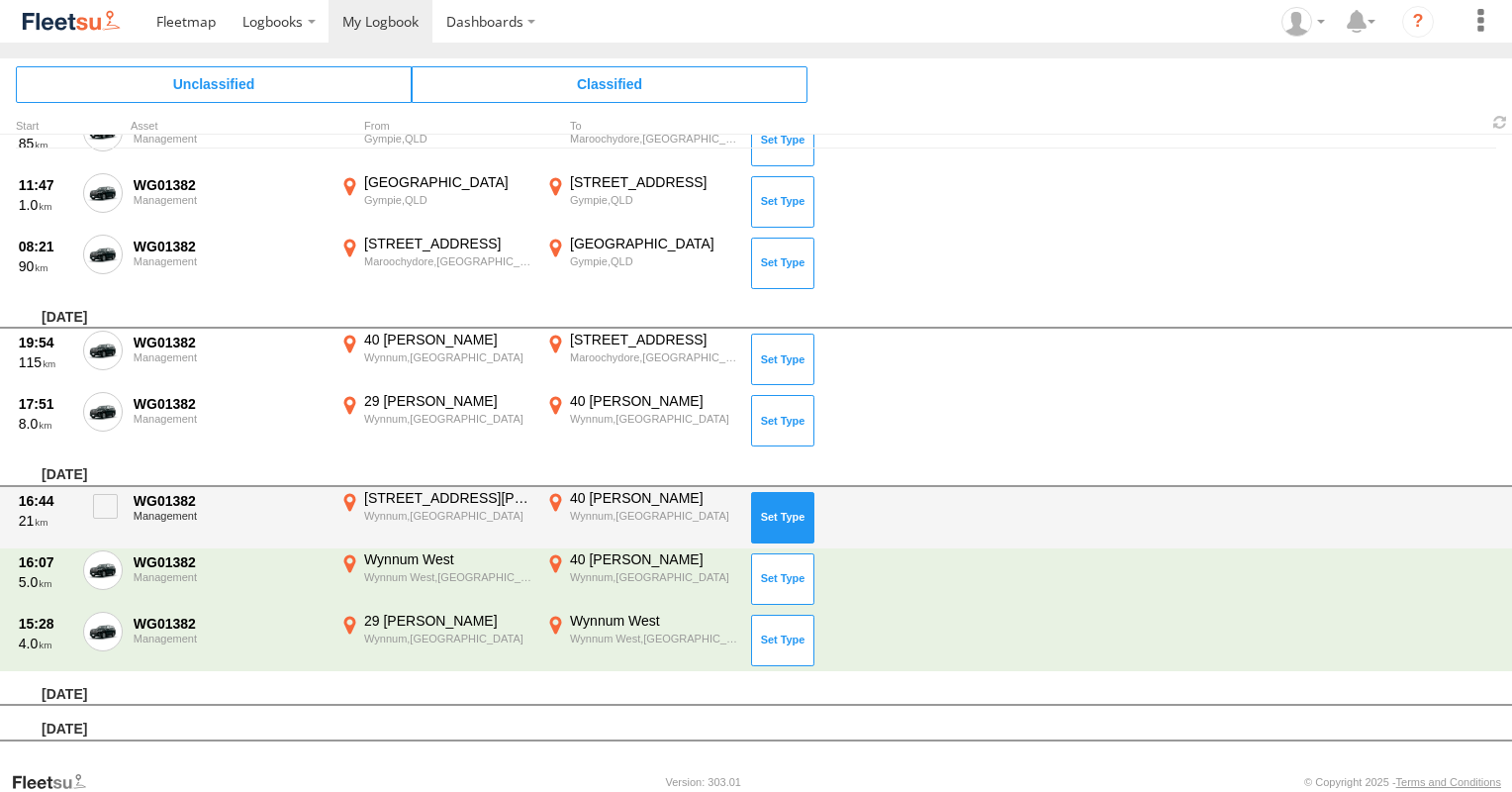click at bounding box center [783, 518] 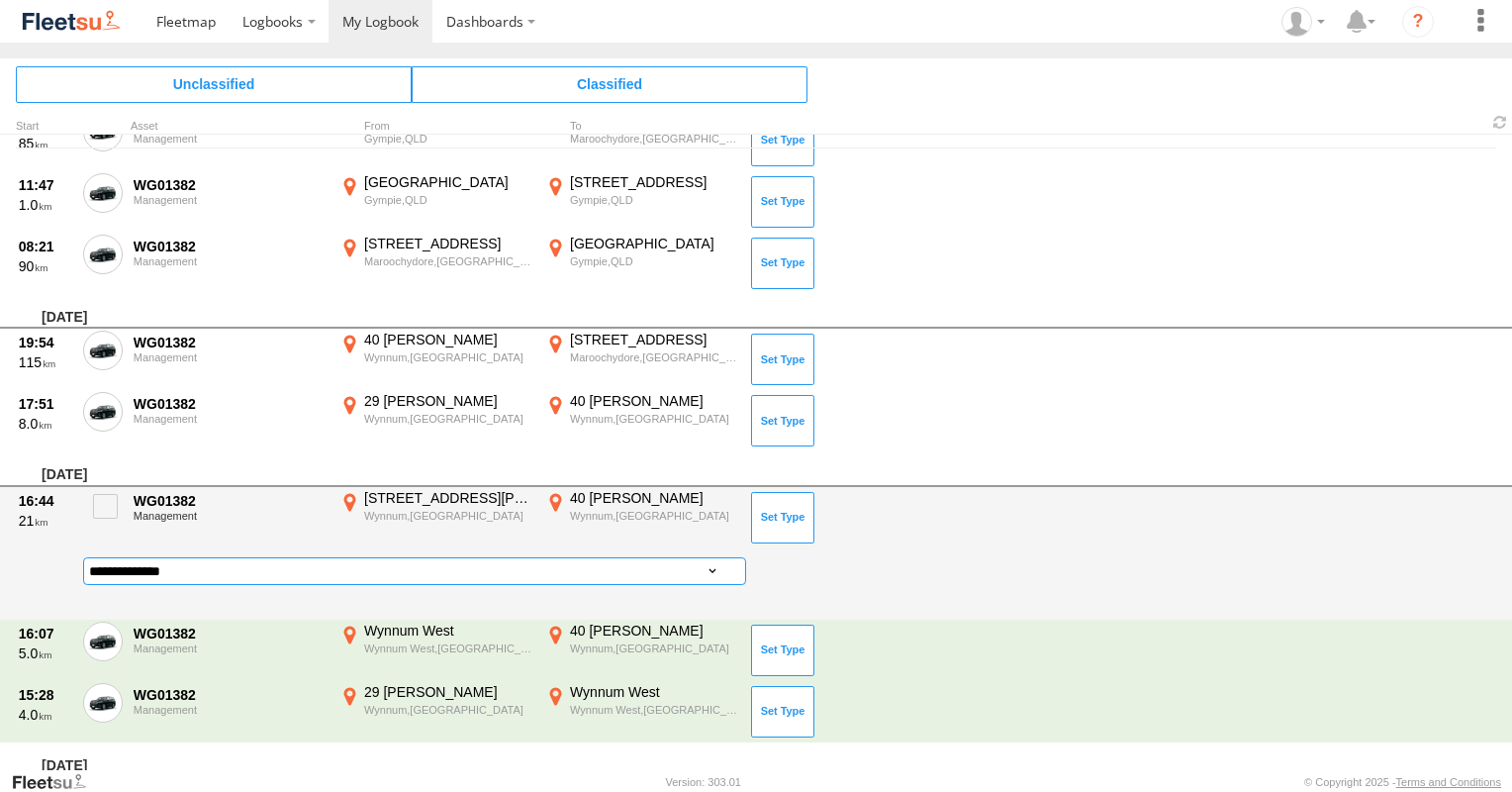 click on "**********" at bounding box center (415, 571) 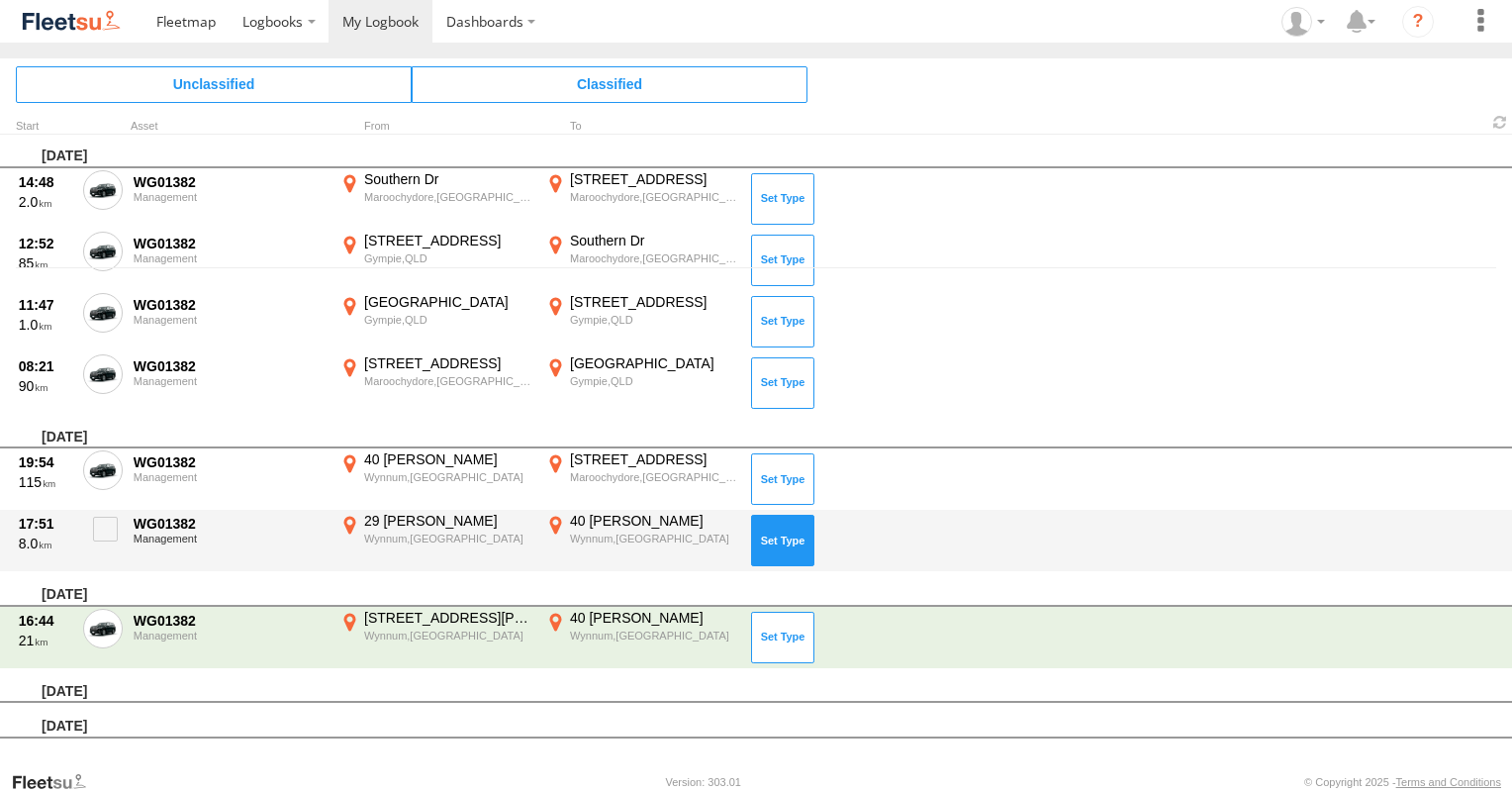 scroll, scrollTop: 499, scrollLeft: 0, axis: vertical 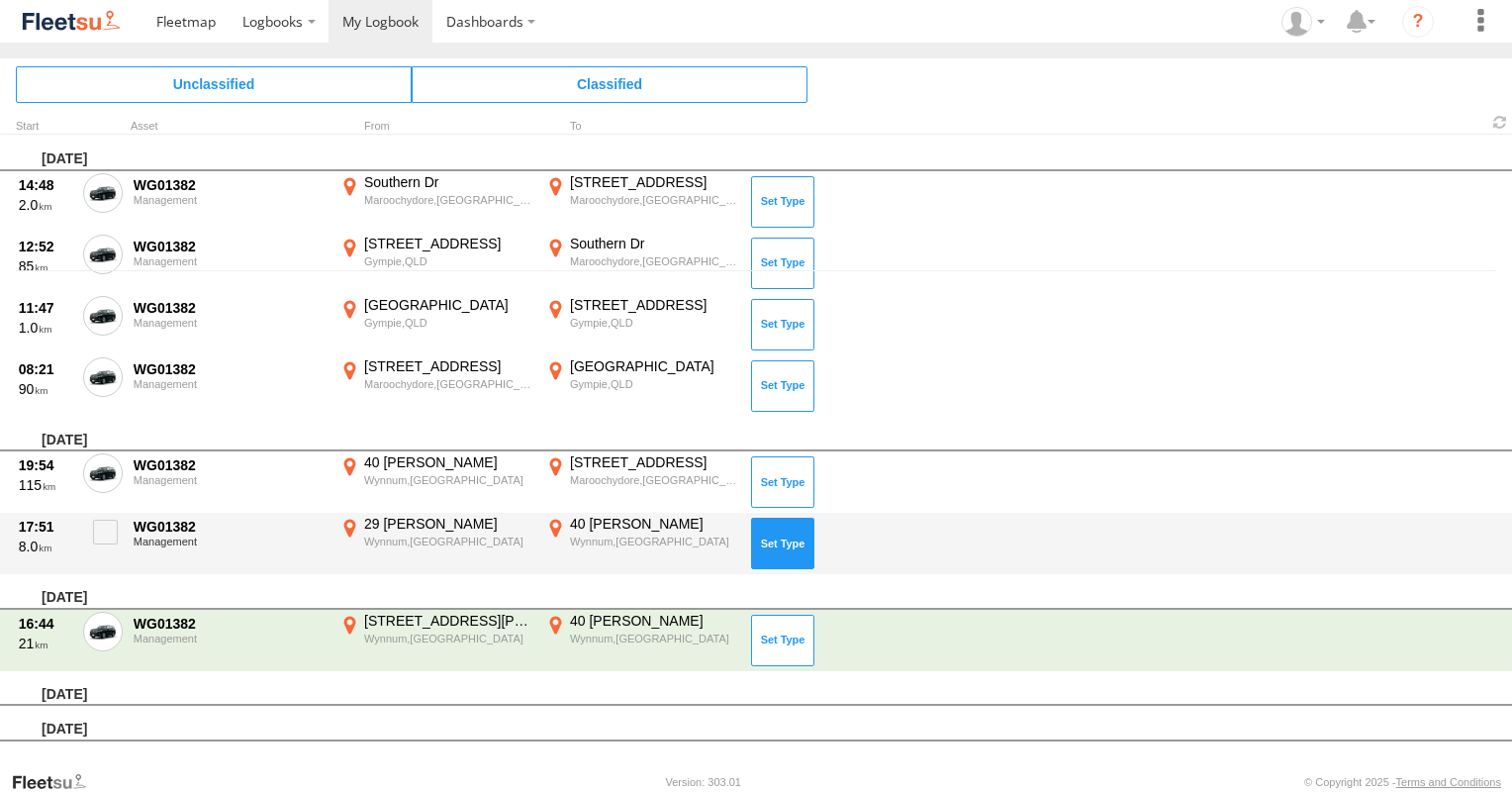 click at bounding box center (783, 544) 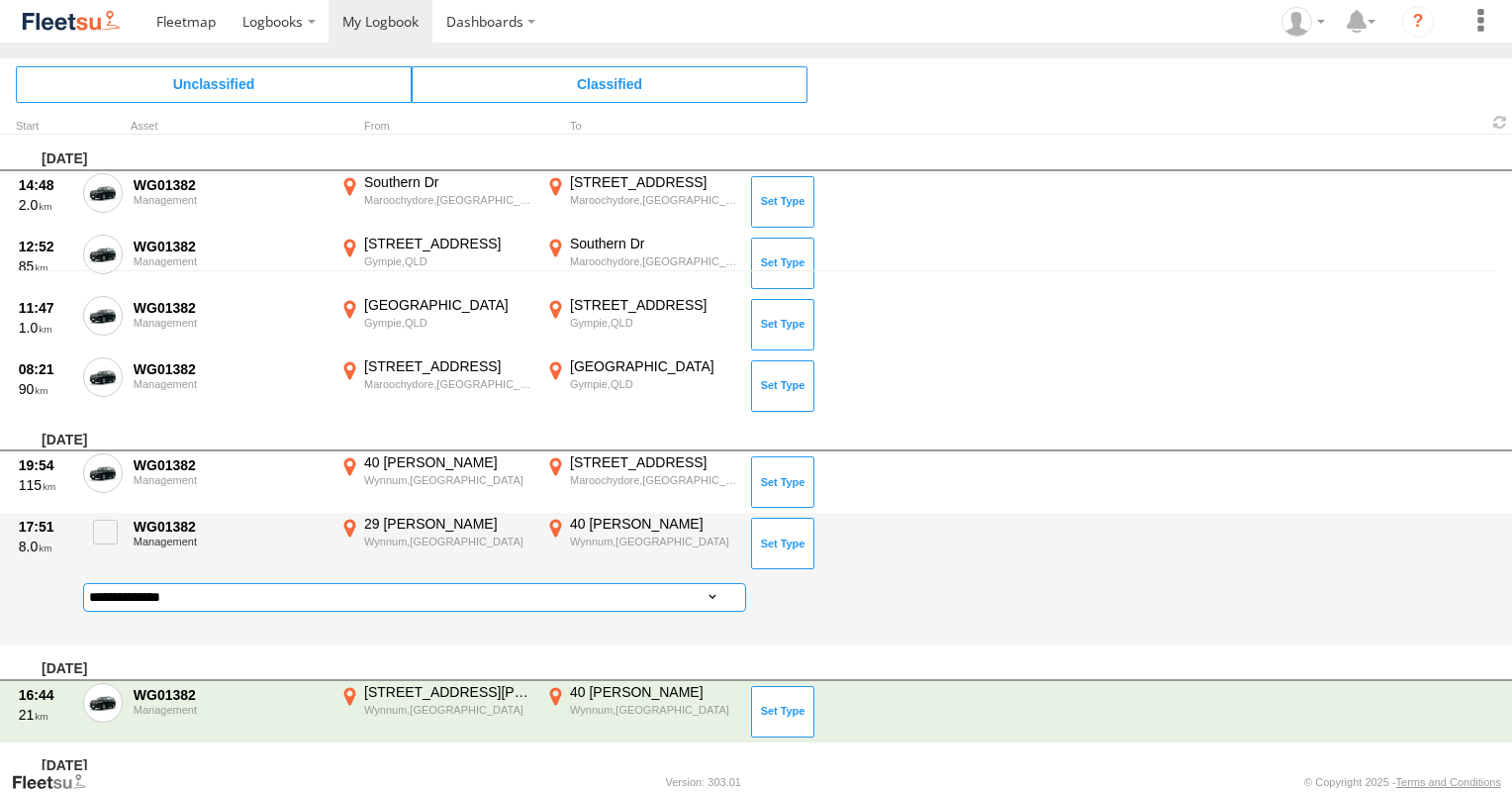 click on "**********" at bounding box center (415, 597) 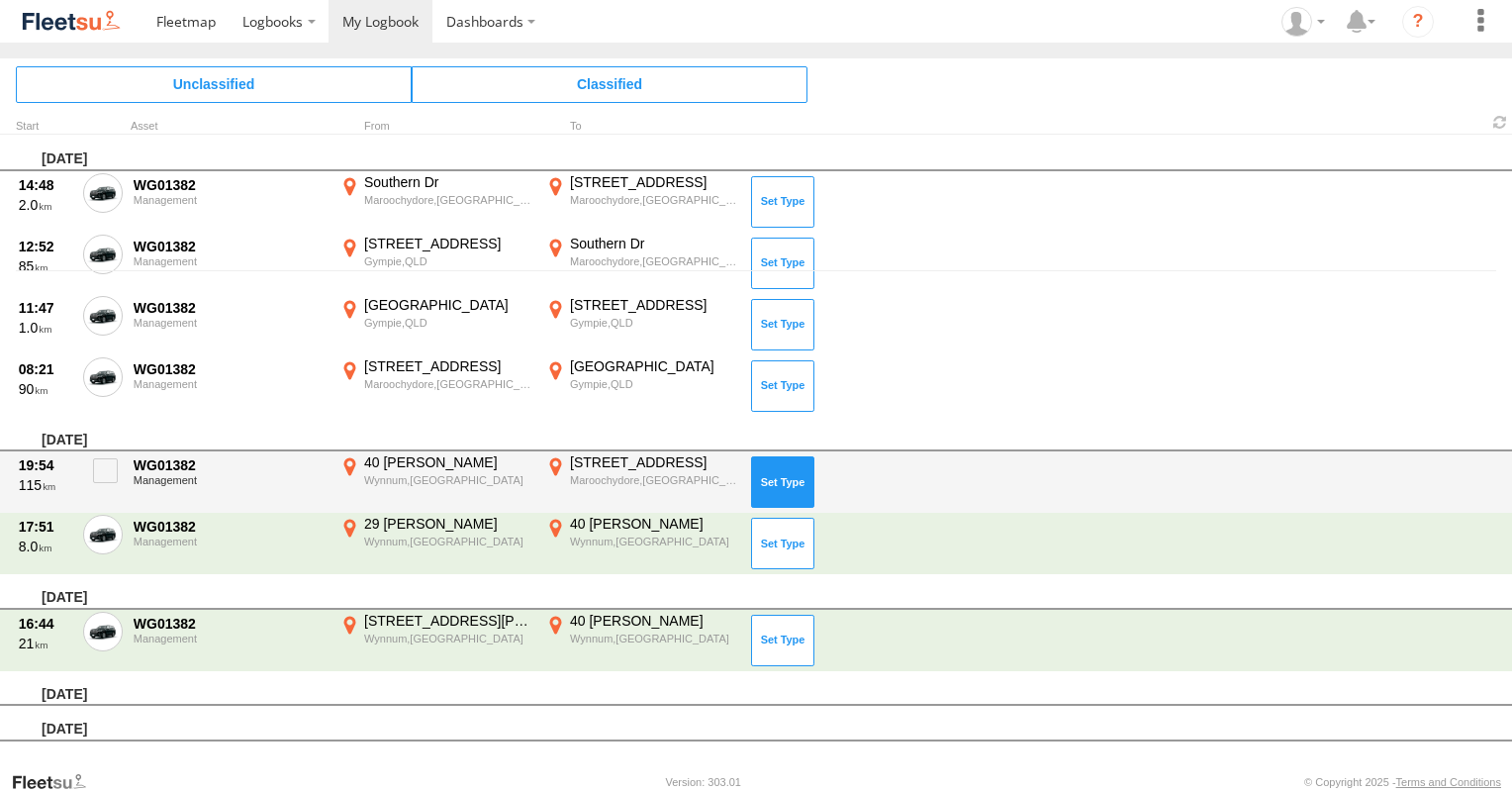 scroll, scrollTop: 438, scrollLeft: 0, axis: vertical 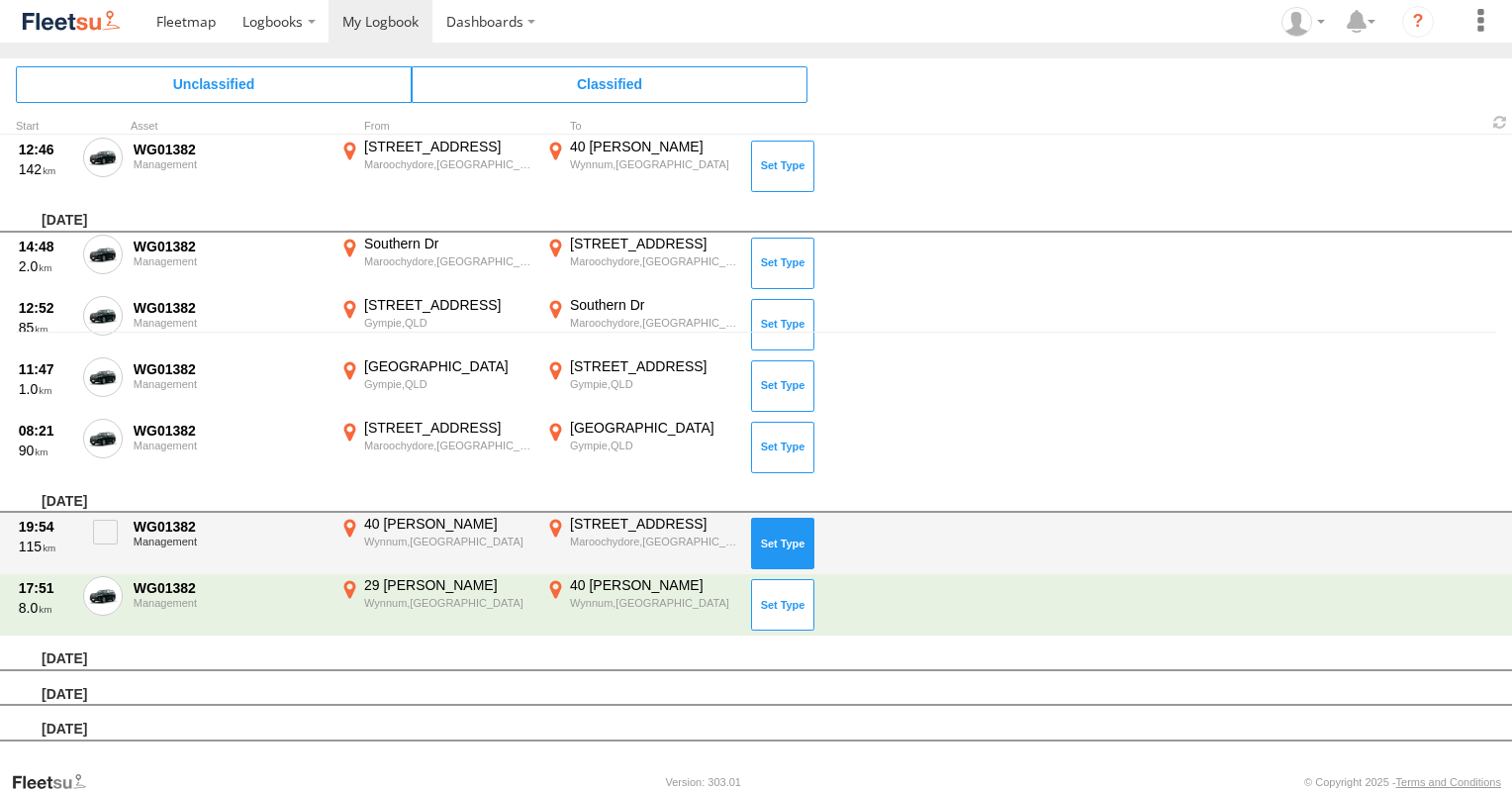 click at bounding box center [783, 544] 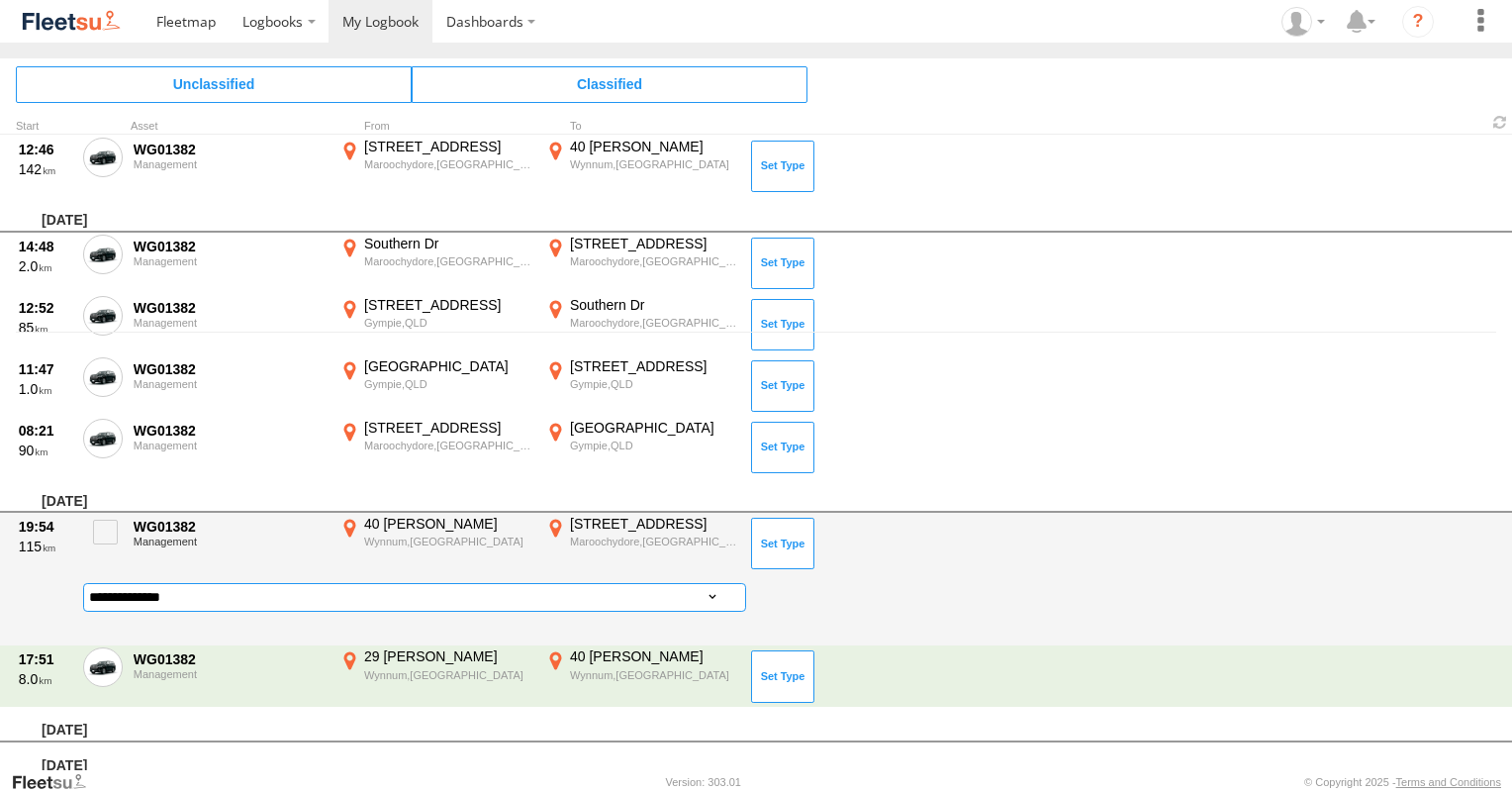 click on "**********" at bounding box center (415, 597) 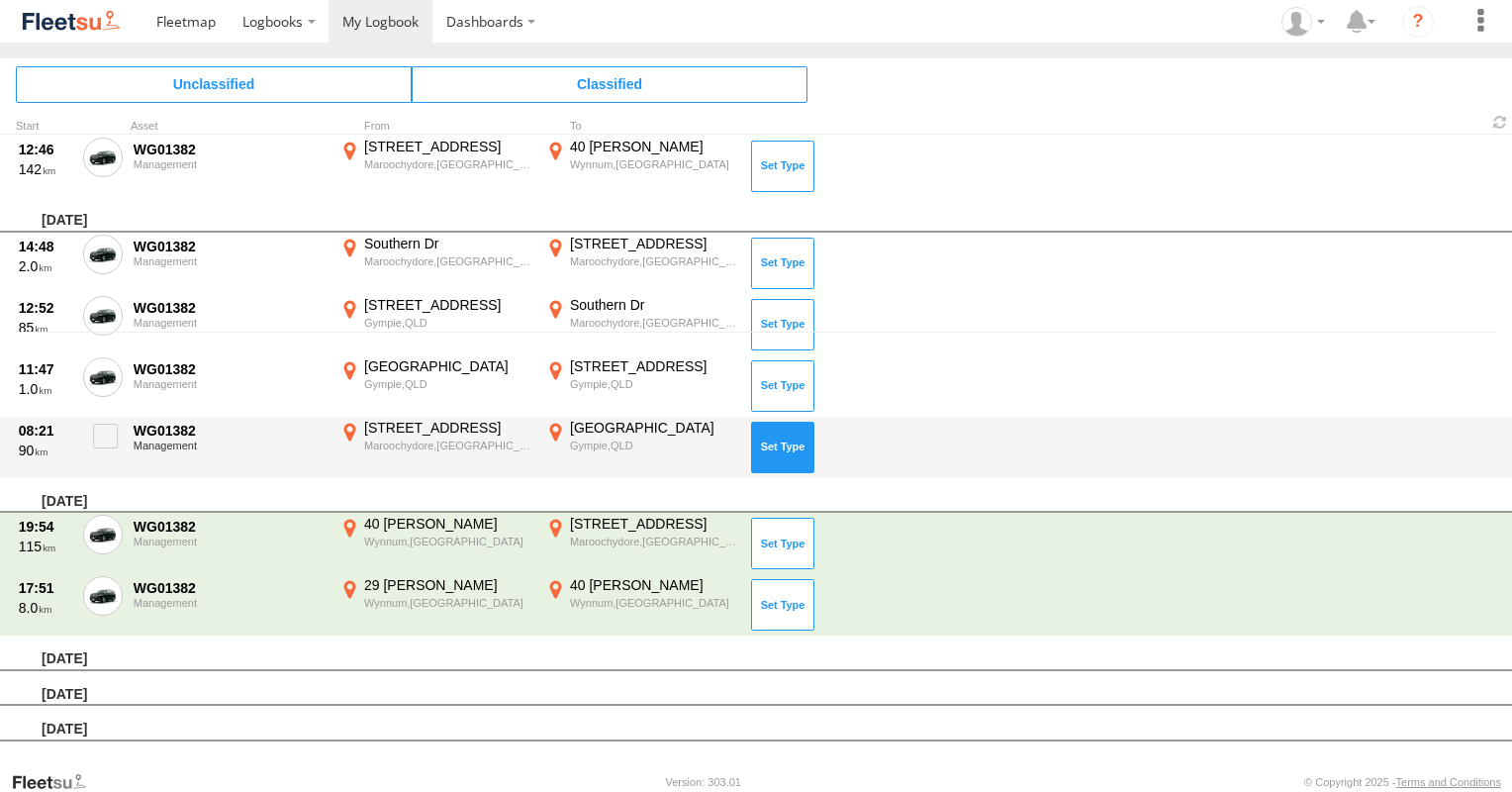 click at bounding box center (783, 447) 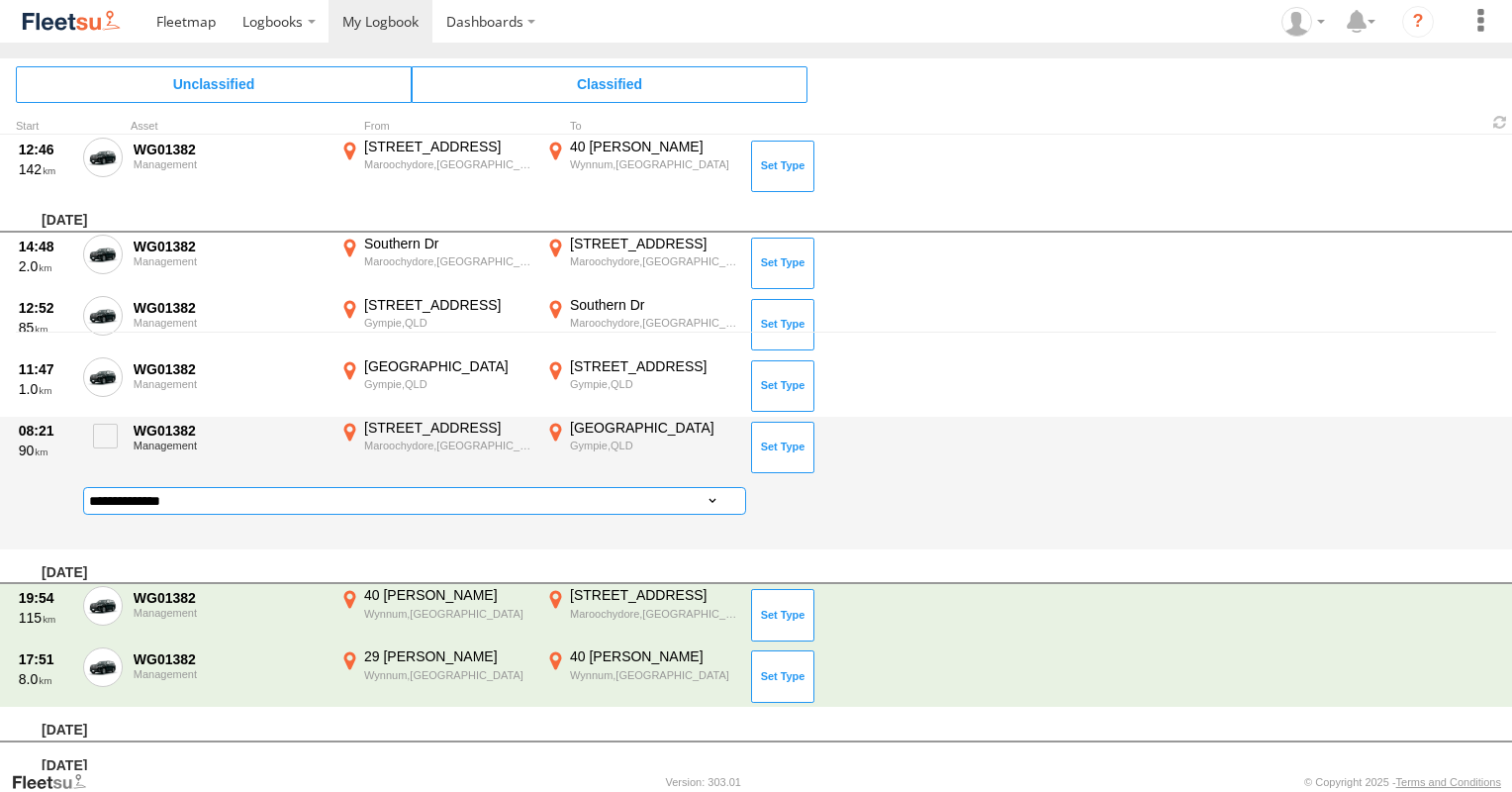 click on "**********" at bounding box center [415, 501] 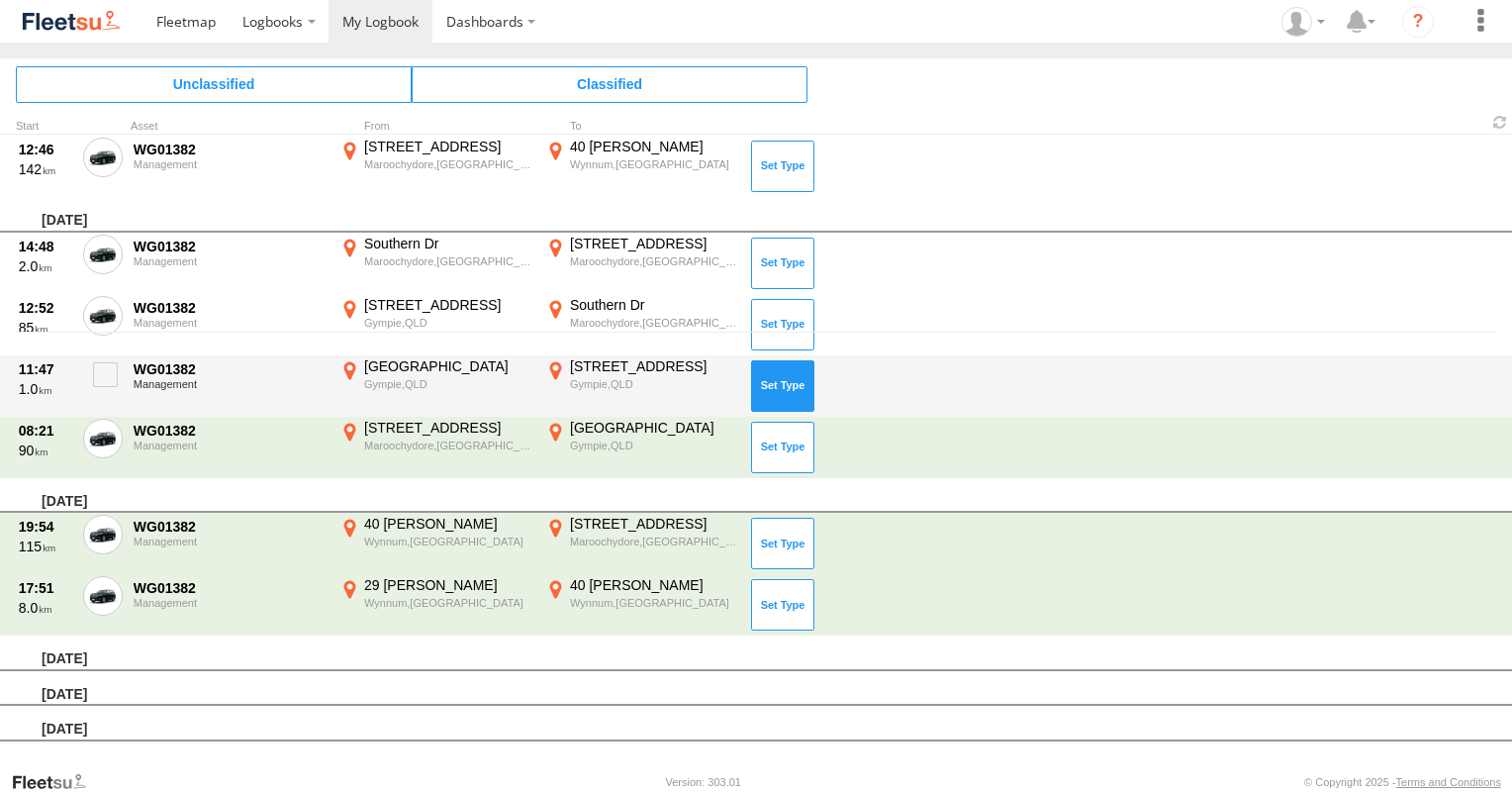 click at bounding box center (783, 386) 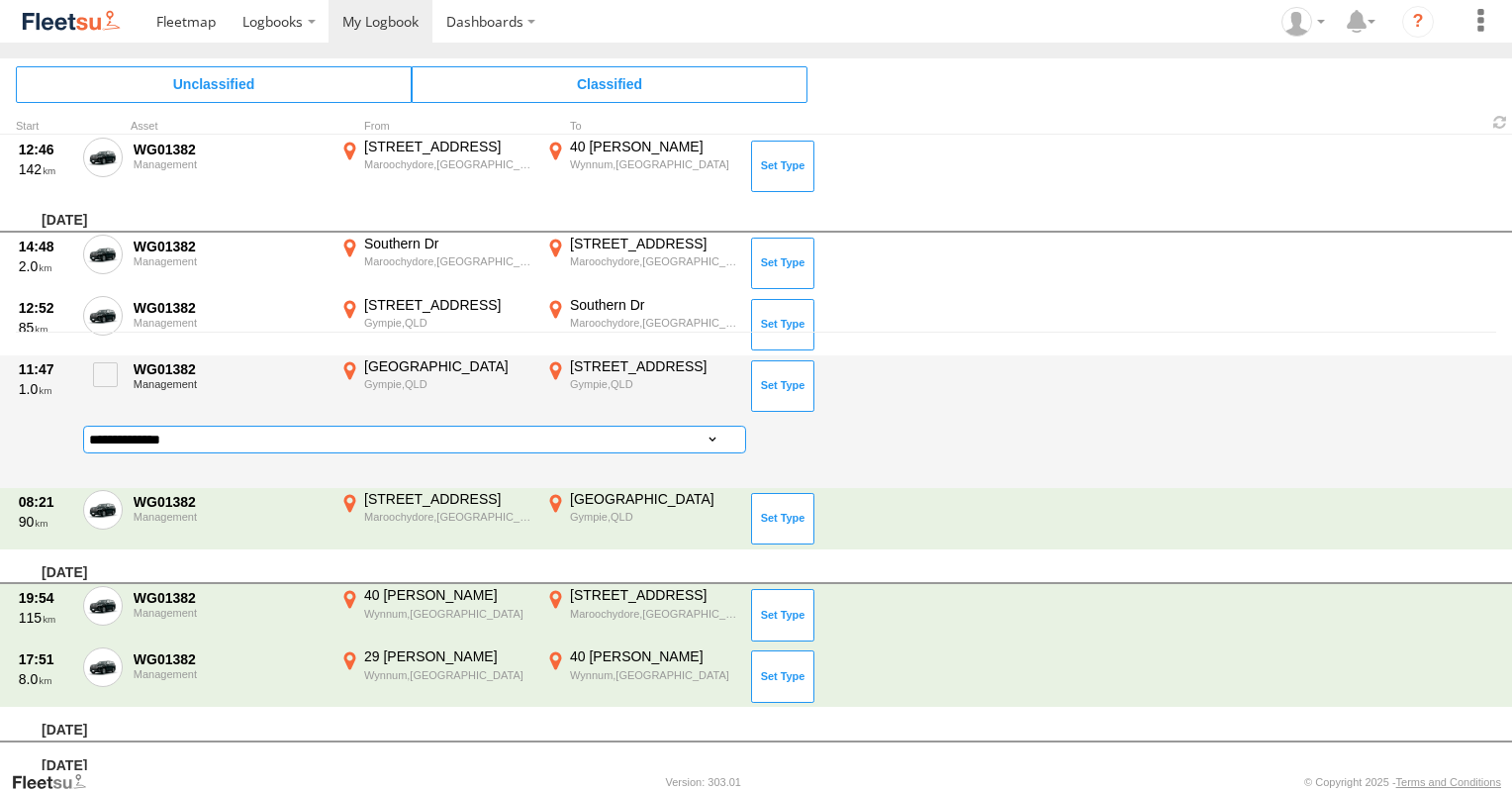 click on "**********" at bounding box center (415, 440) 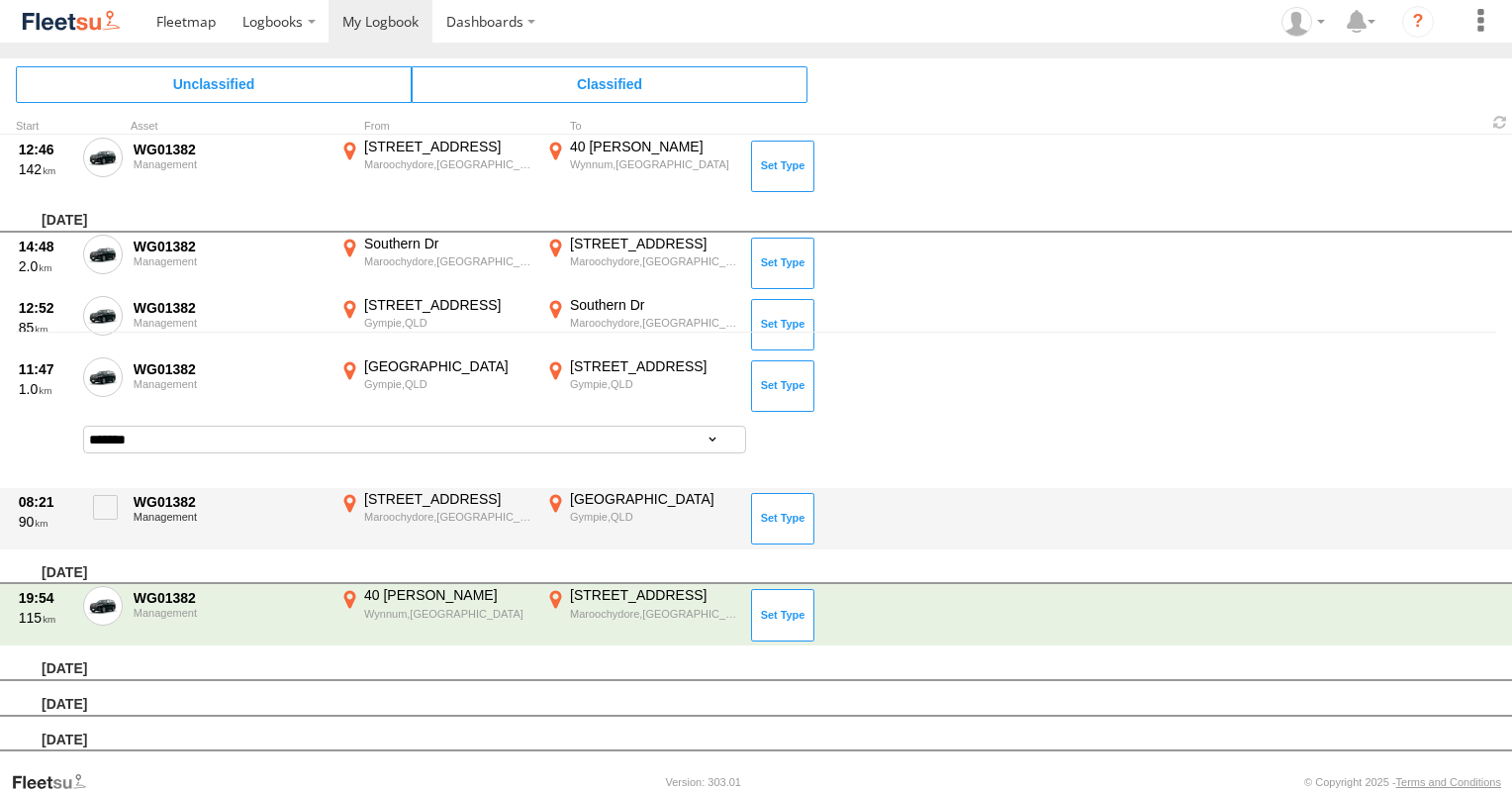 scroll, scrollTop: 376, scrollLeft: 0, axis: vertical 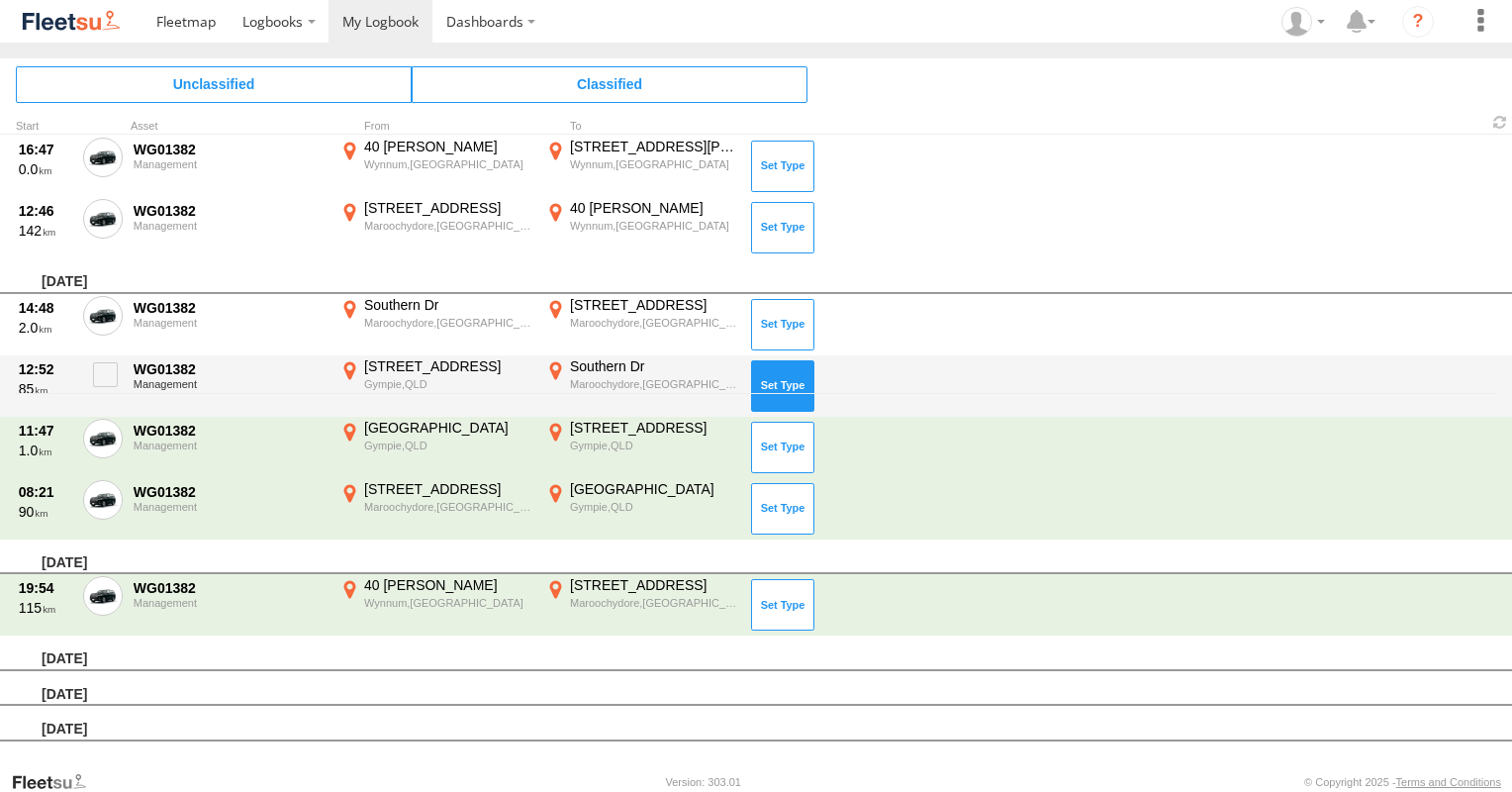 click at bounding box center [783, 386] 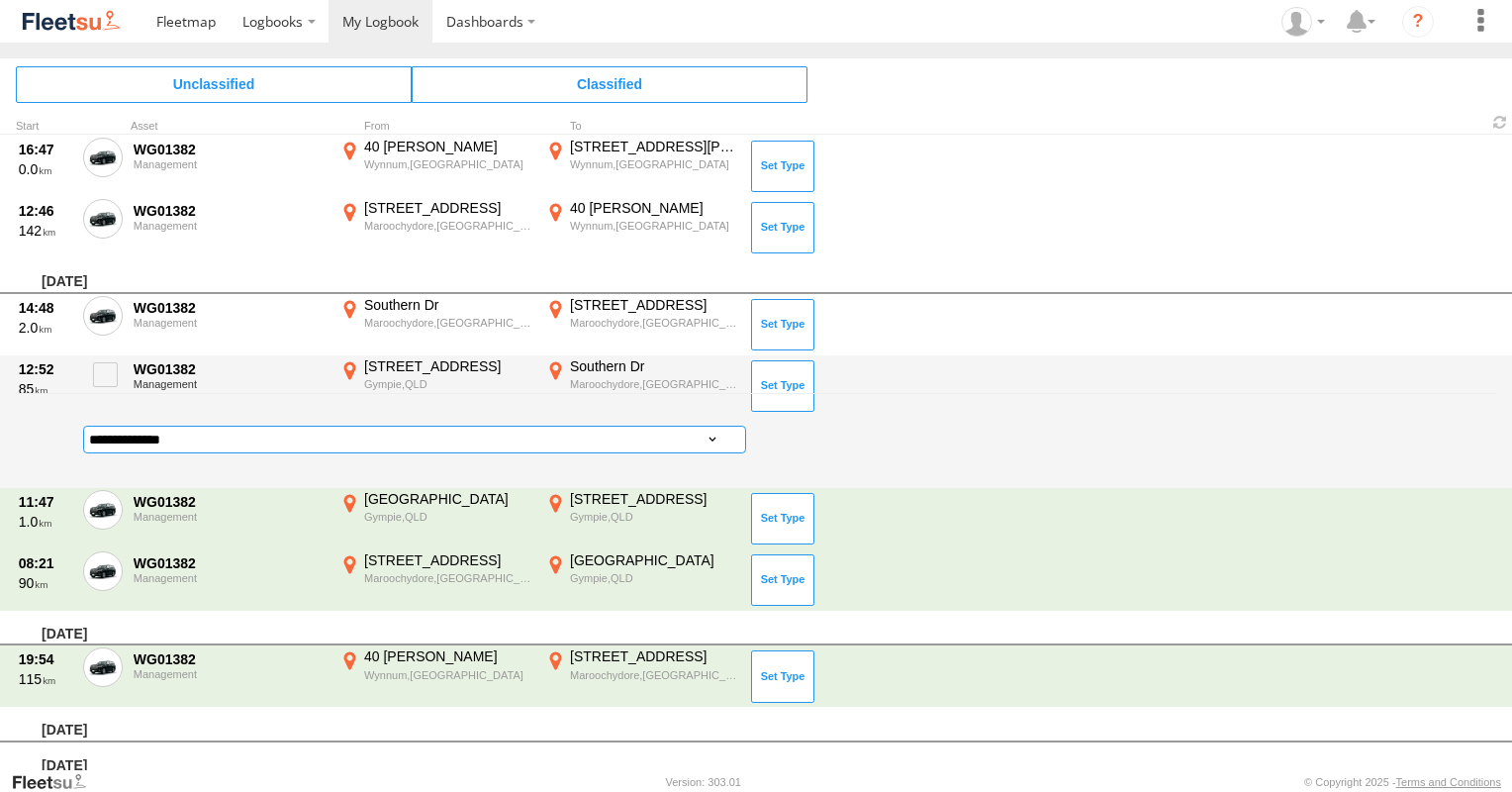 click on "**********" at bounding box center [415, 440] 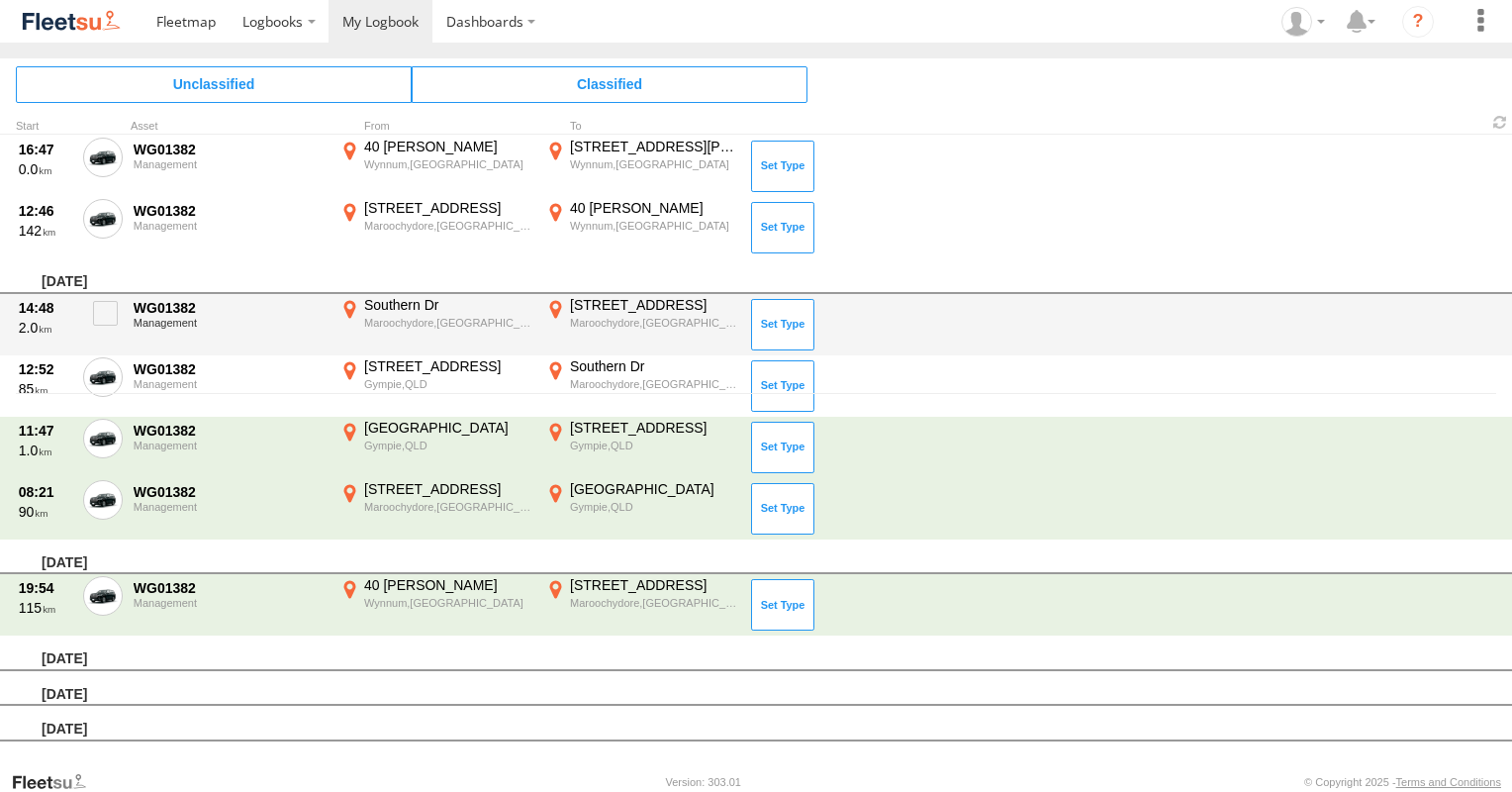 scroll, scrollTop: 315, scrollLeft: 0, axis: vertical 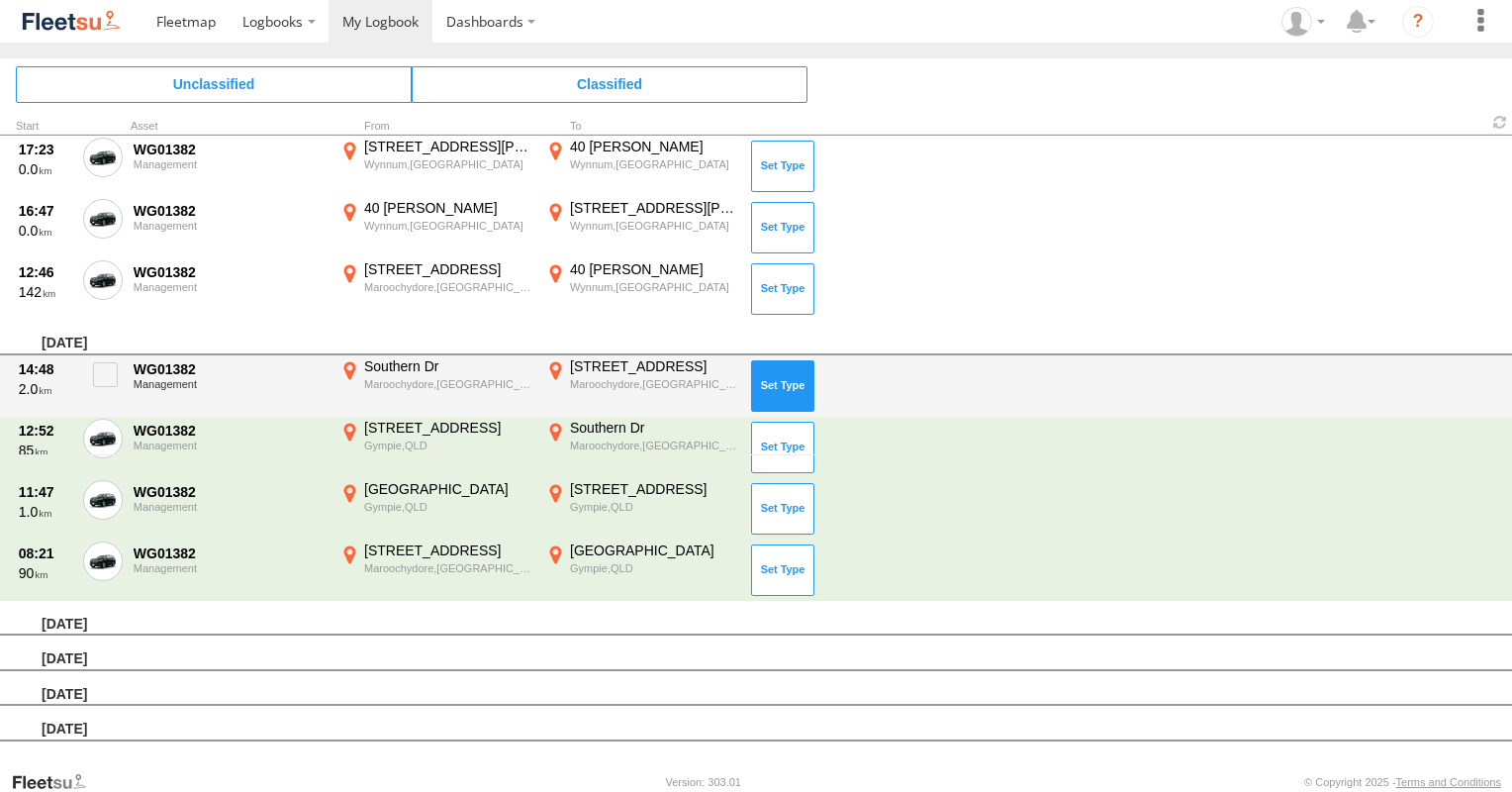 click at bounding box center [783, 386] 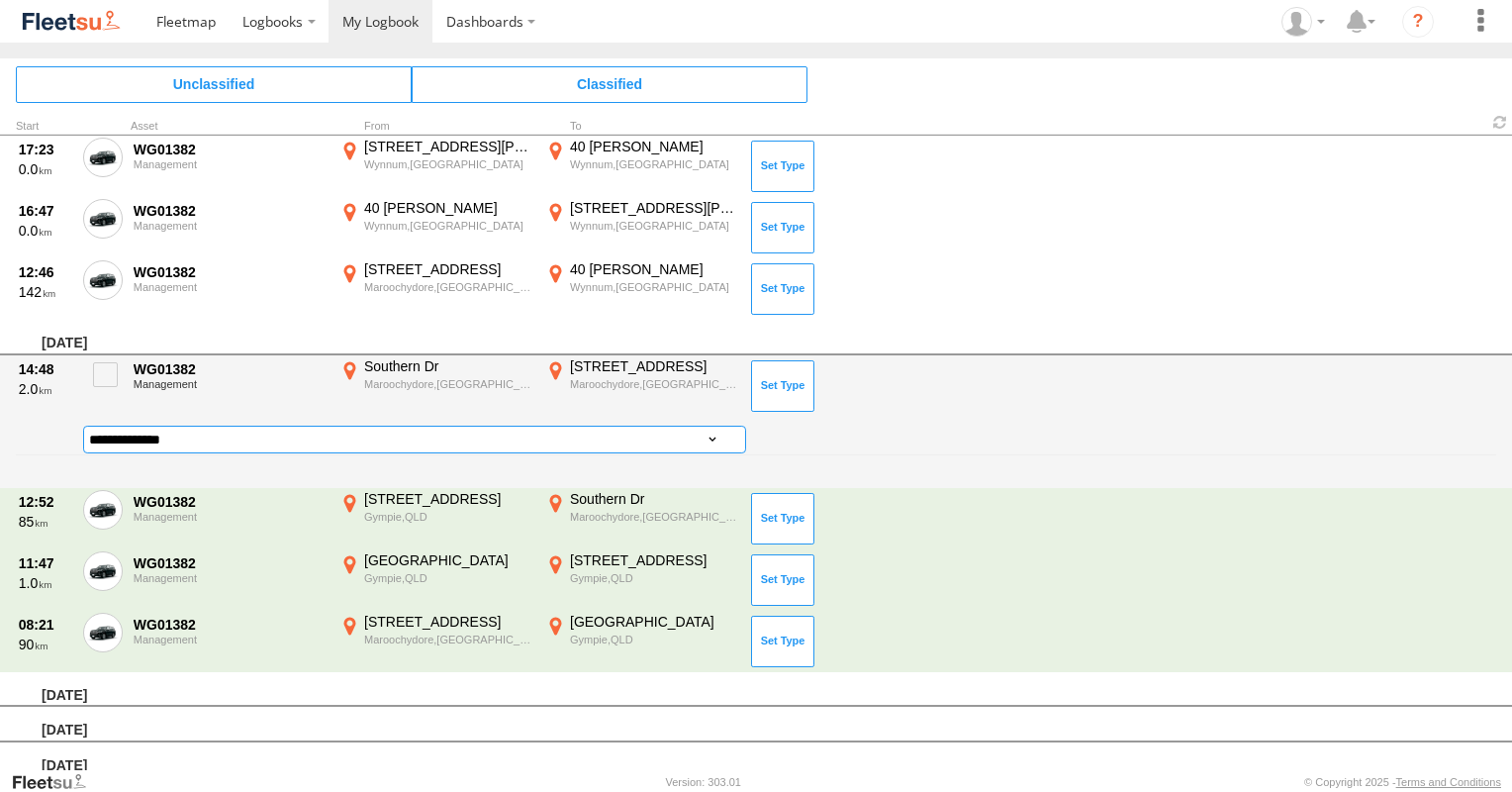 click on "**********" at bounding box center [415, 440] 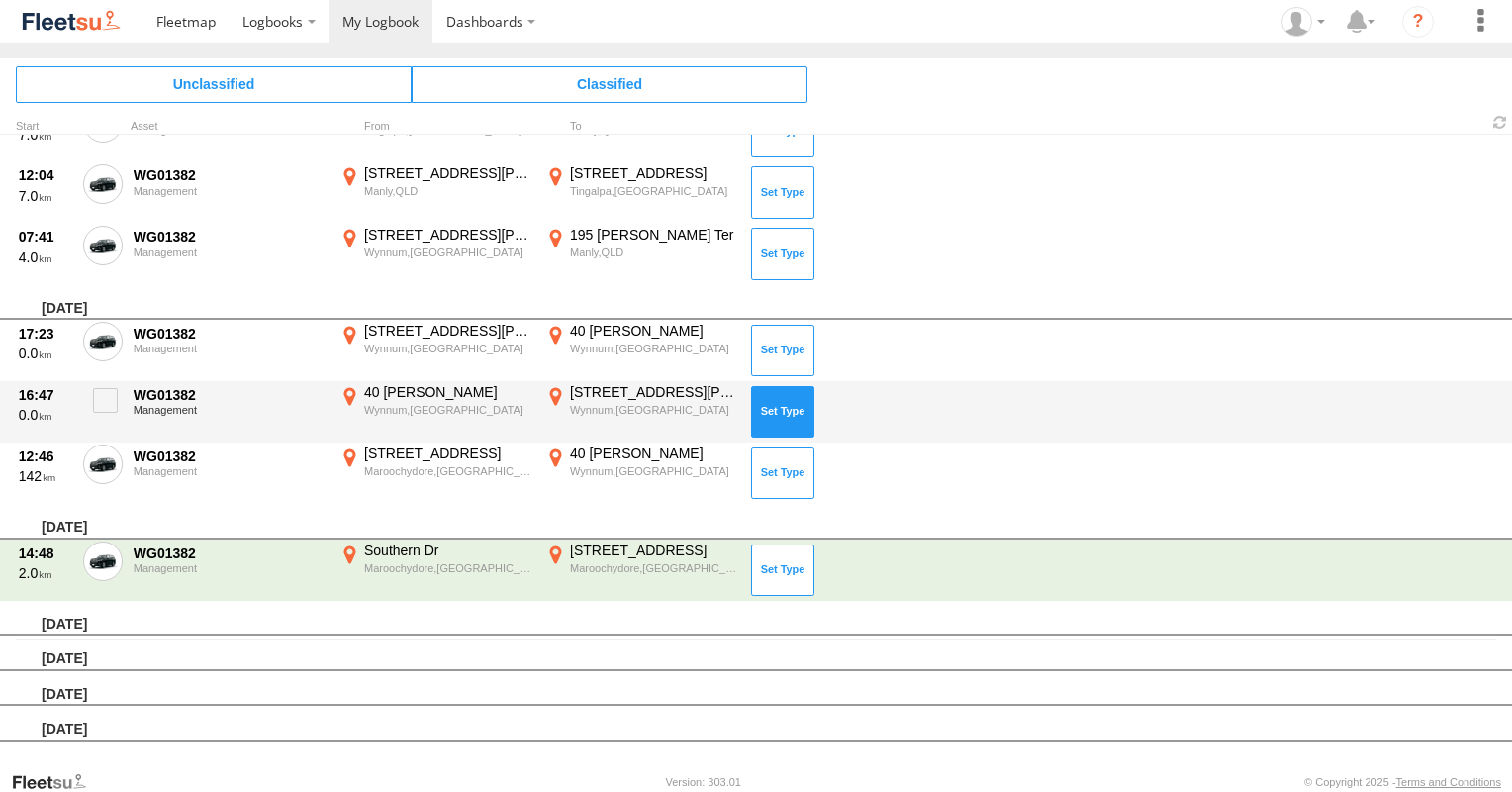 scroll, scrollTop: 69, scrollLeft: 0, axis: vertical 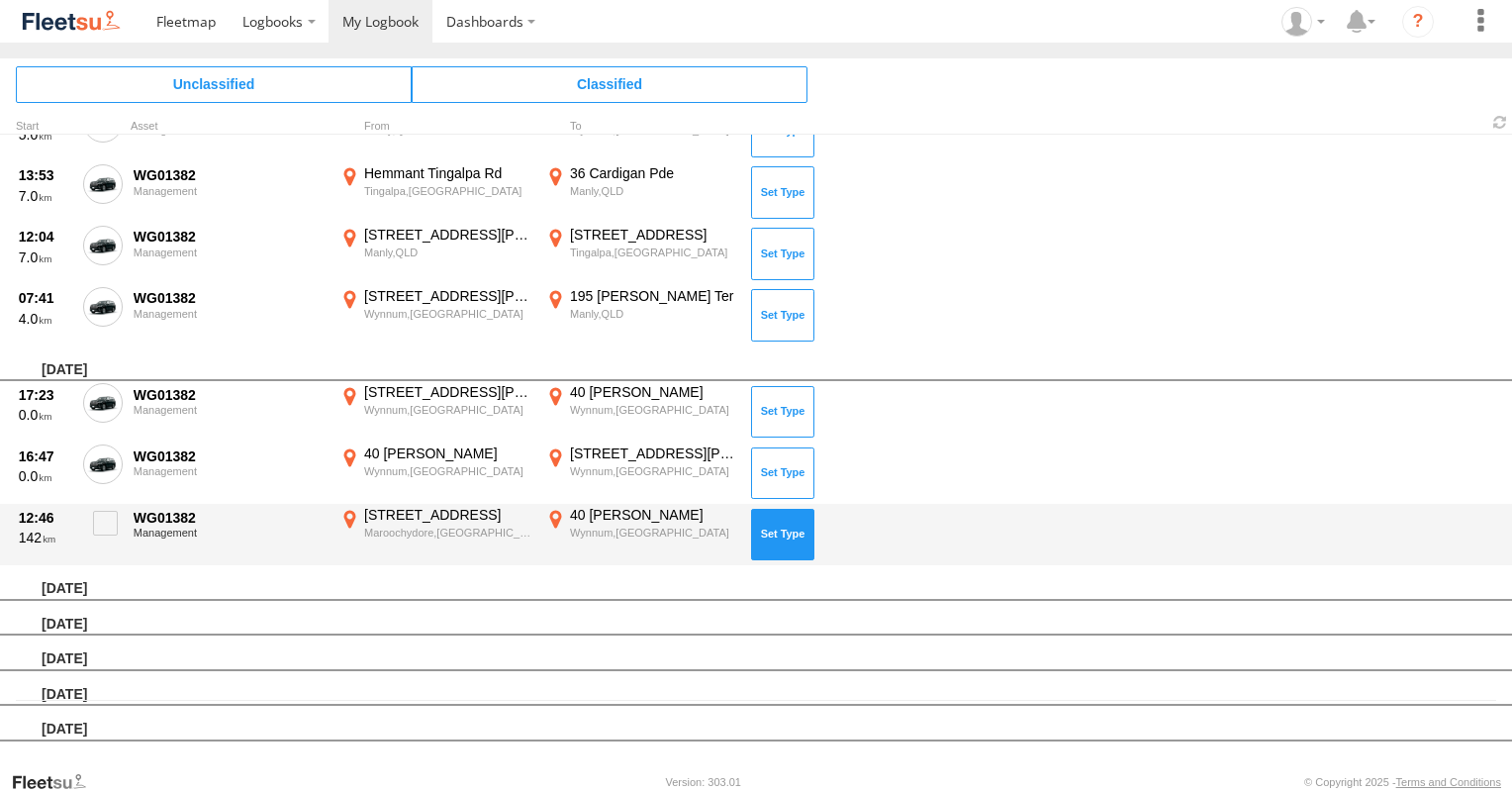 click at bounding box center (783, 535) 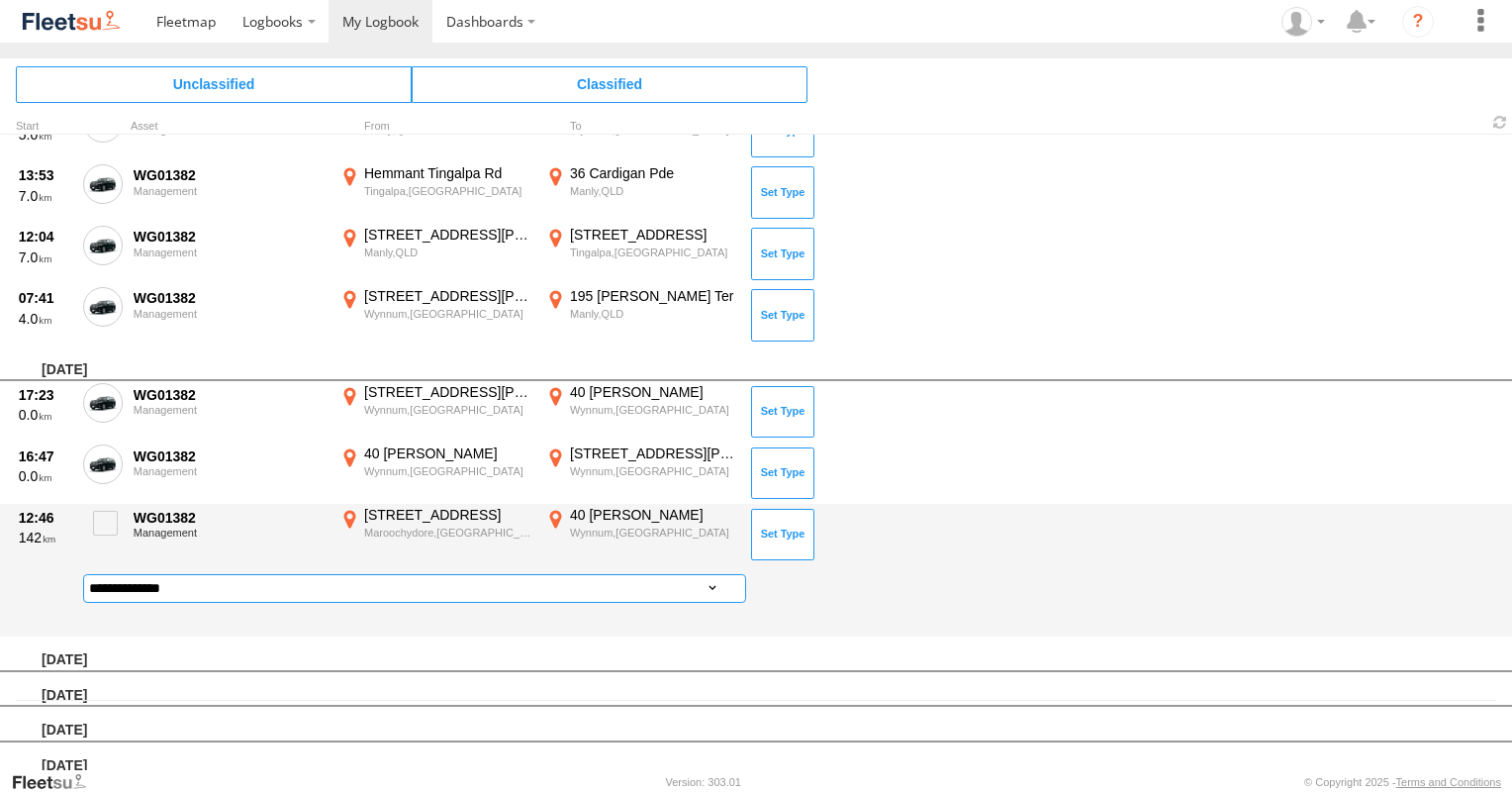 click on "**********" at bounding box center [415, 588] 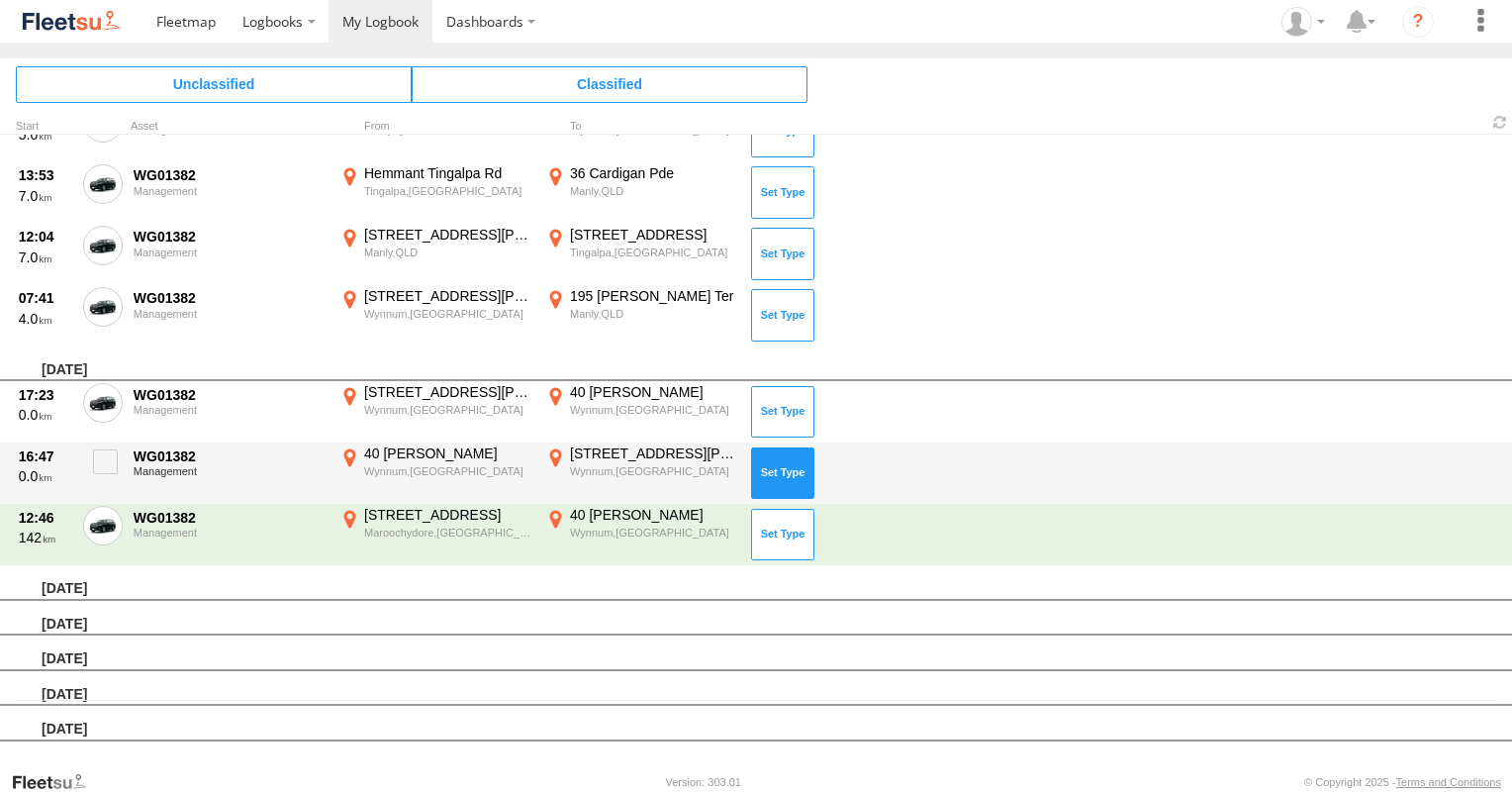 click at bounding box center (783, 473) 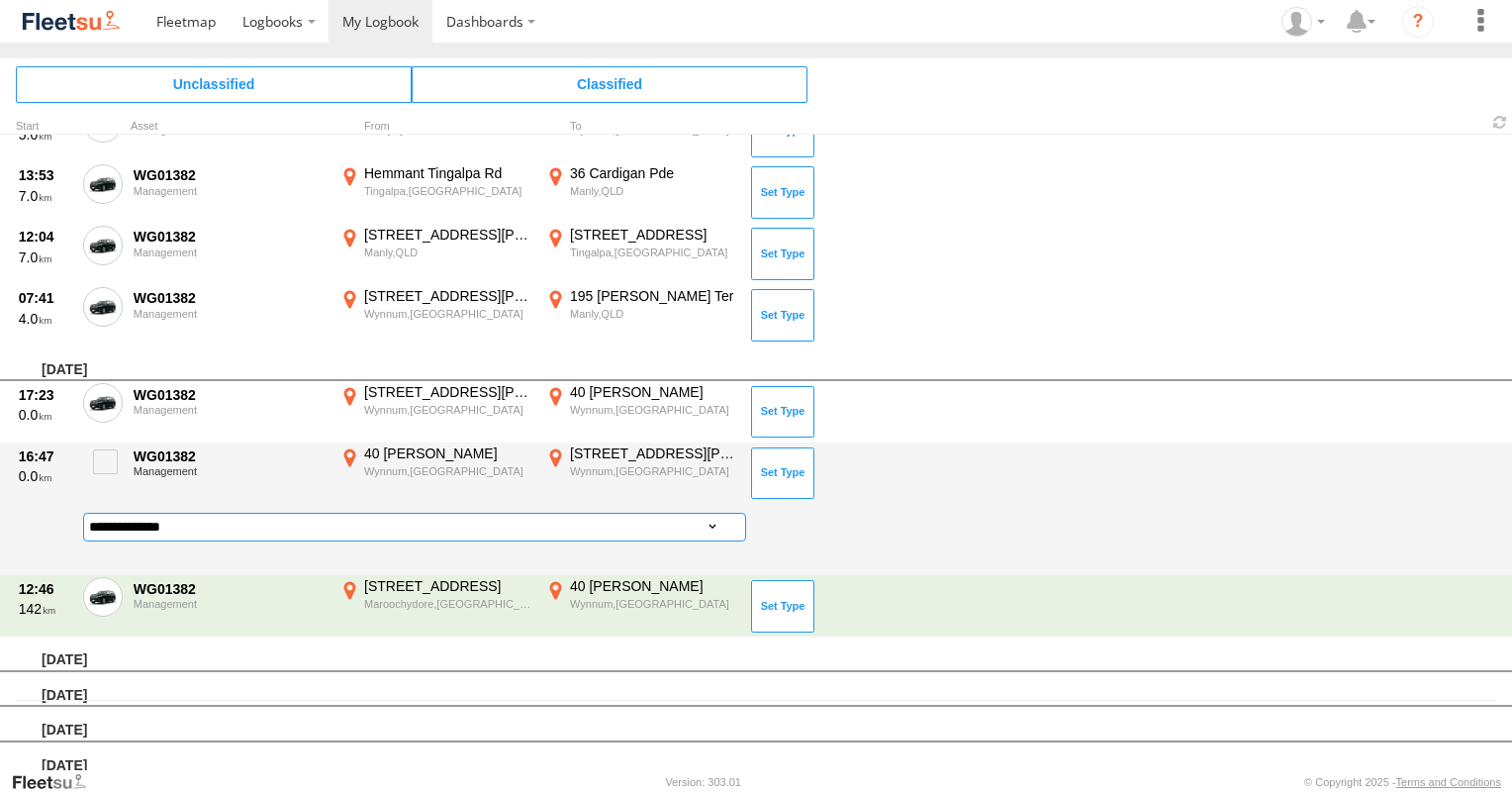 click on "**********" at bounding box center [415, 527] 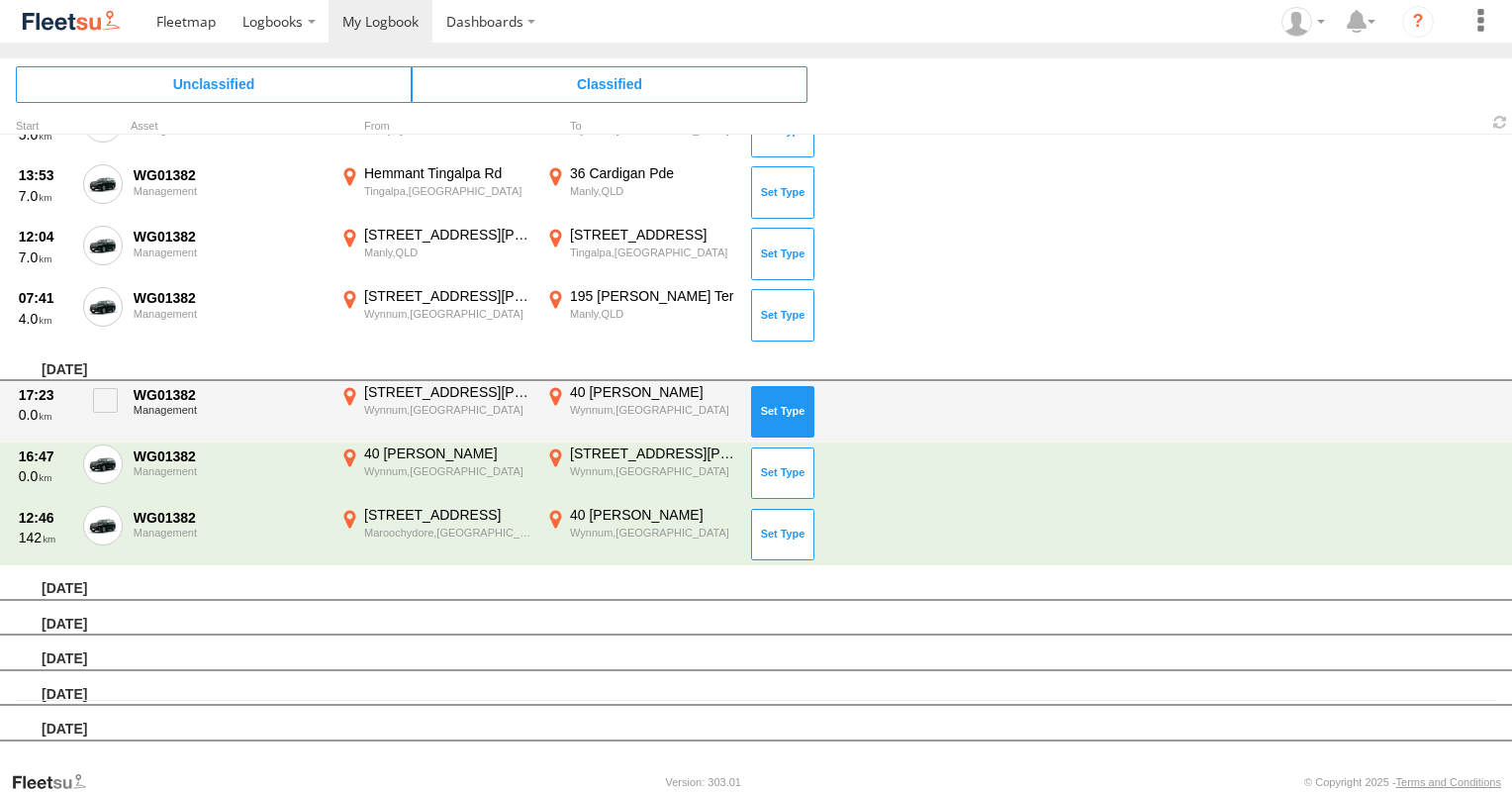 click at bounding box center [783, 412] 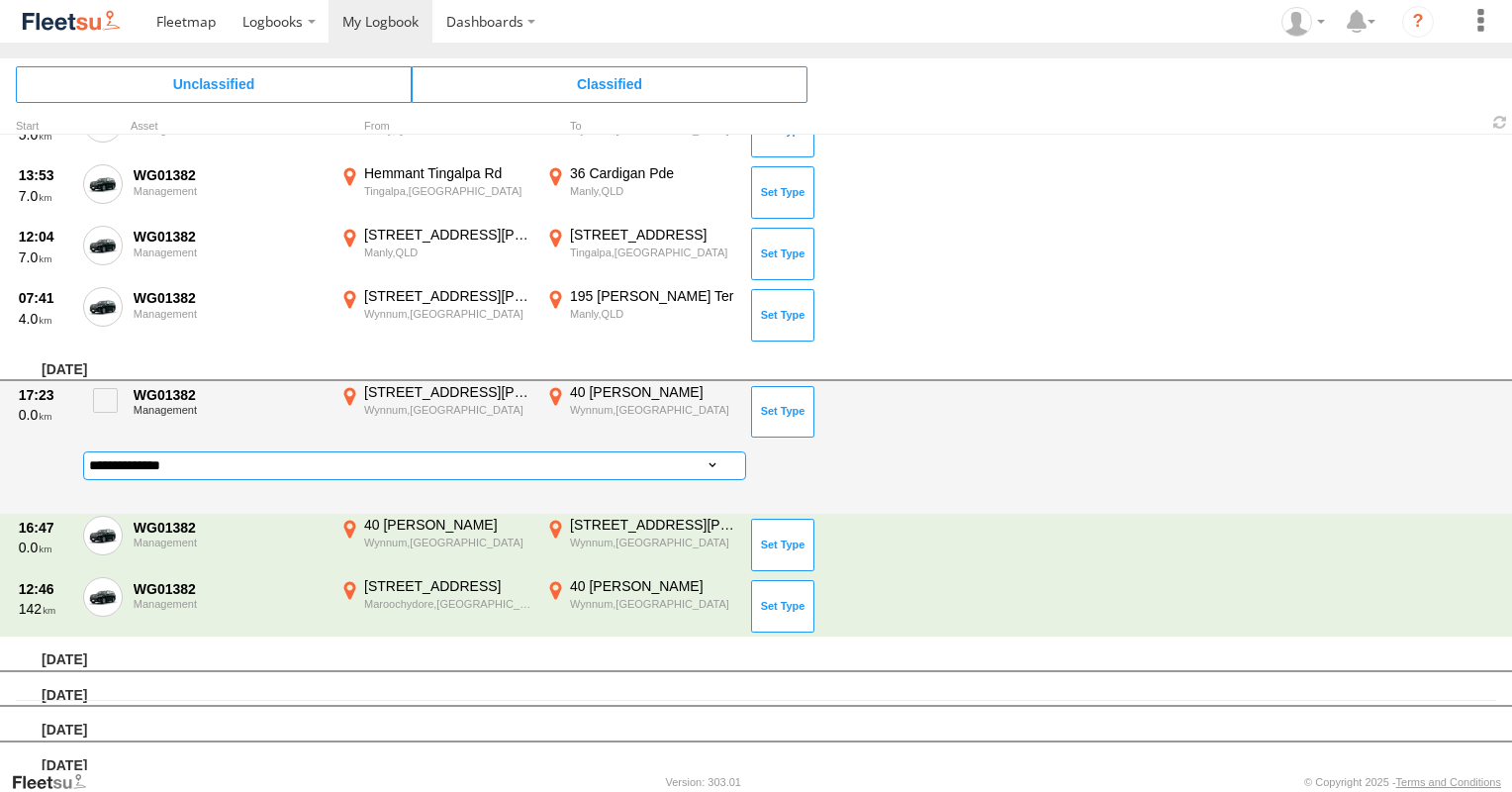 click on "**********" at bounding box center [415, 465] 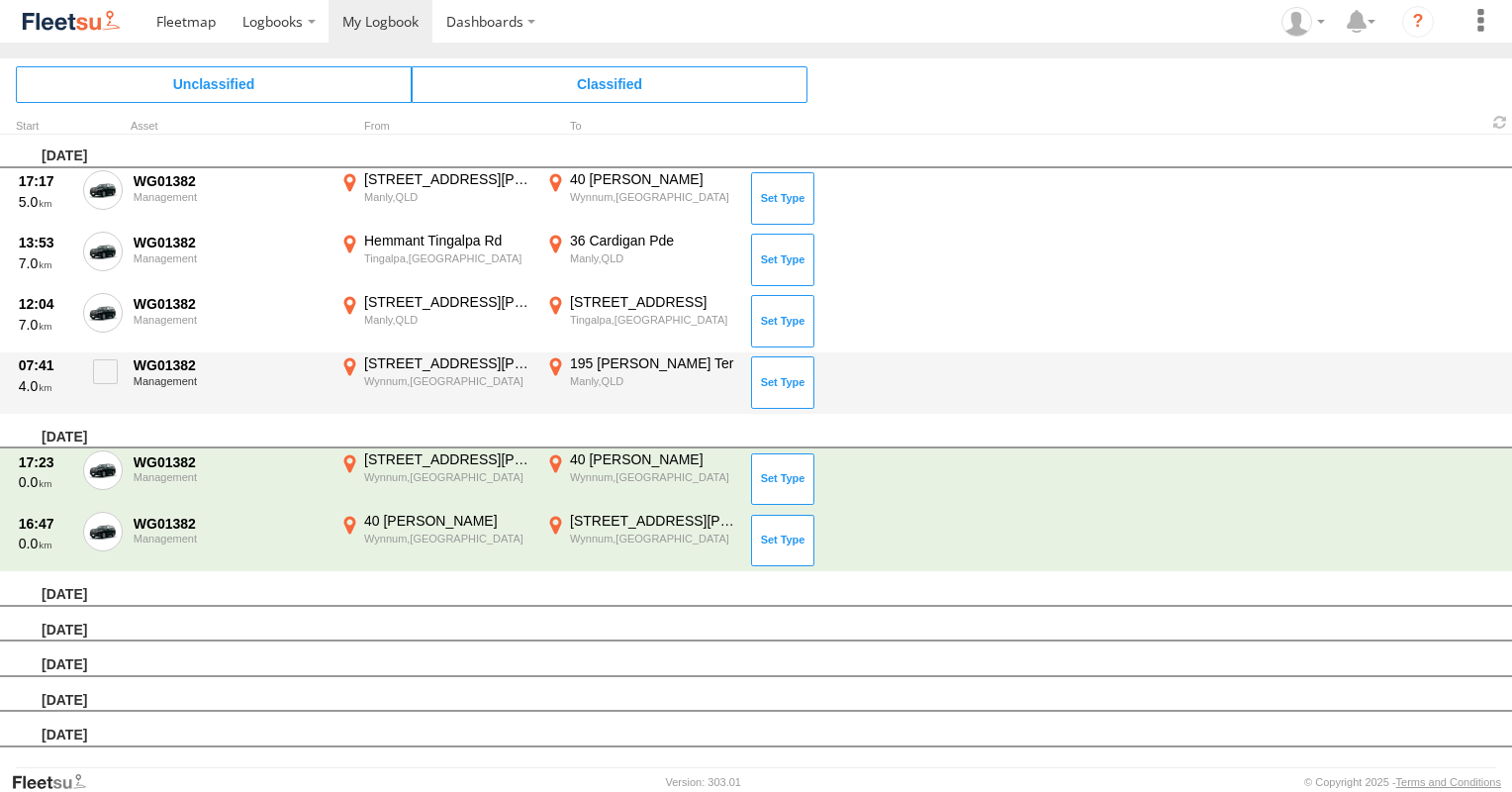 scroll, scrollTop: 0, scrollLeft: 0, axis: both 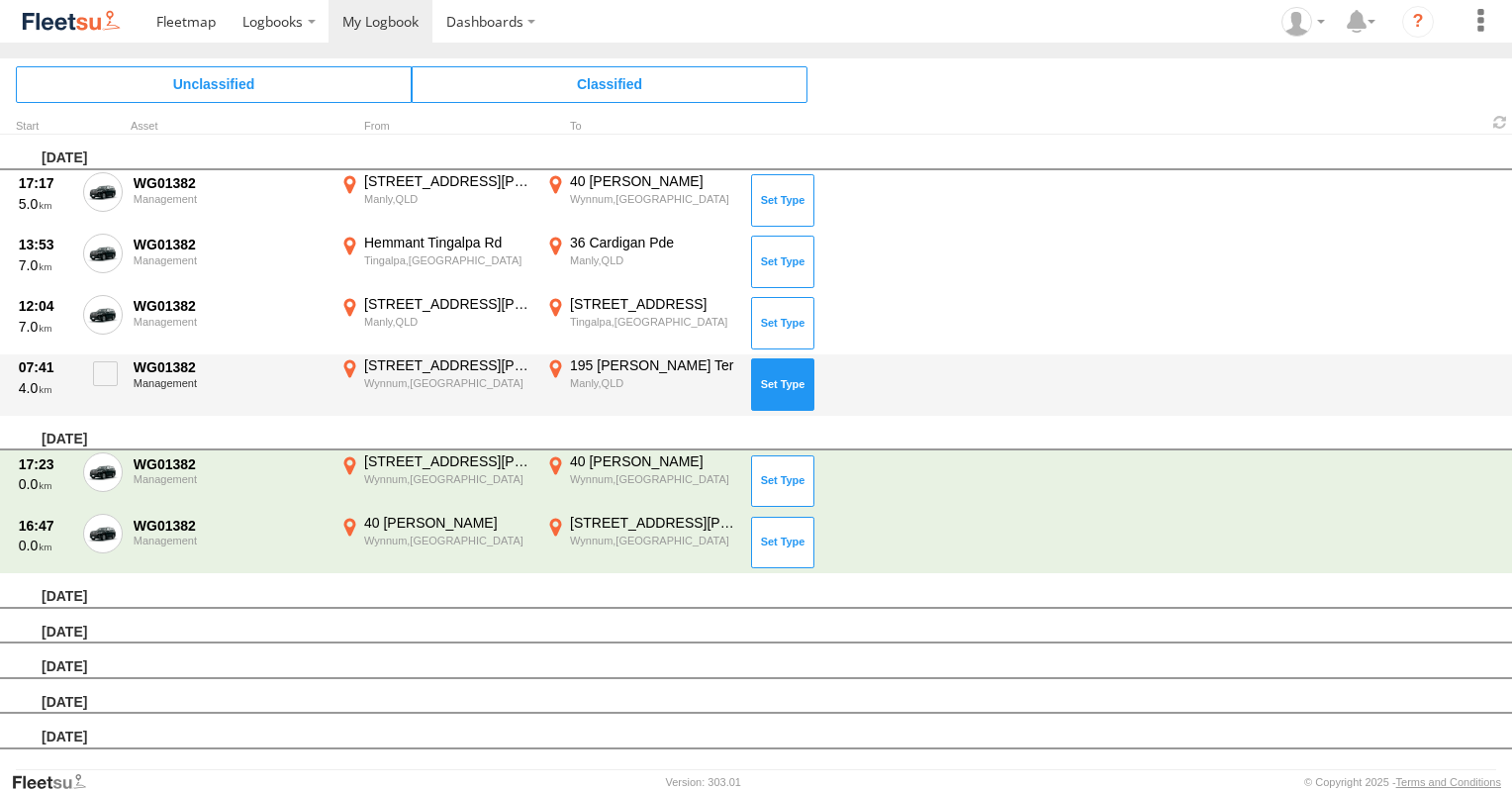 click at bounding box center (783, 384) 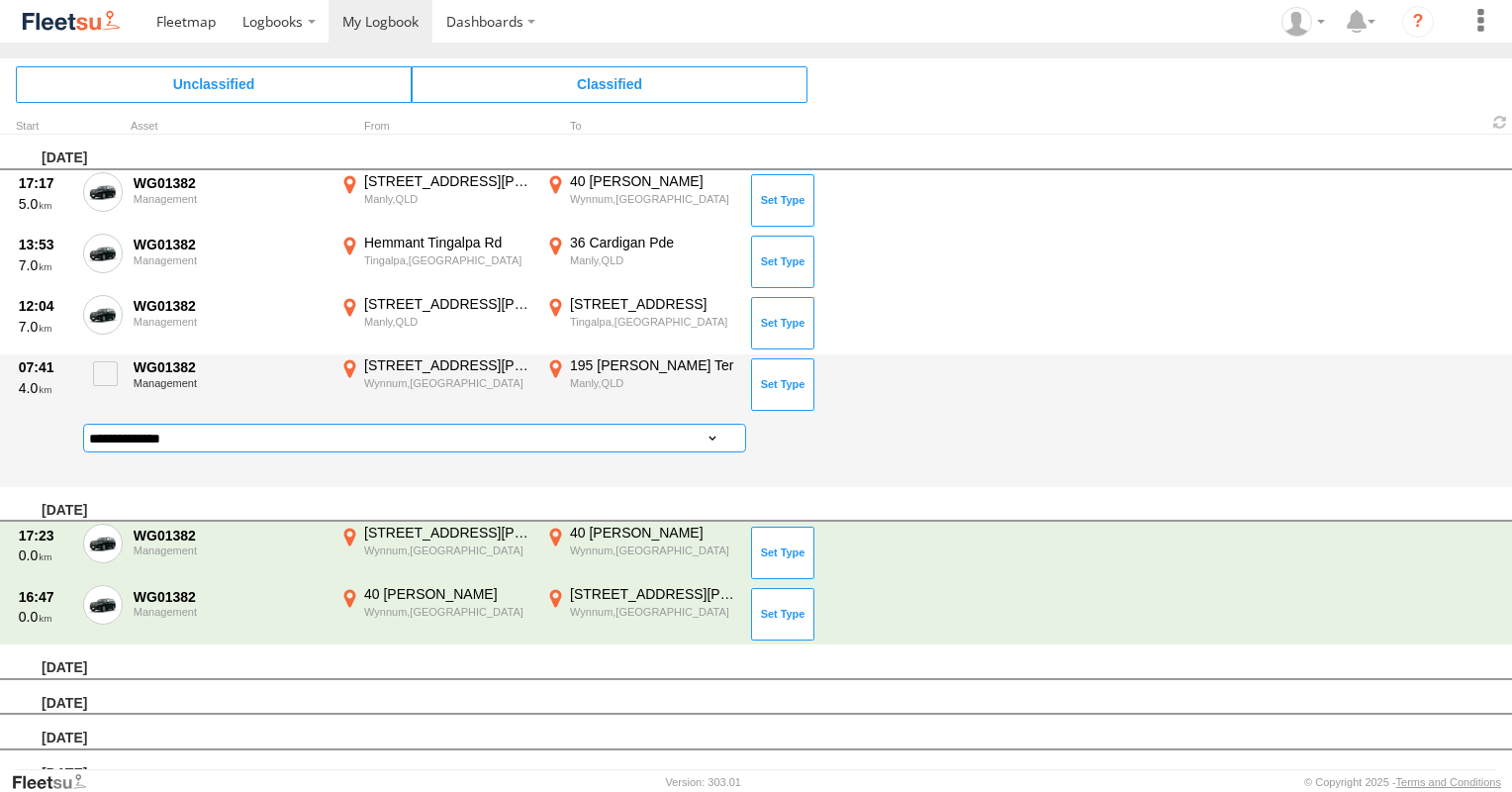 click on "**********" at bounding box center (415, 438) 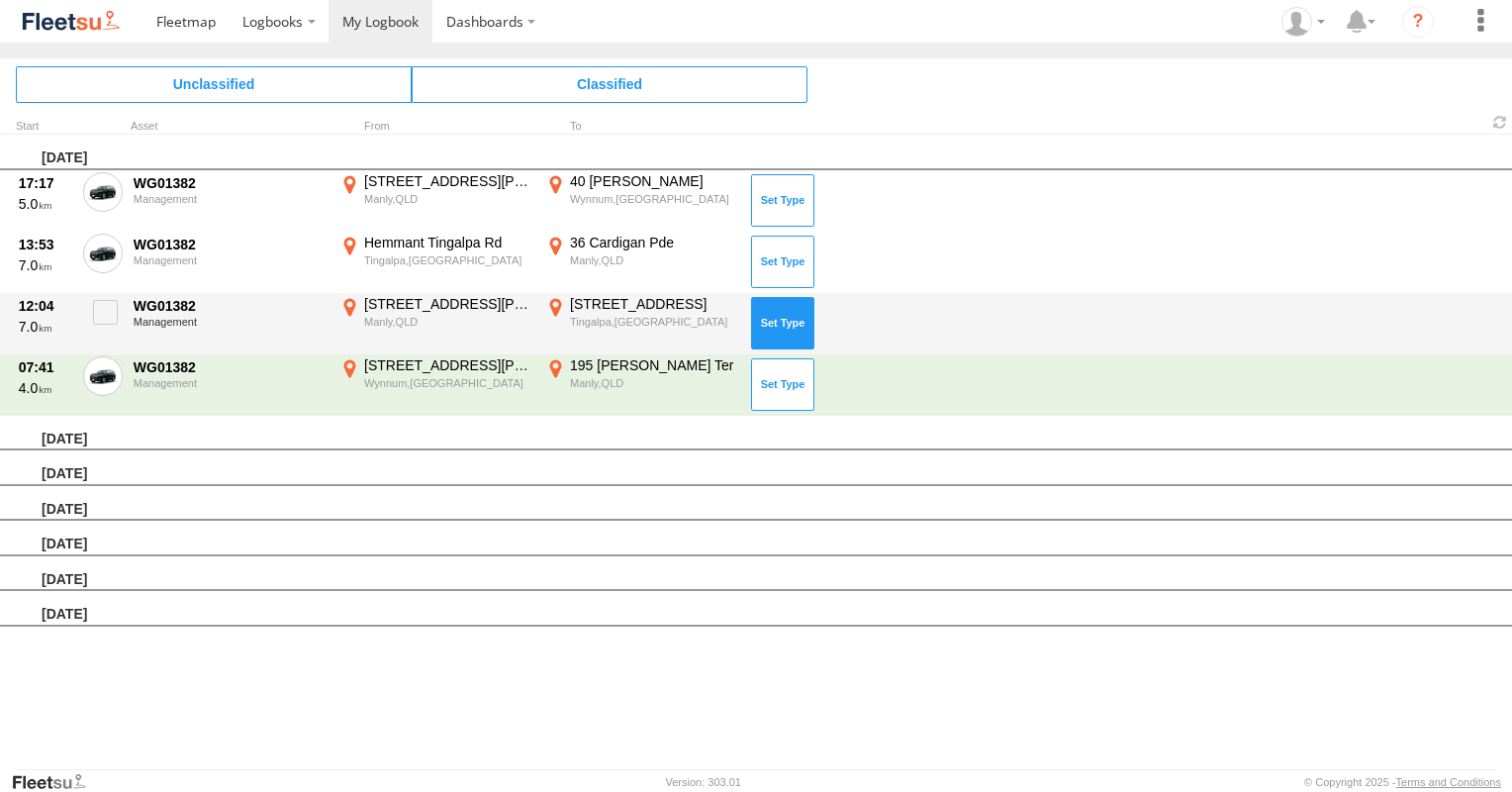 drag, startPoint x: 789, startPoint y: 329, endPoint x: 752, endPoint y: 357, distance: 46.400431 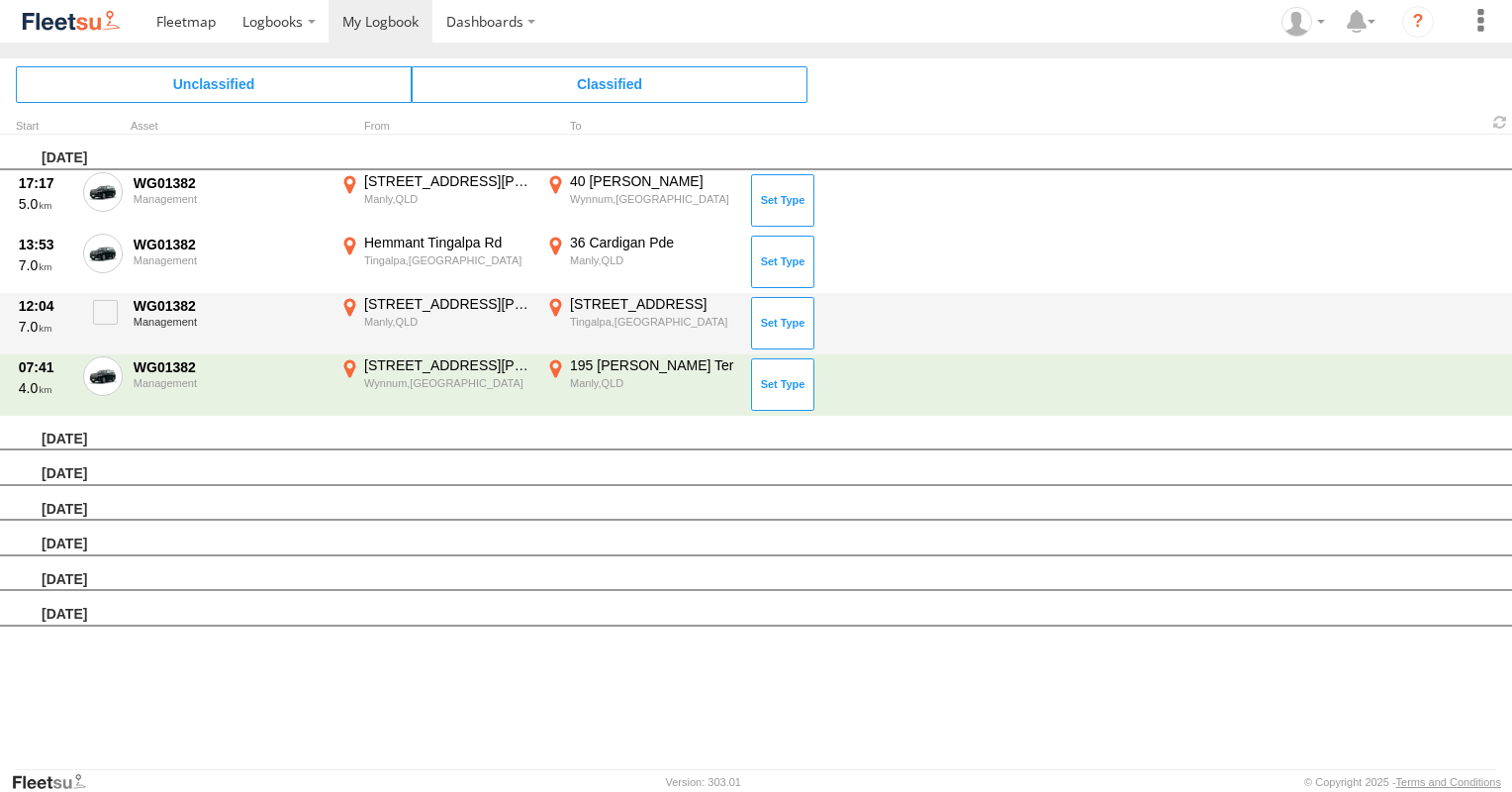 click at bounding box center (783, 323) 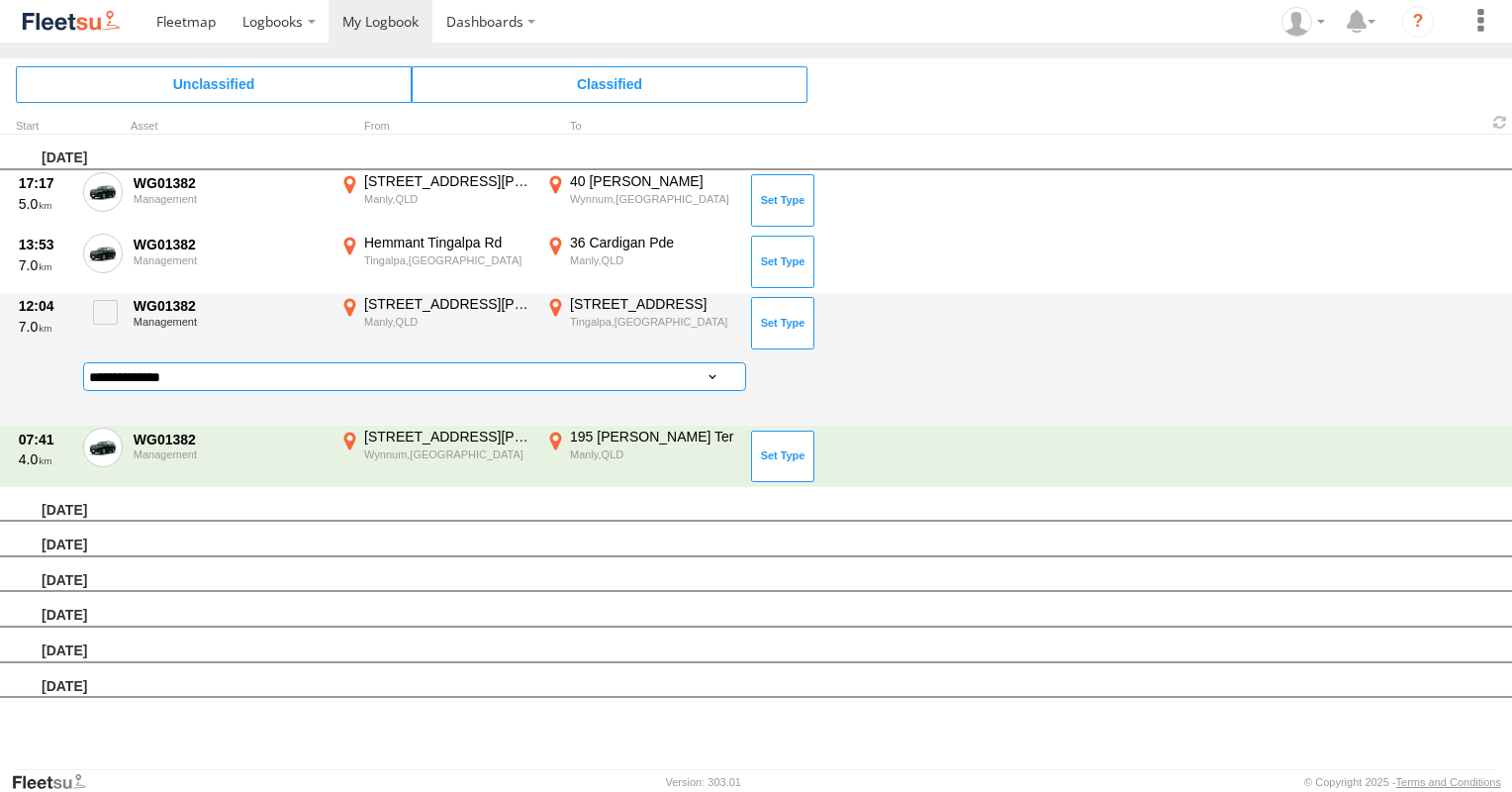 click on "**********" at bounding box center [415, 376] 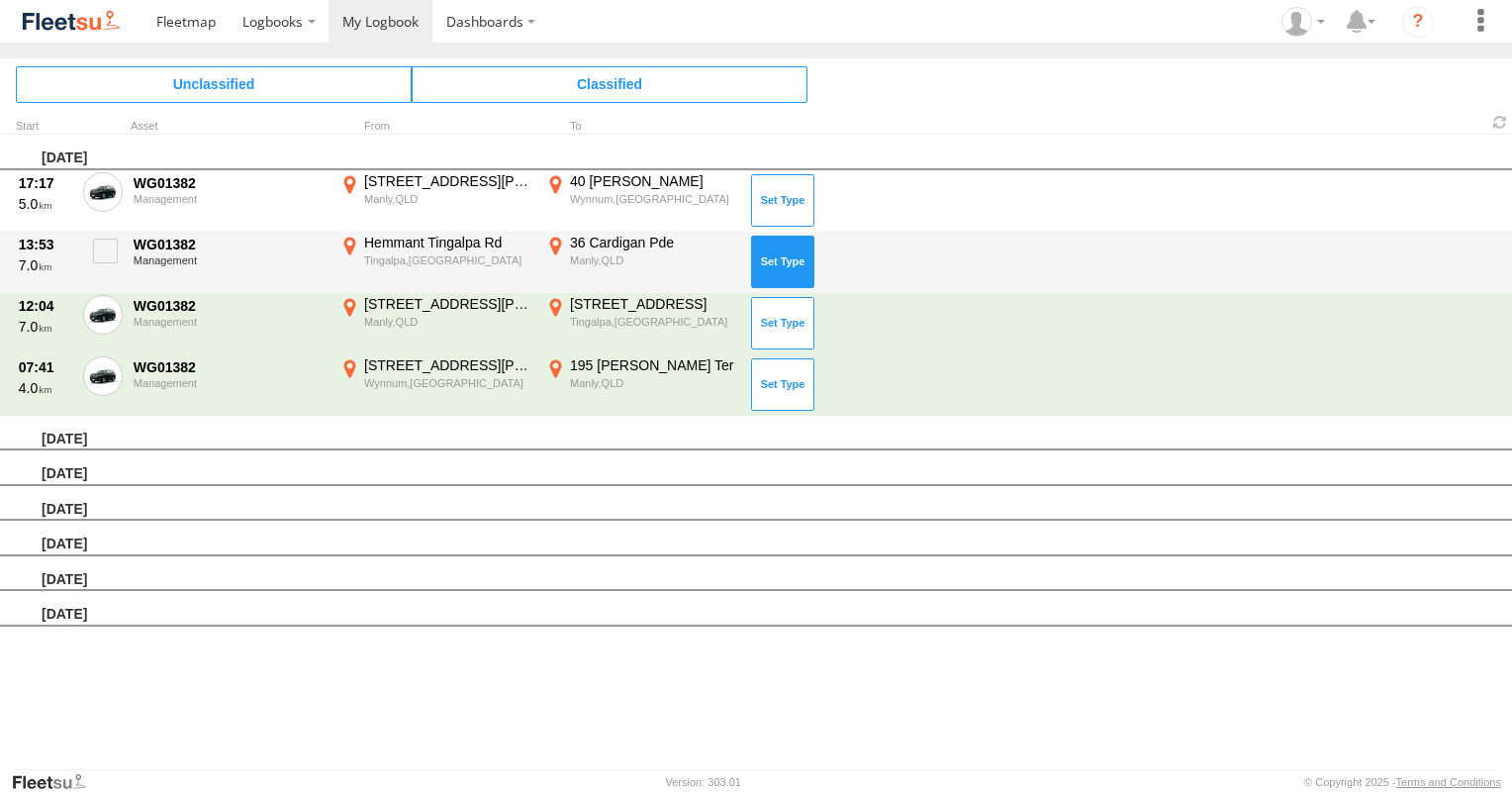 click at bounding box center [783, 261] 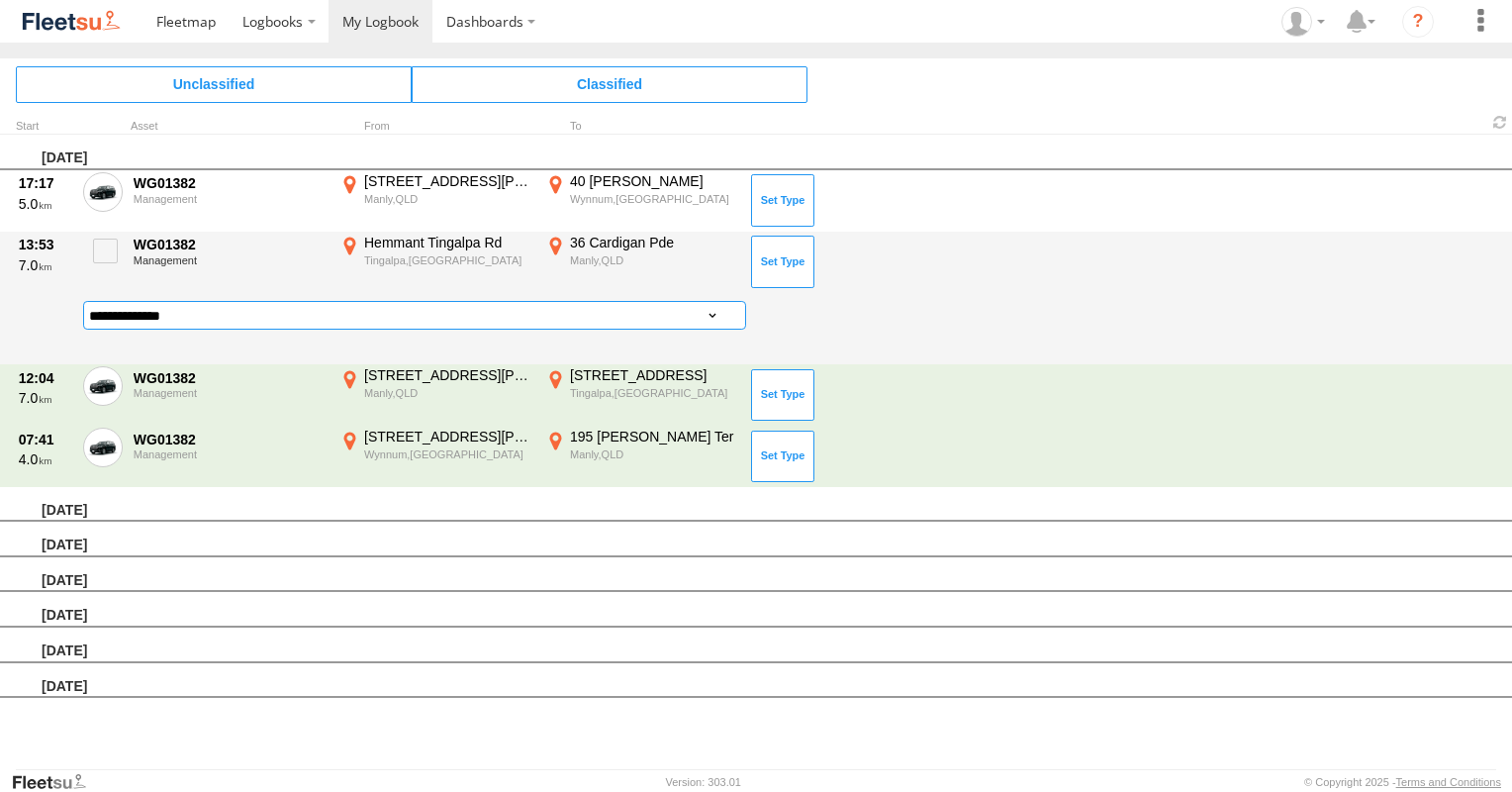 click on "**********" at bounding box center [415, 315] 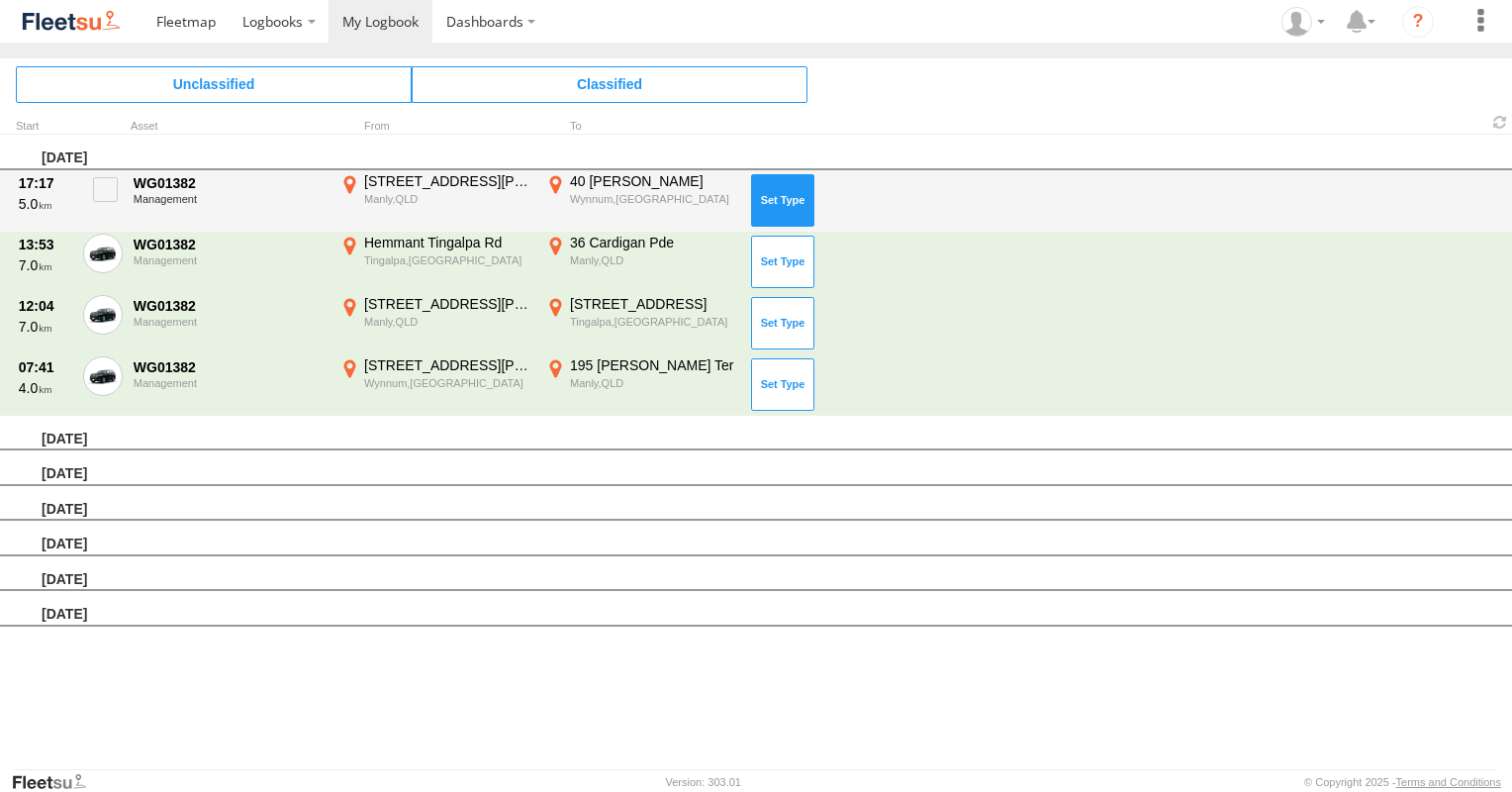click at bounding box center [783, 200] 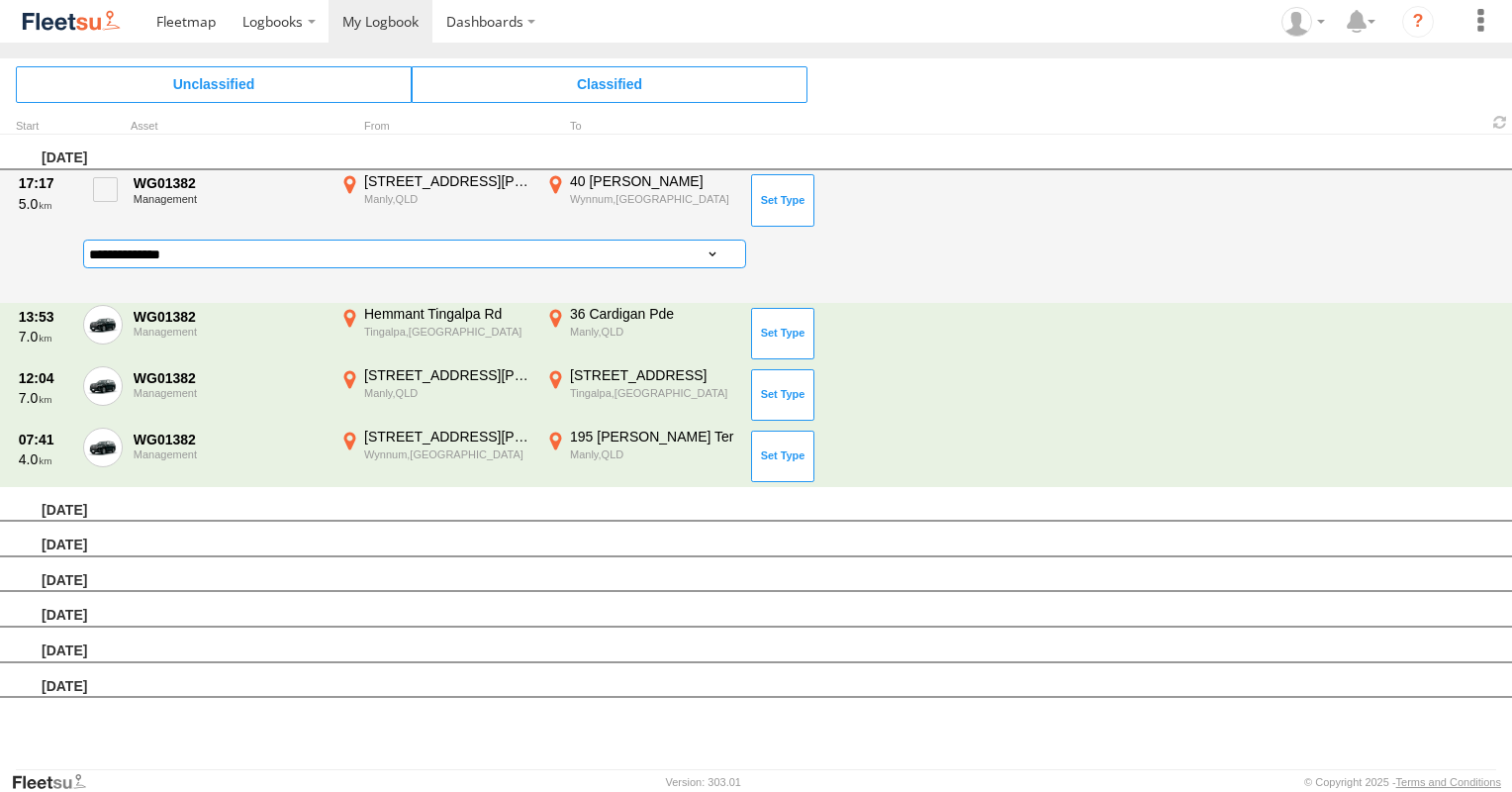 click on "**********" at bounding box center (415, 253) 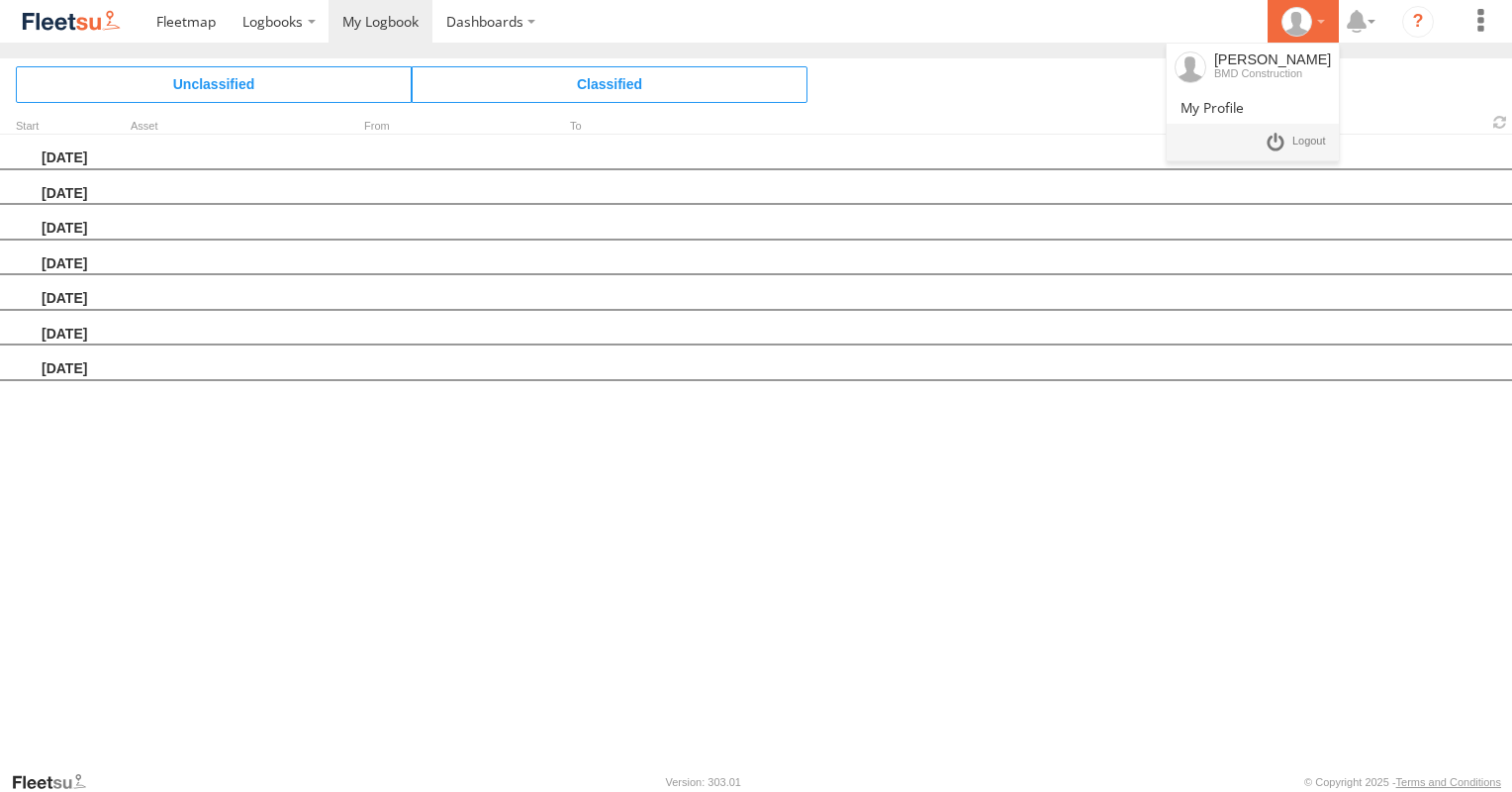 click at bounding box center [1303, 22] 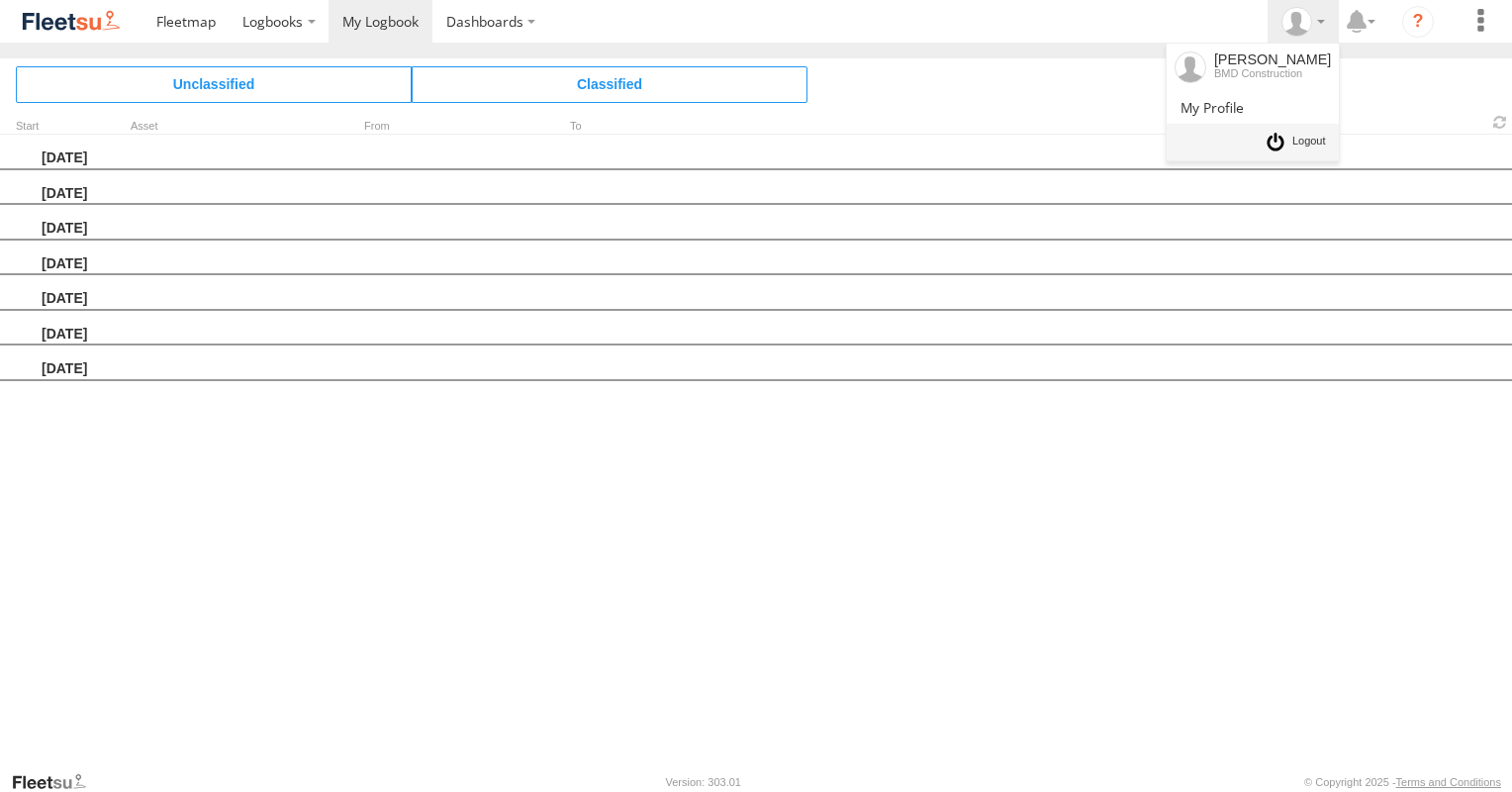 click at bounding box center (1309, 142) 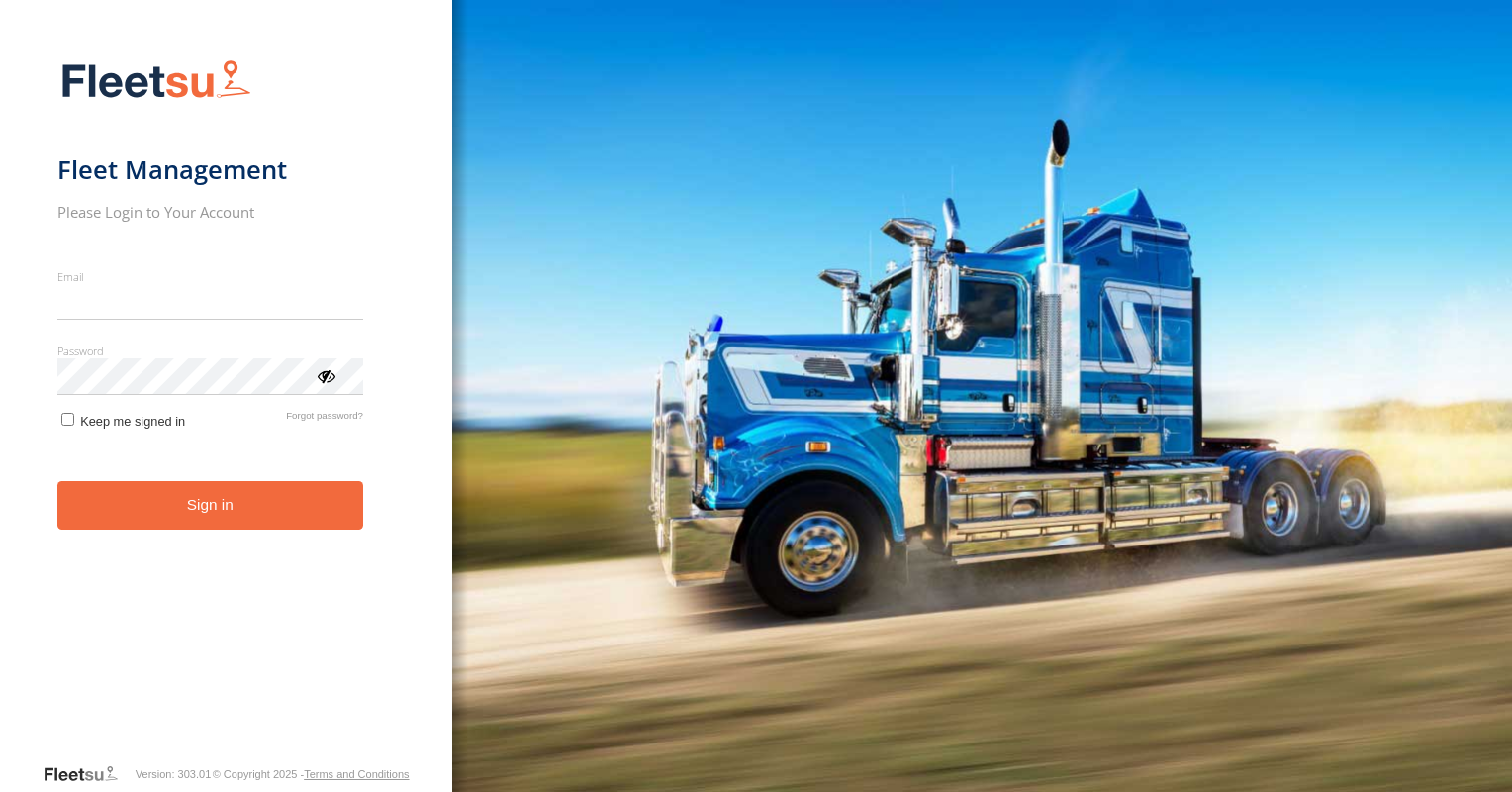 scroll, scrollTop: 0, scrollLeft: 0, axis: both 